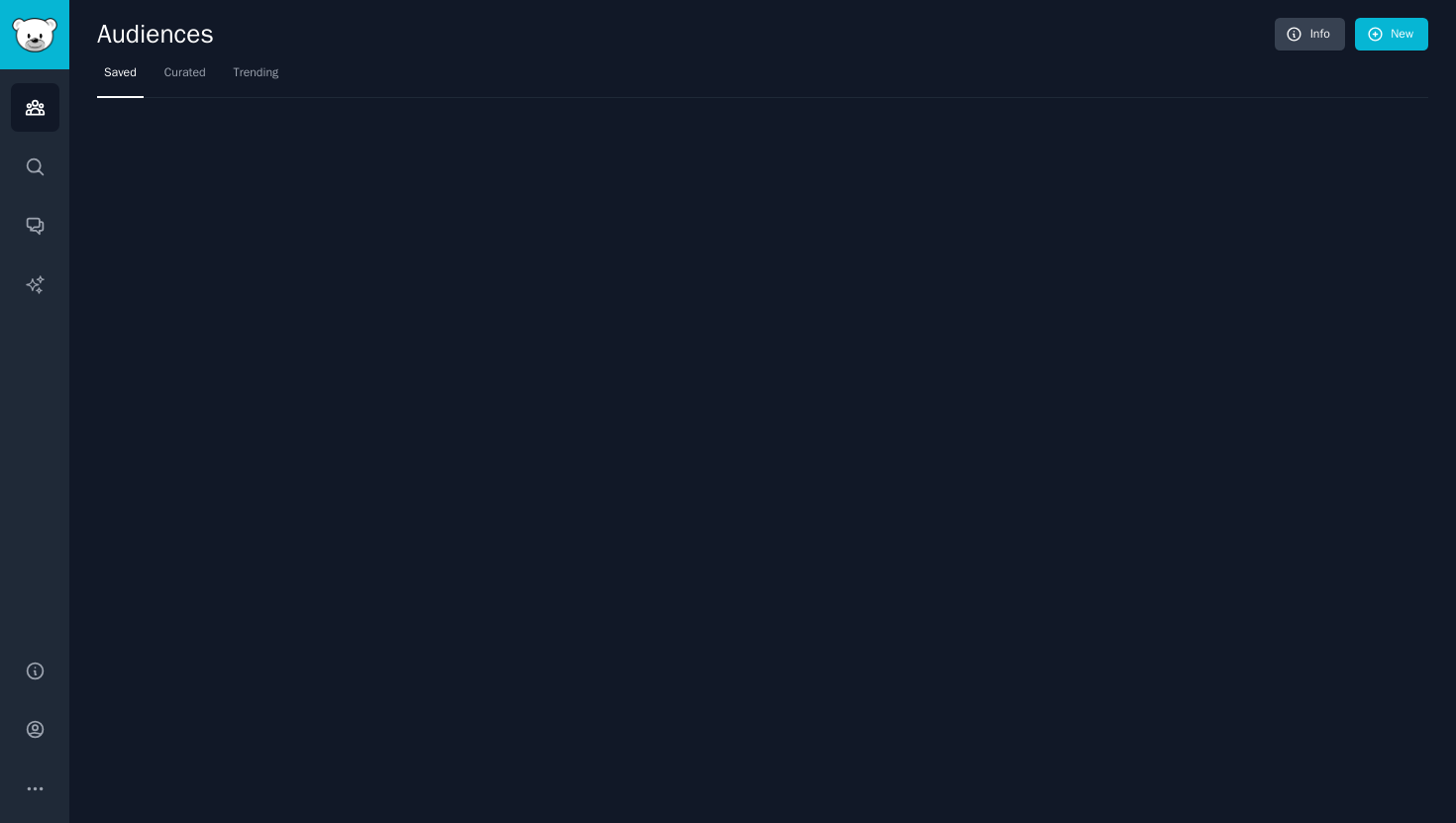 scroll, scrollTop: 0, scrollLeft: 0, axis: both 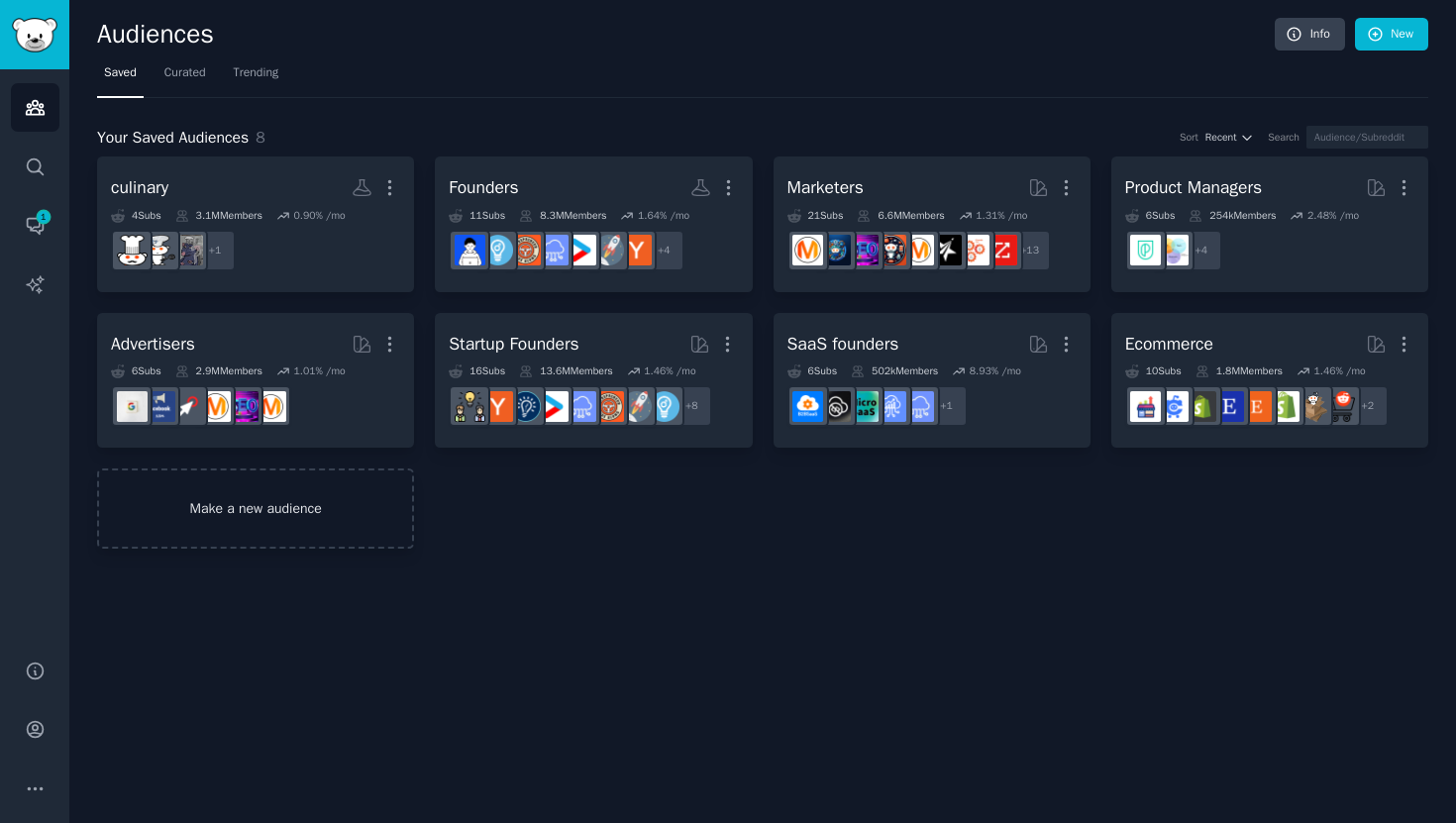 click on "Make a new audience" at bounding box center (256, 508) 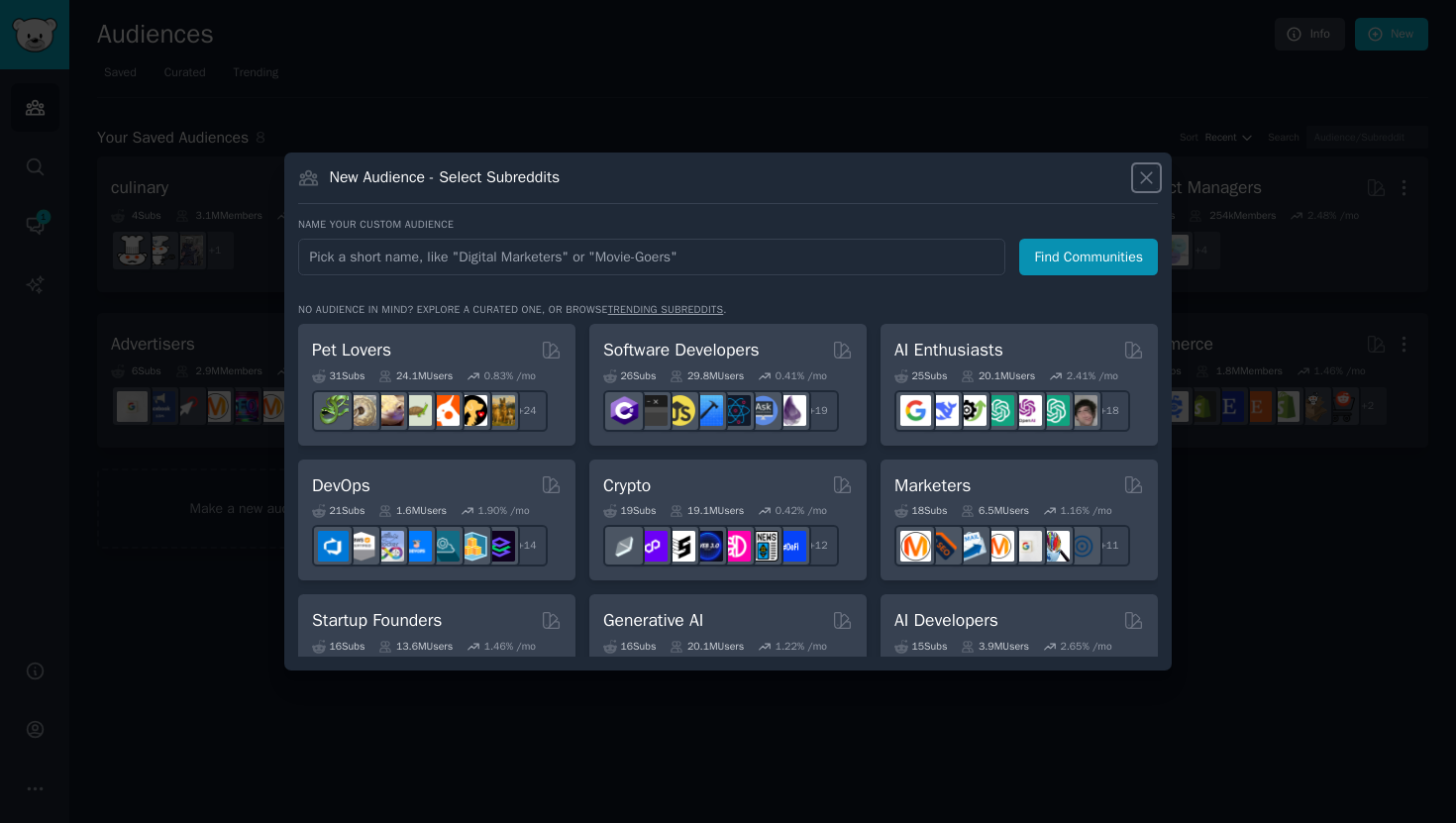 click 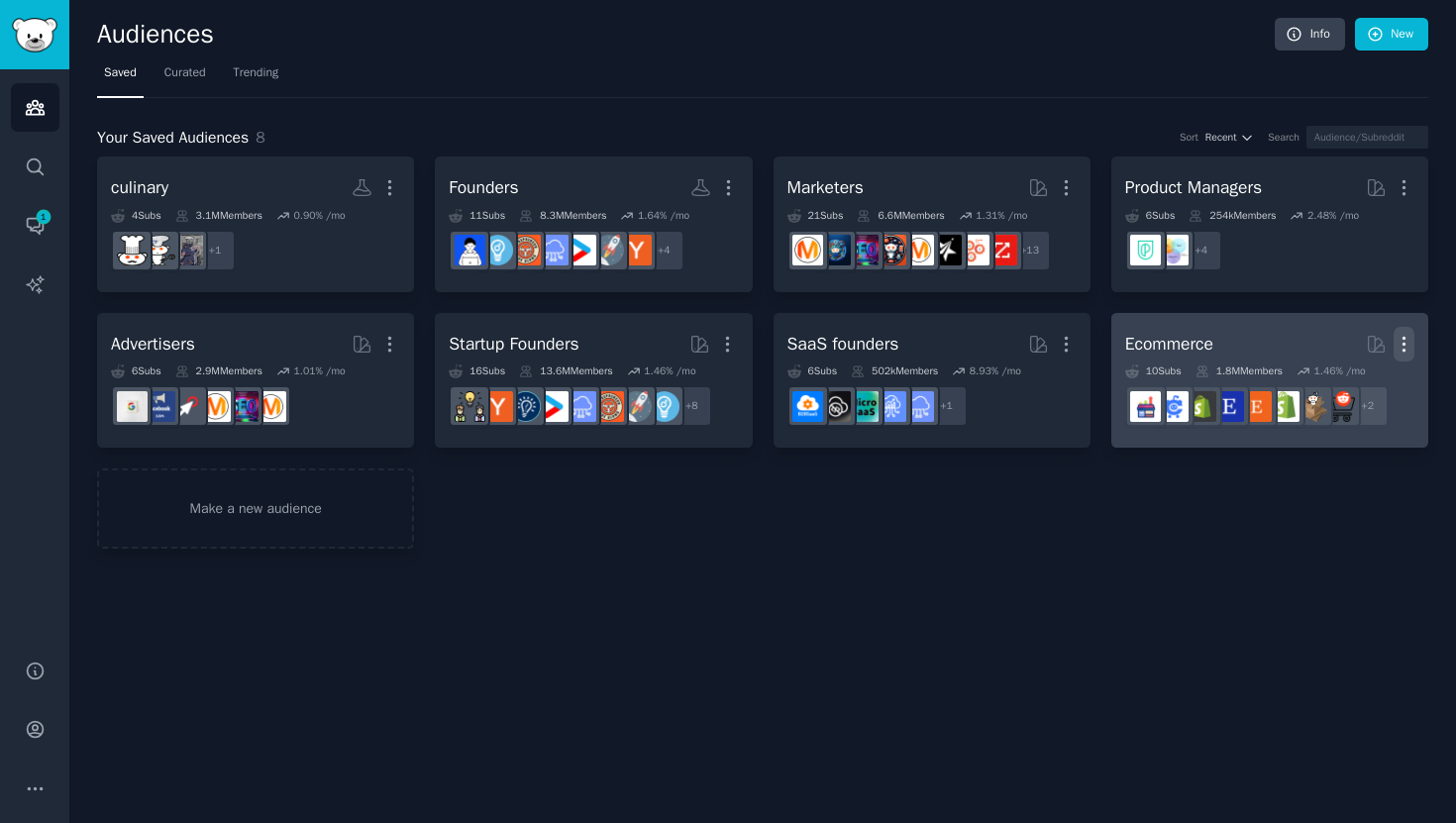 click 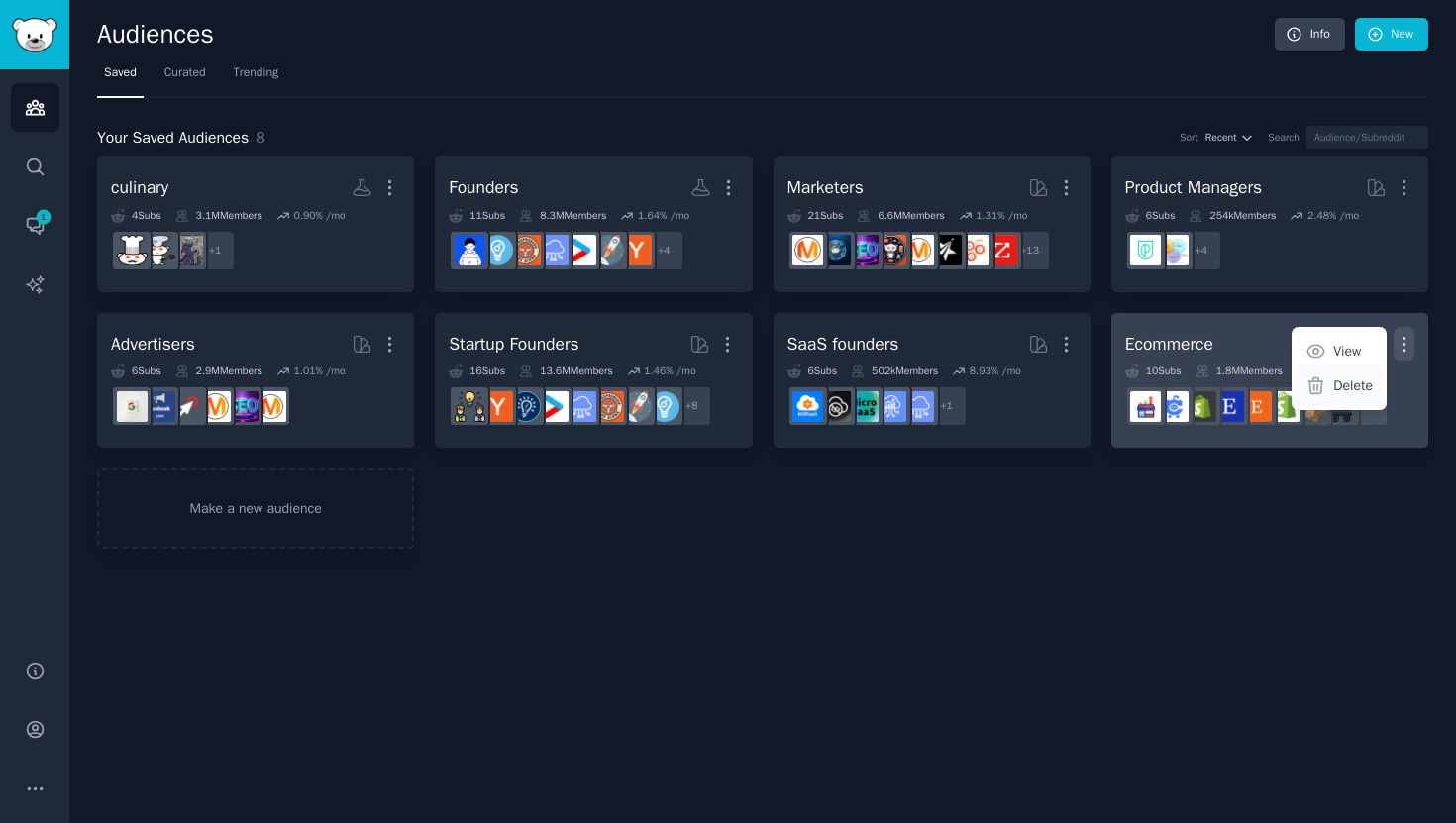 click on "Delete" at bounding box center (1353, 385) 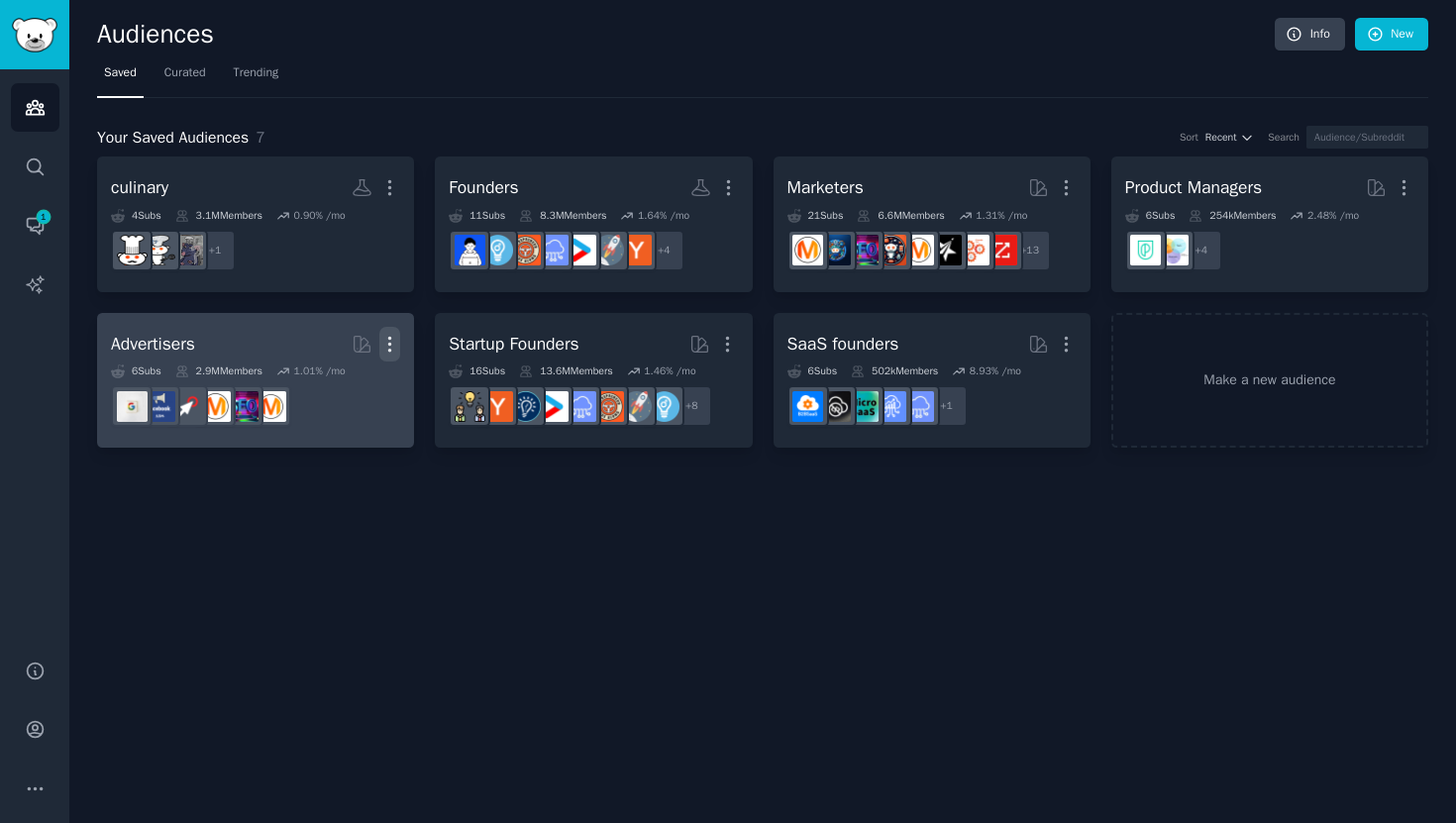 click 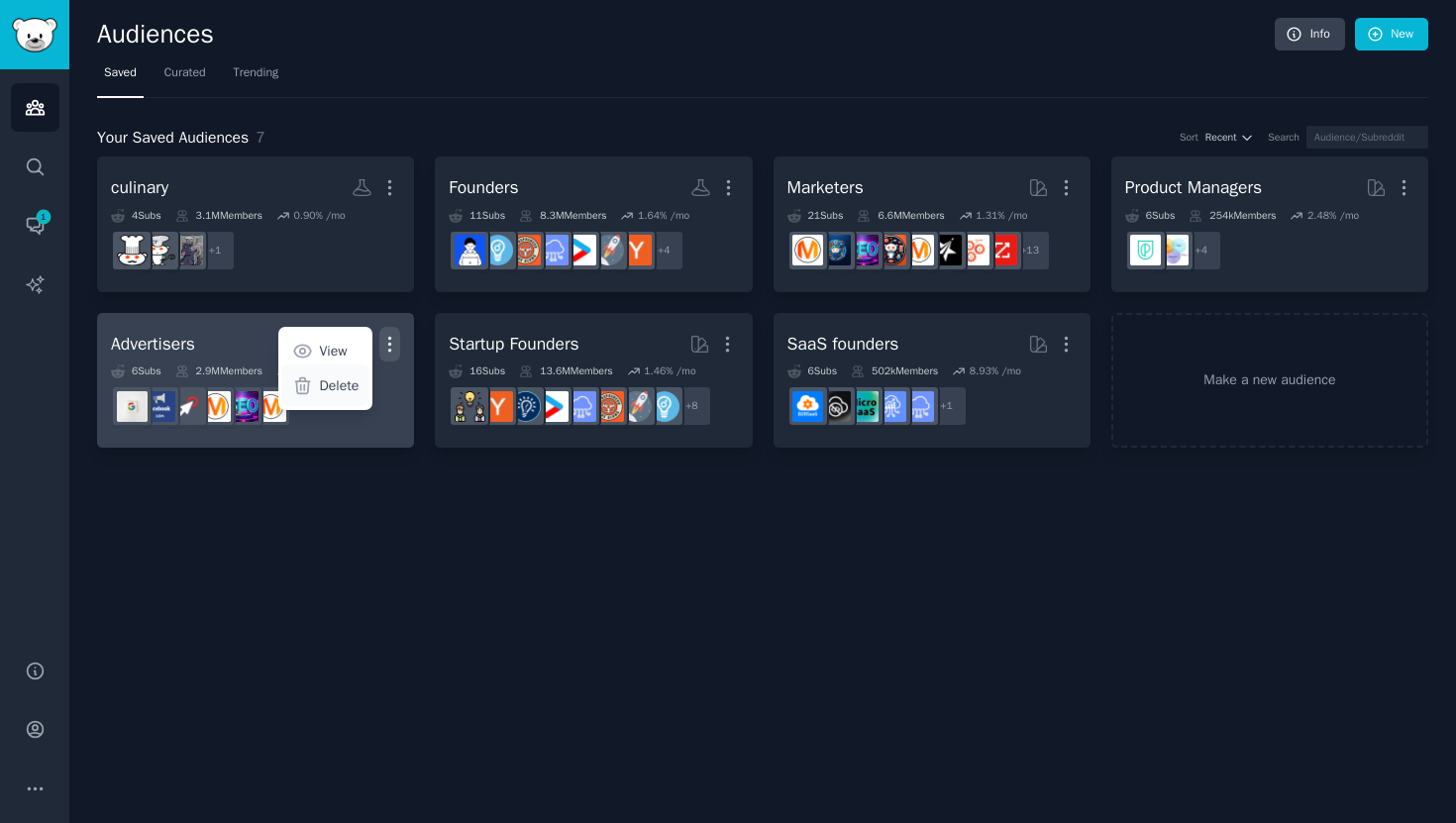click on "Delete" at bounding box center [340, 385] 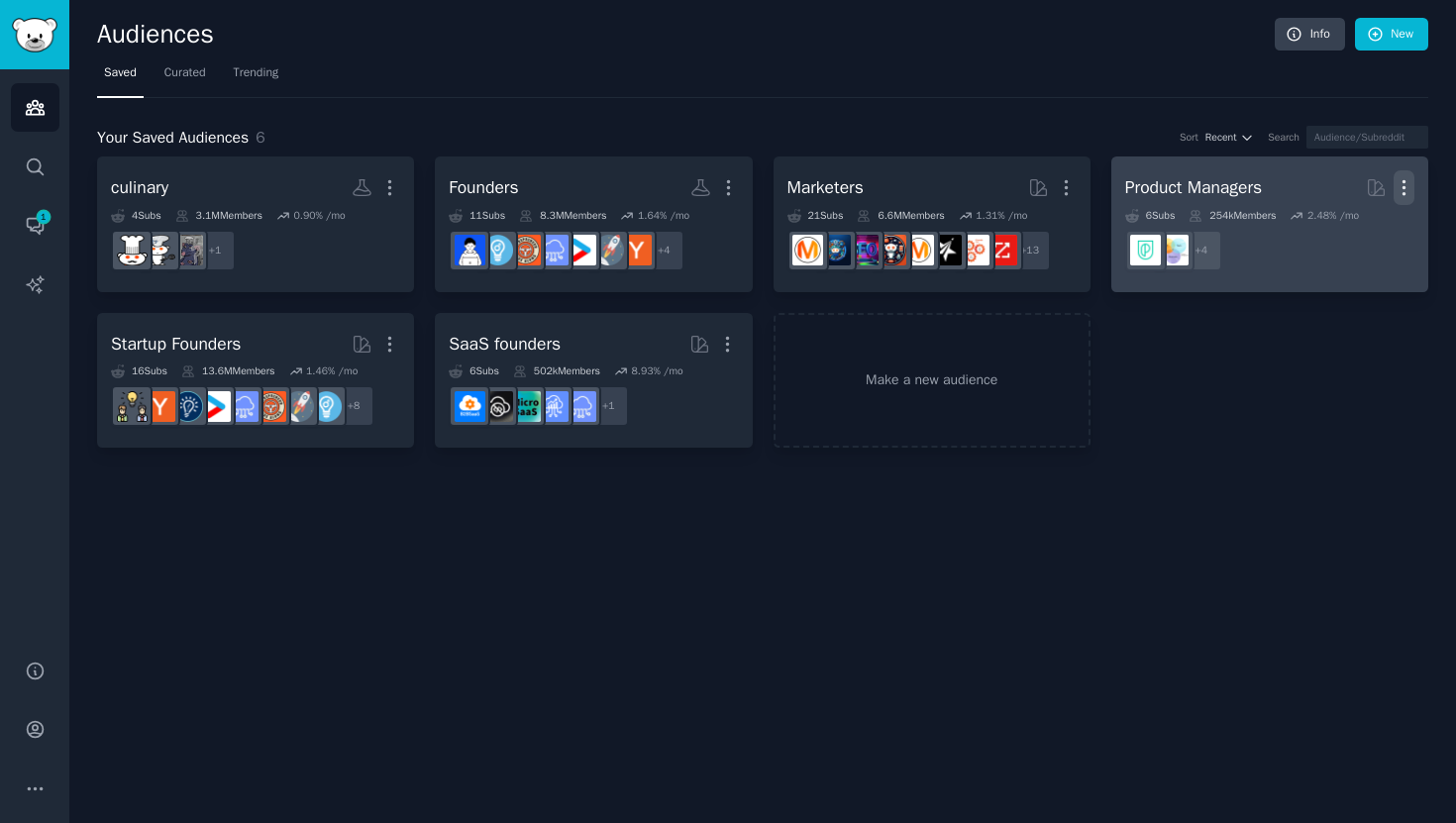 click 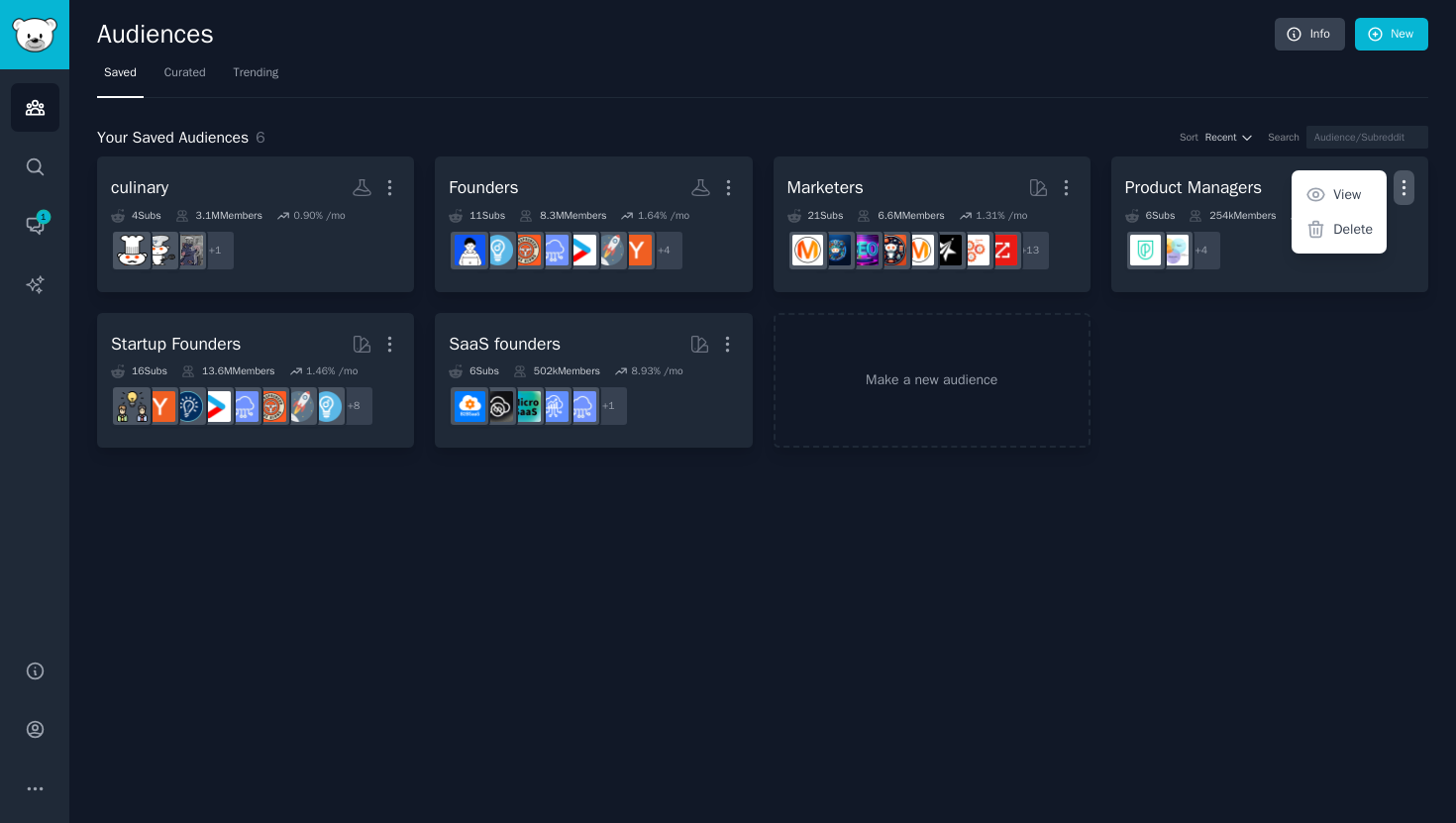 type 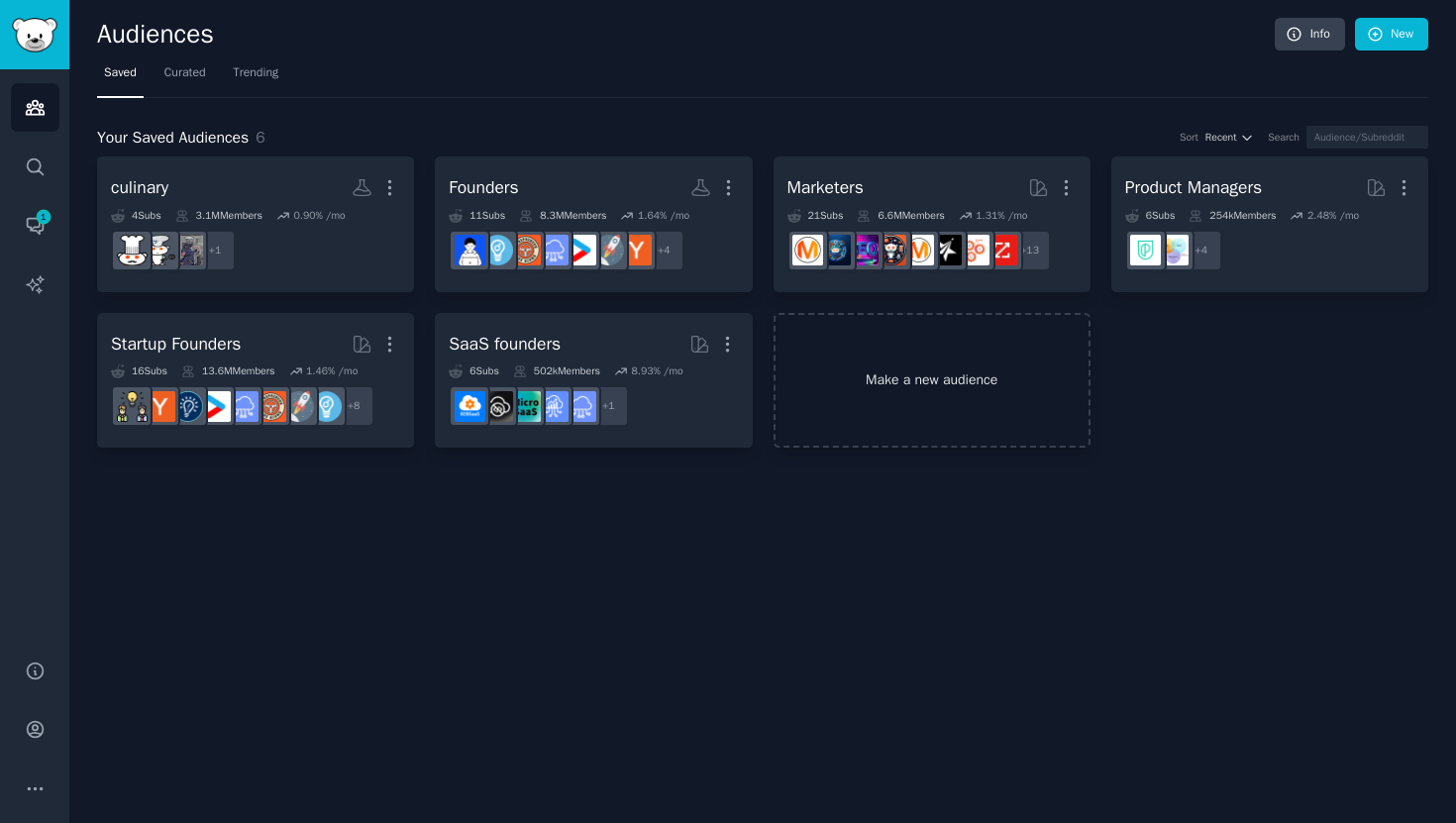 click on "Make a new audience" at bounding box center (932, 380) 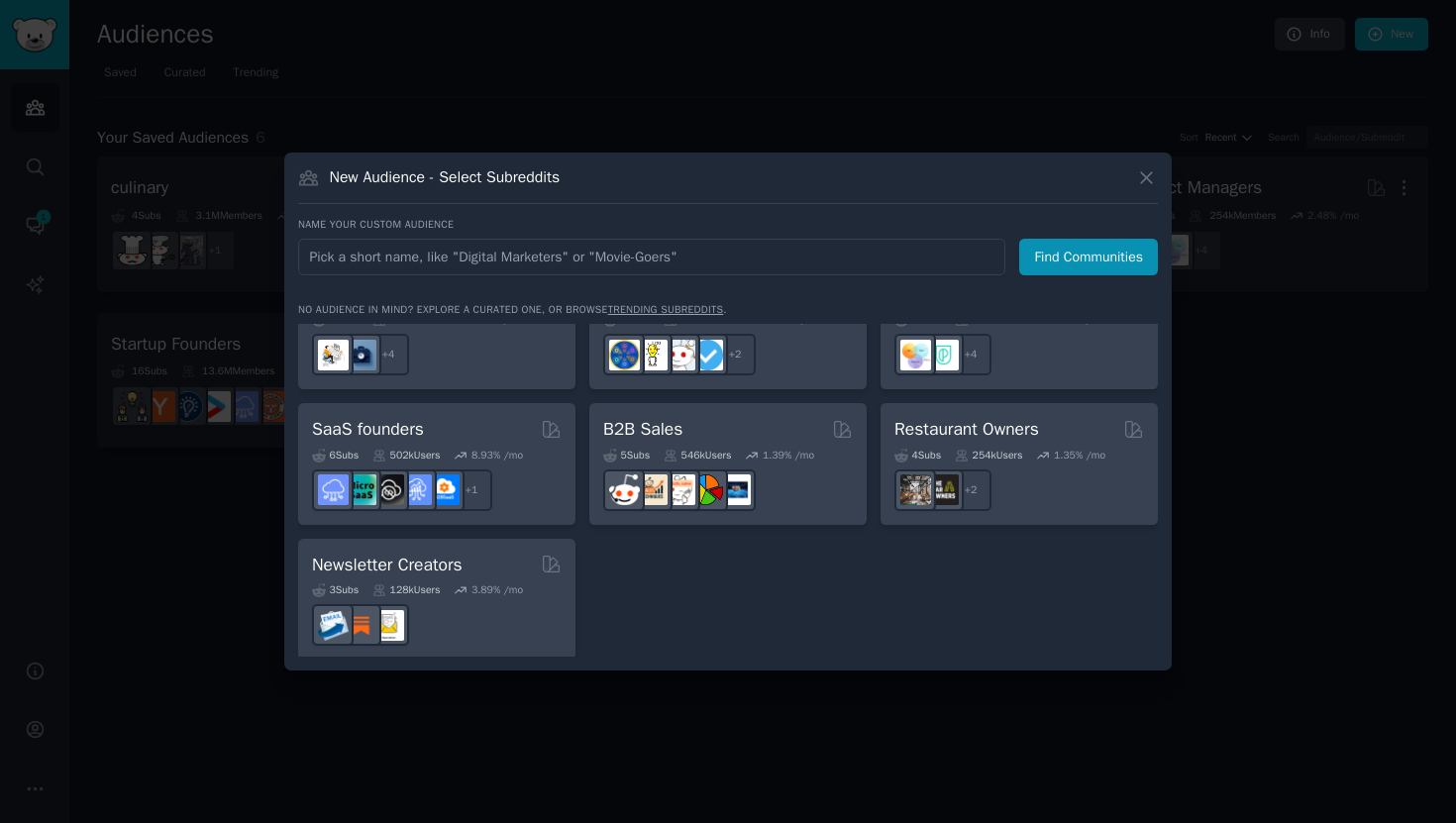 scroll, scrollTop: 1546, scrollLeft: 0, axis: vertical 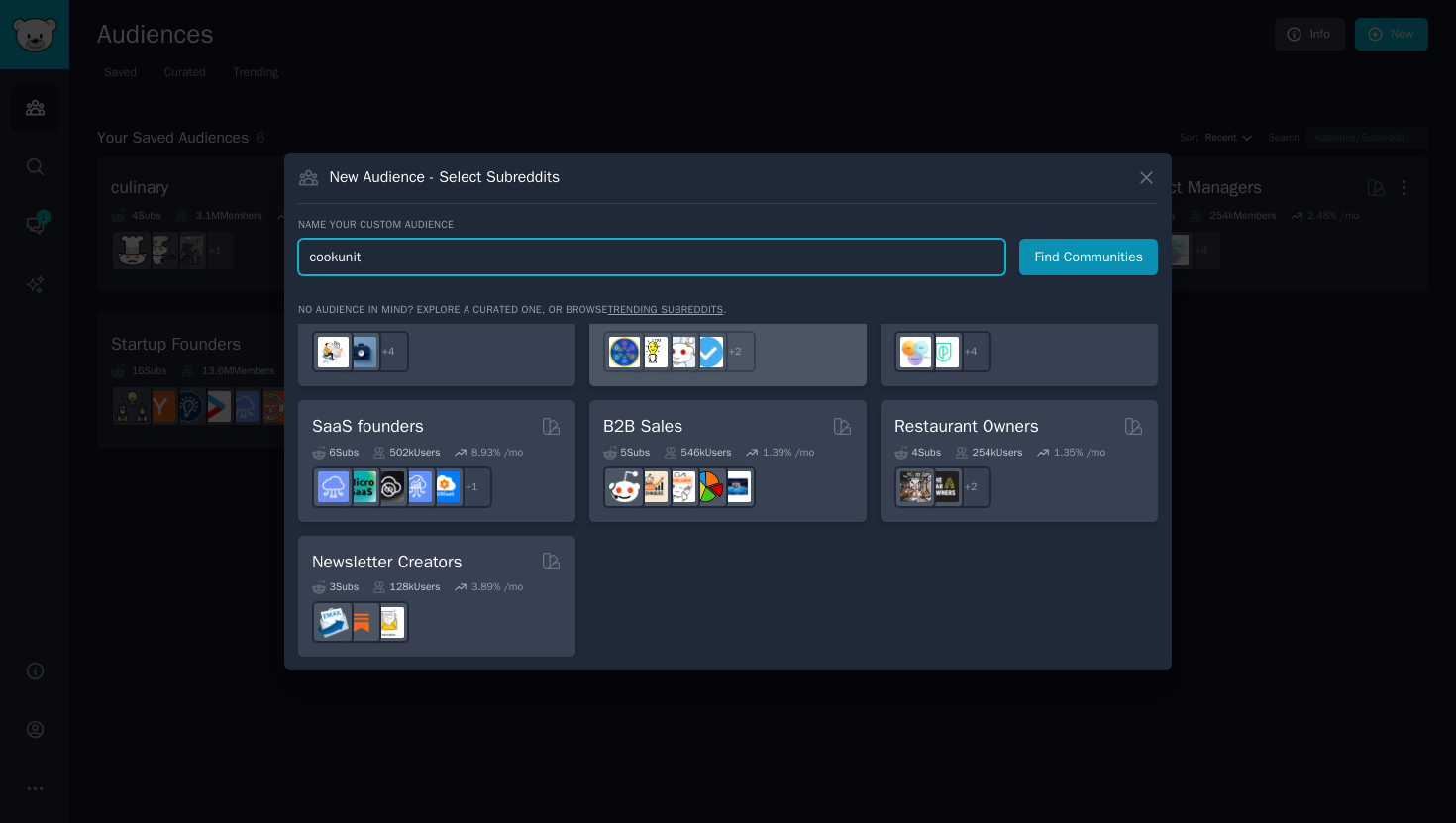 type on "cookunity" 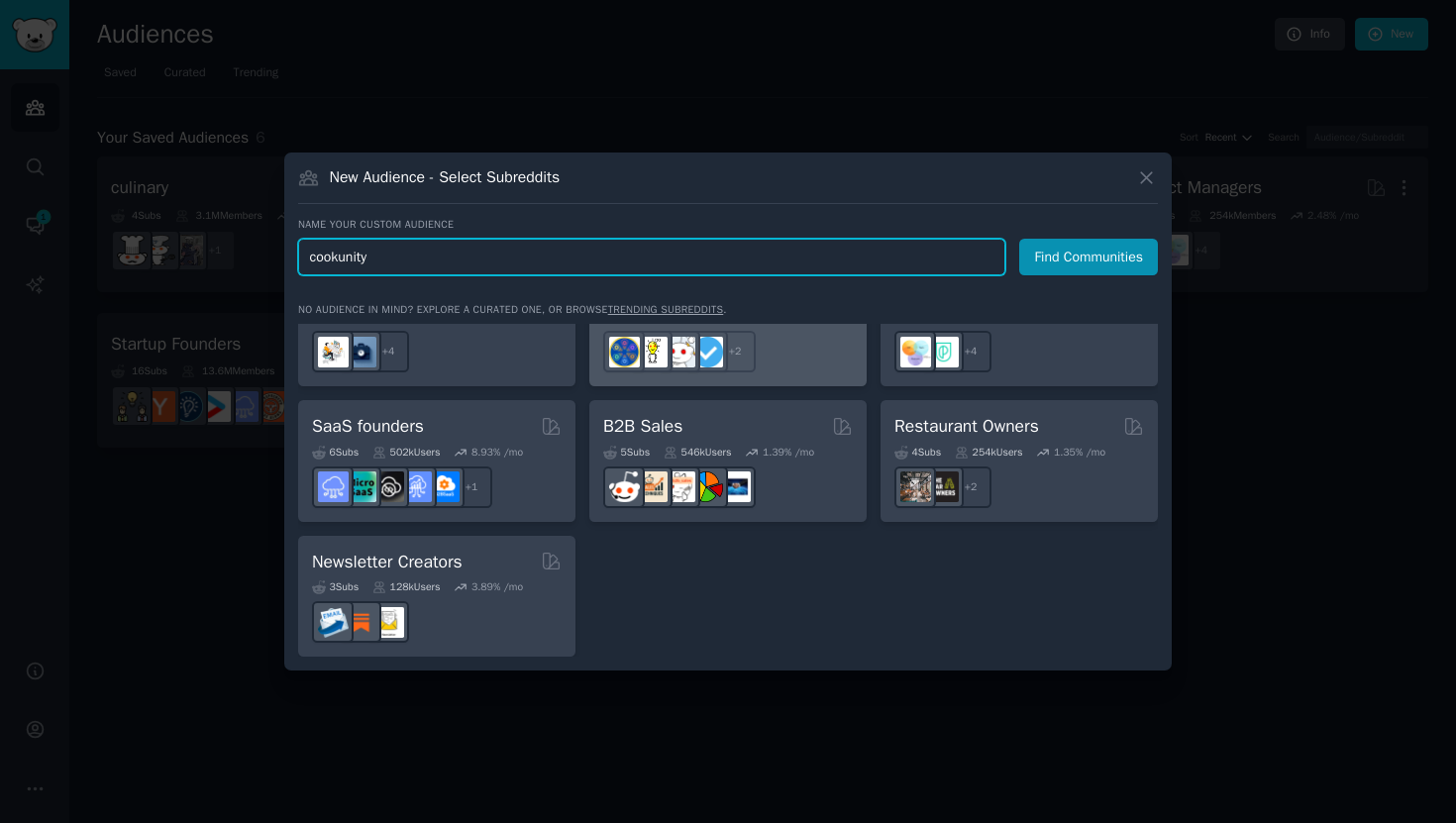 click on "Find Communities" at bounding box center (1089, 257) 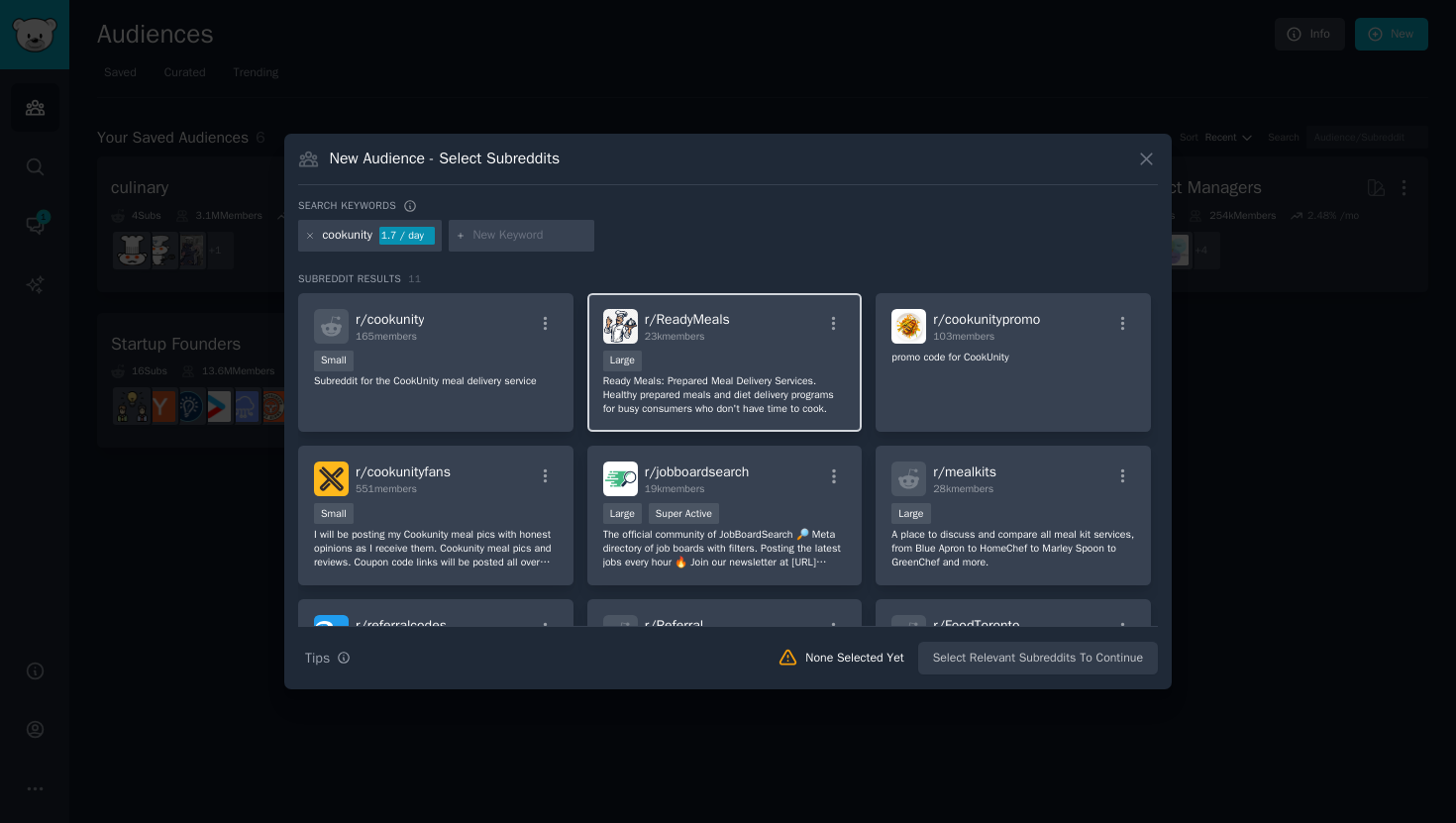 click on "10,000 - 100,000 members Large" at bounding box center (725, 362) 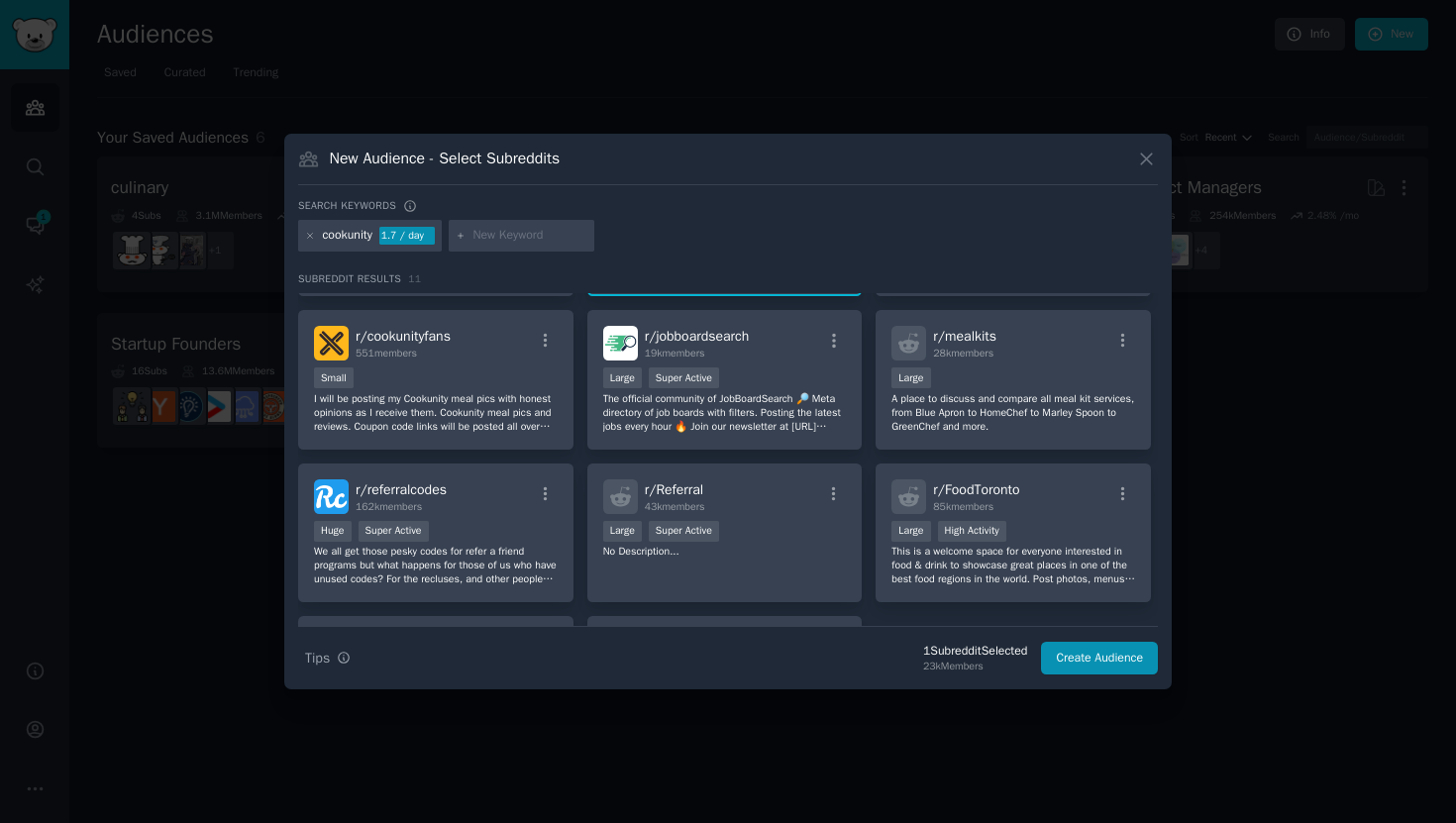 scroll, scrollTop: 134, scrollLeft: 0, axis: vertical 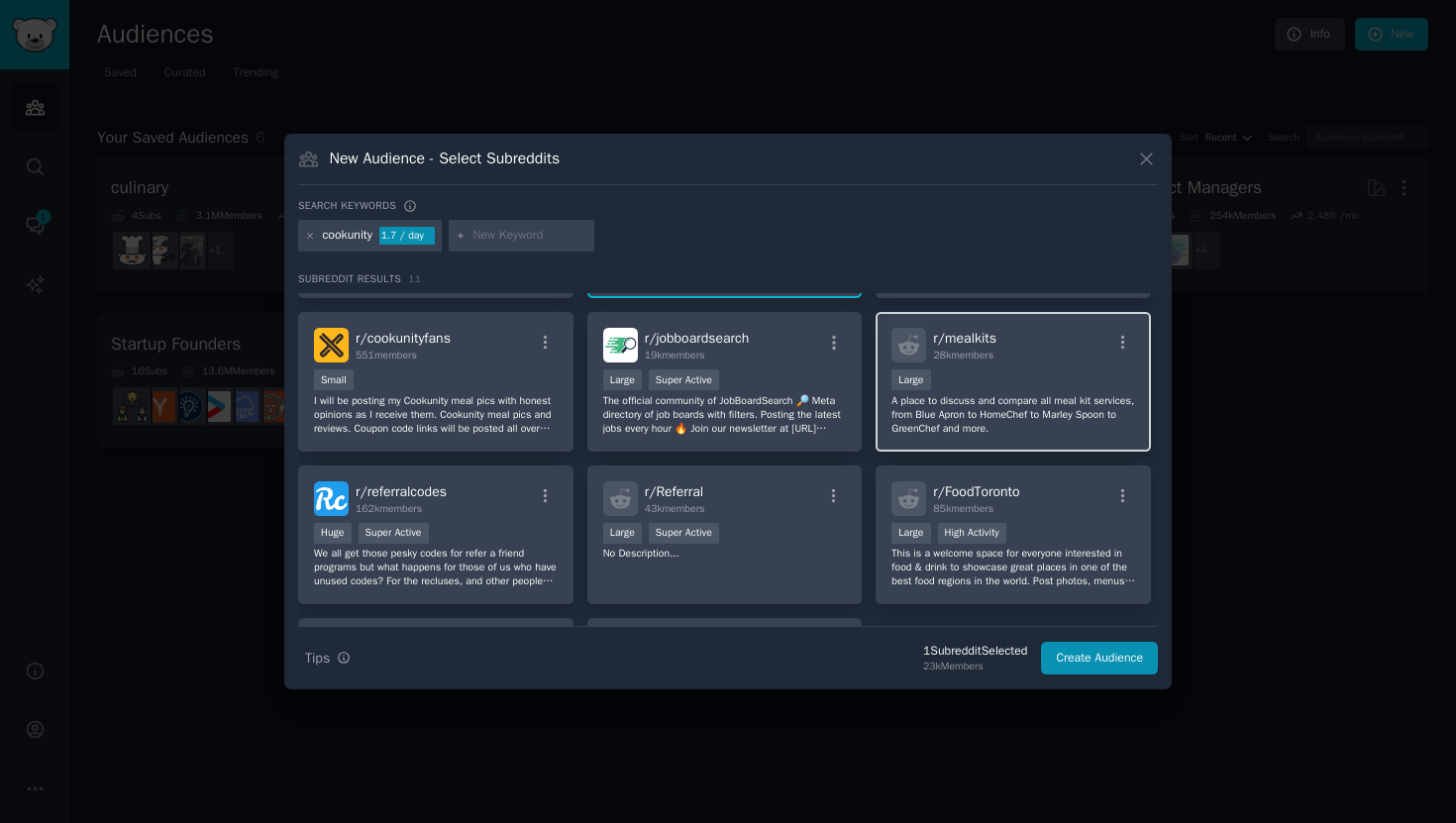 click on "A place to discuss and compare all meal kit services, from Blue Apron to HomeChef to Marley Spoon to GreenChef and more." at bounding box center [1013, 415] 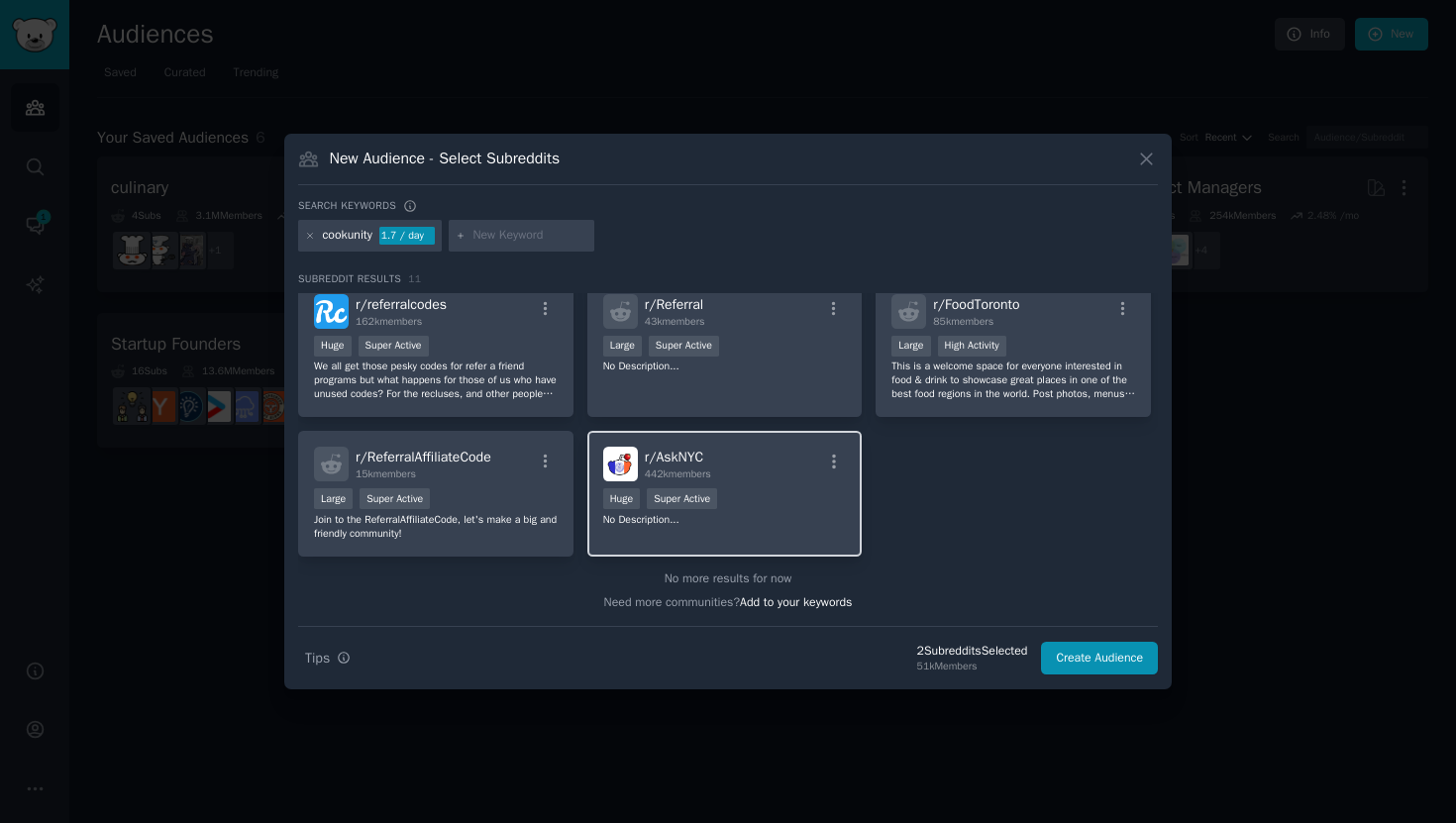 scroll, scrollTop: 0, scrollLeft: 0, axis: both 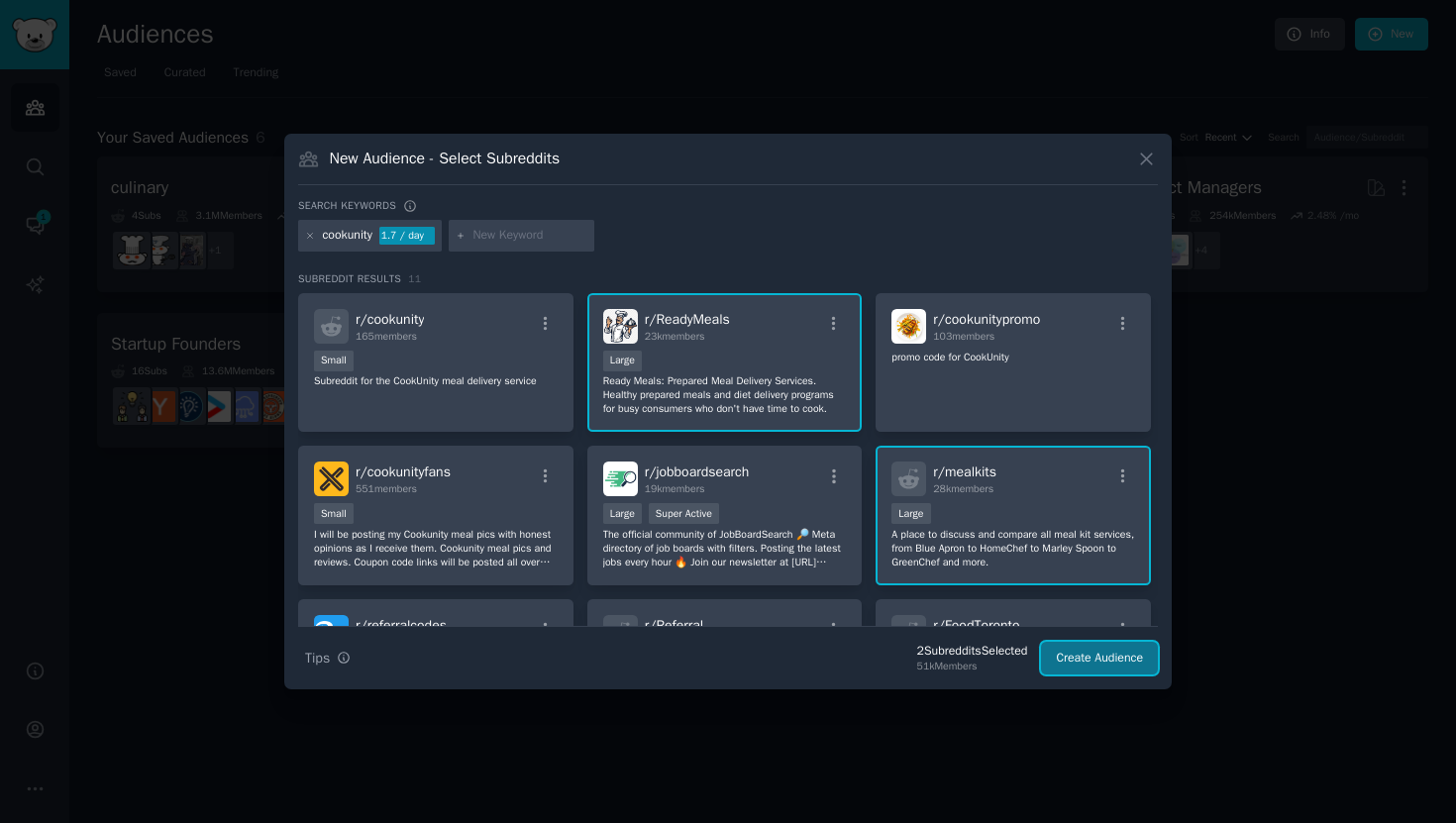 click on "Create Audience" at bounding box center [1099, 659] 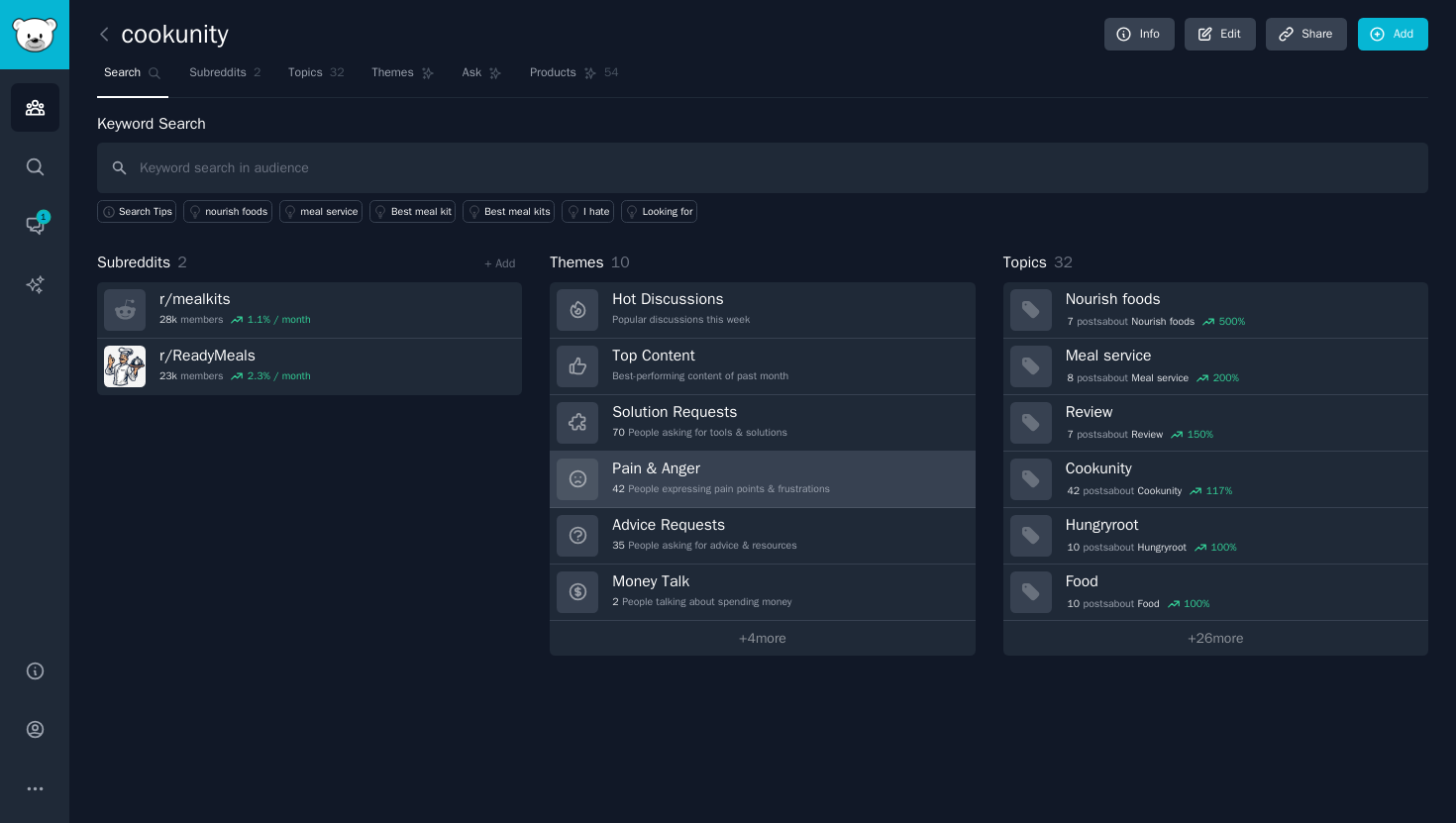 click on "Pain & Anger" at bounding box center (721, 468) 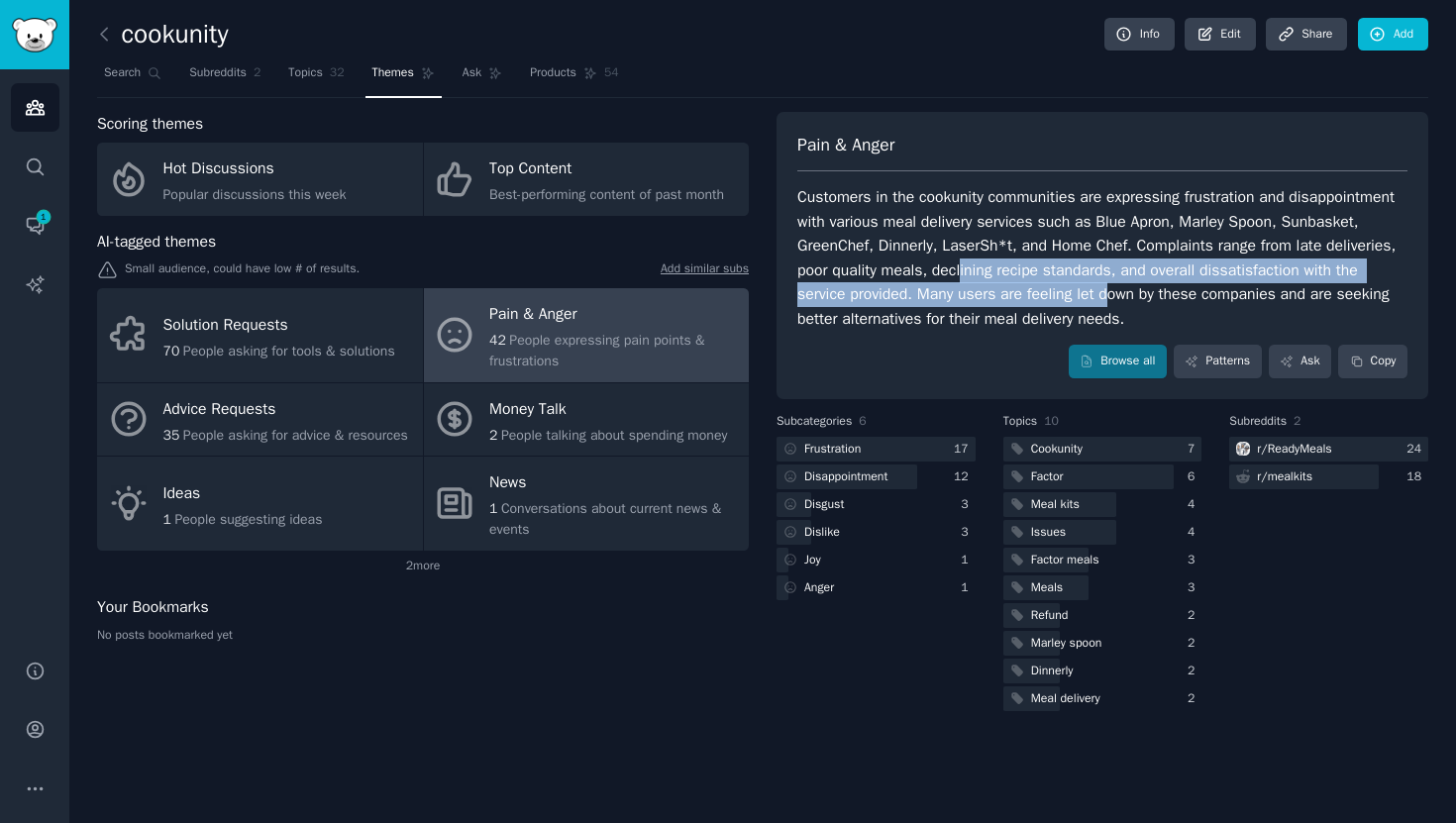 drag, startPoint x: 1073, startPoint y: 271, endPoint x: 1282, endPoint y: 303, distance: 211.43557 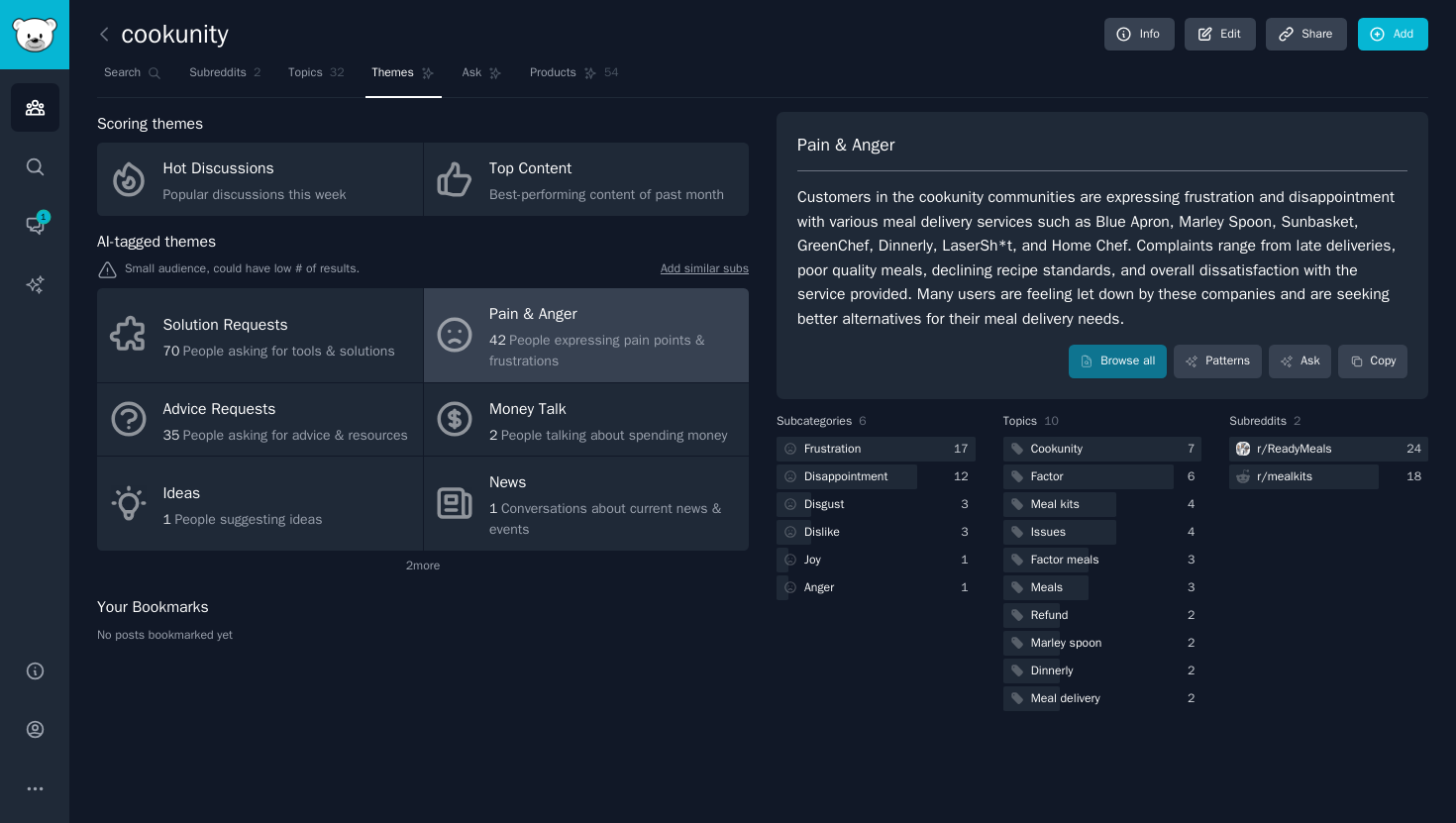 click on "Customers in the cookunity communities are expressing frustration and disappointment with various meal delivery services such as Blue Apron, Marley Spoon, Sunbasket, GreenChef, Dinnerly, LaserSh*t, and Home Chef. Complaints range from late deliveries, poor quality meals, declining recipe standards, and overall dissatisfaction with the service provided. Many users are feeling let down by these companies and are seeking better alternatives for their meal delivery needs." at bounding box center (1102, 257) 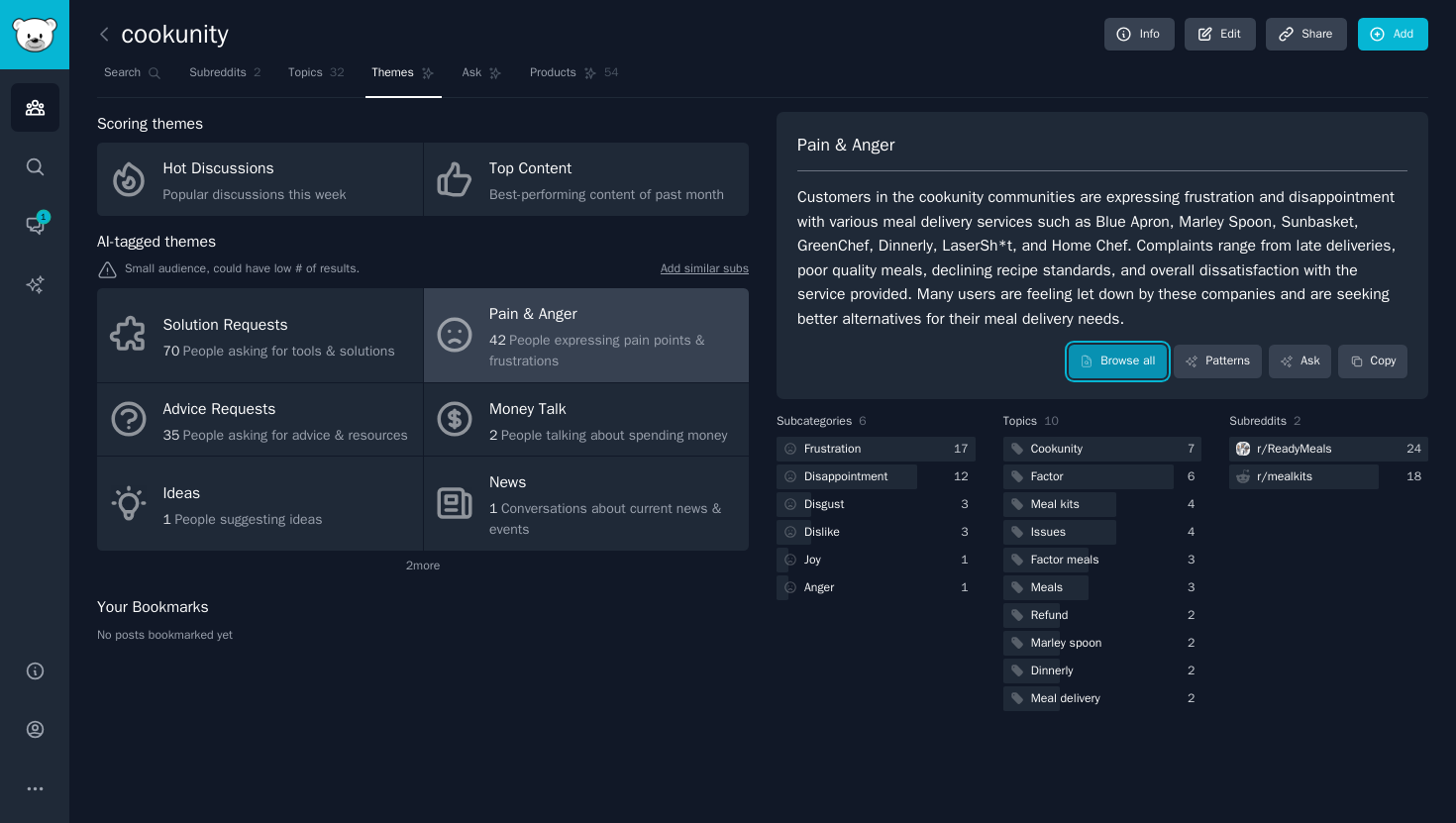 click on "Browse all" at bounding box center (1117, 361) 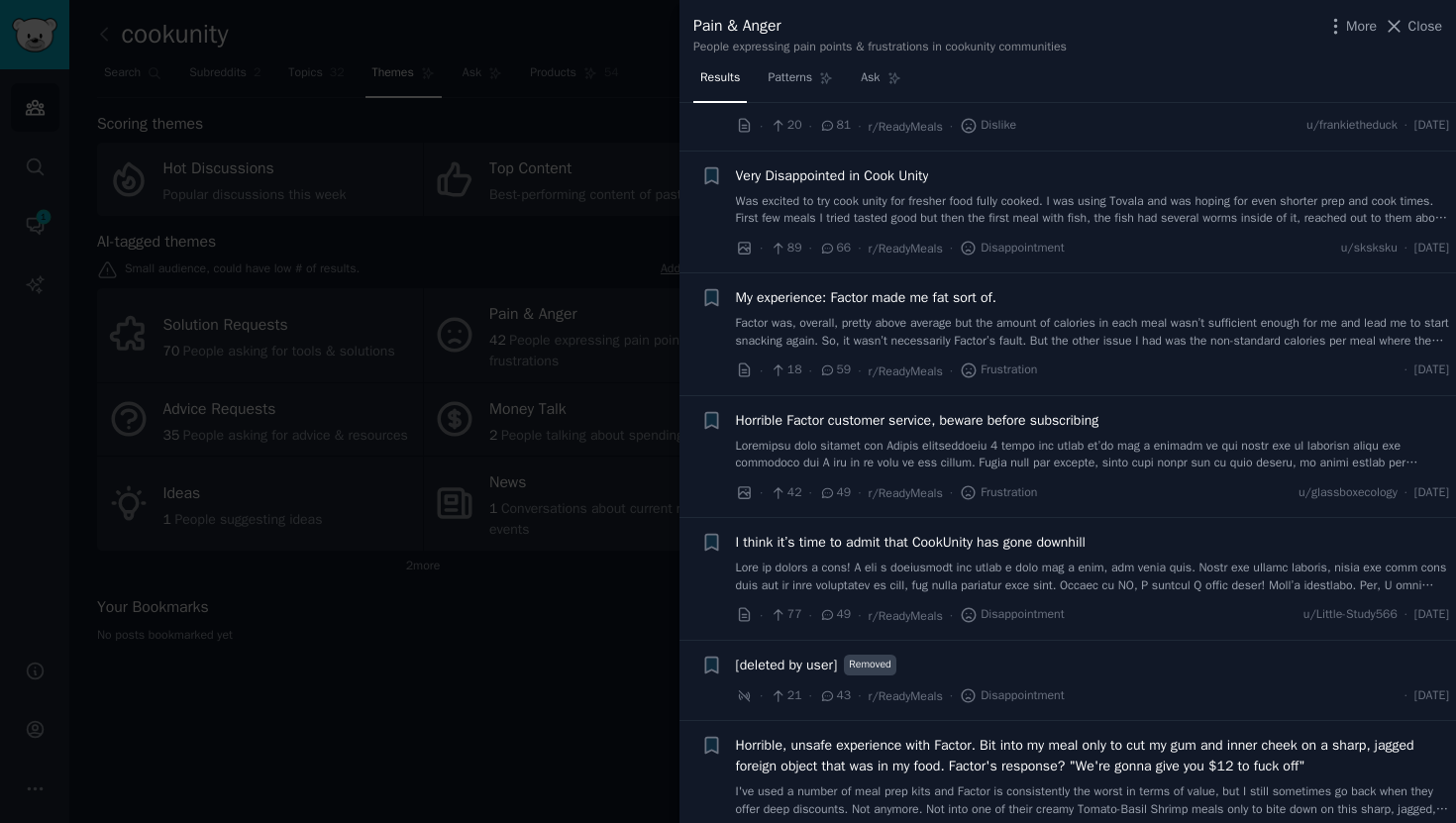scroll, scrollTop: 0, scrollLeft: 0, axis: both 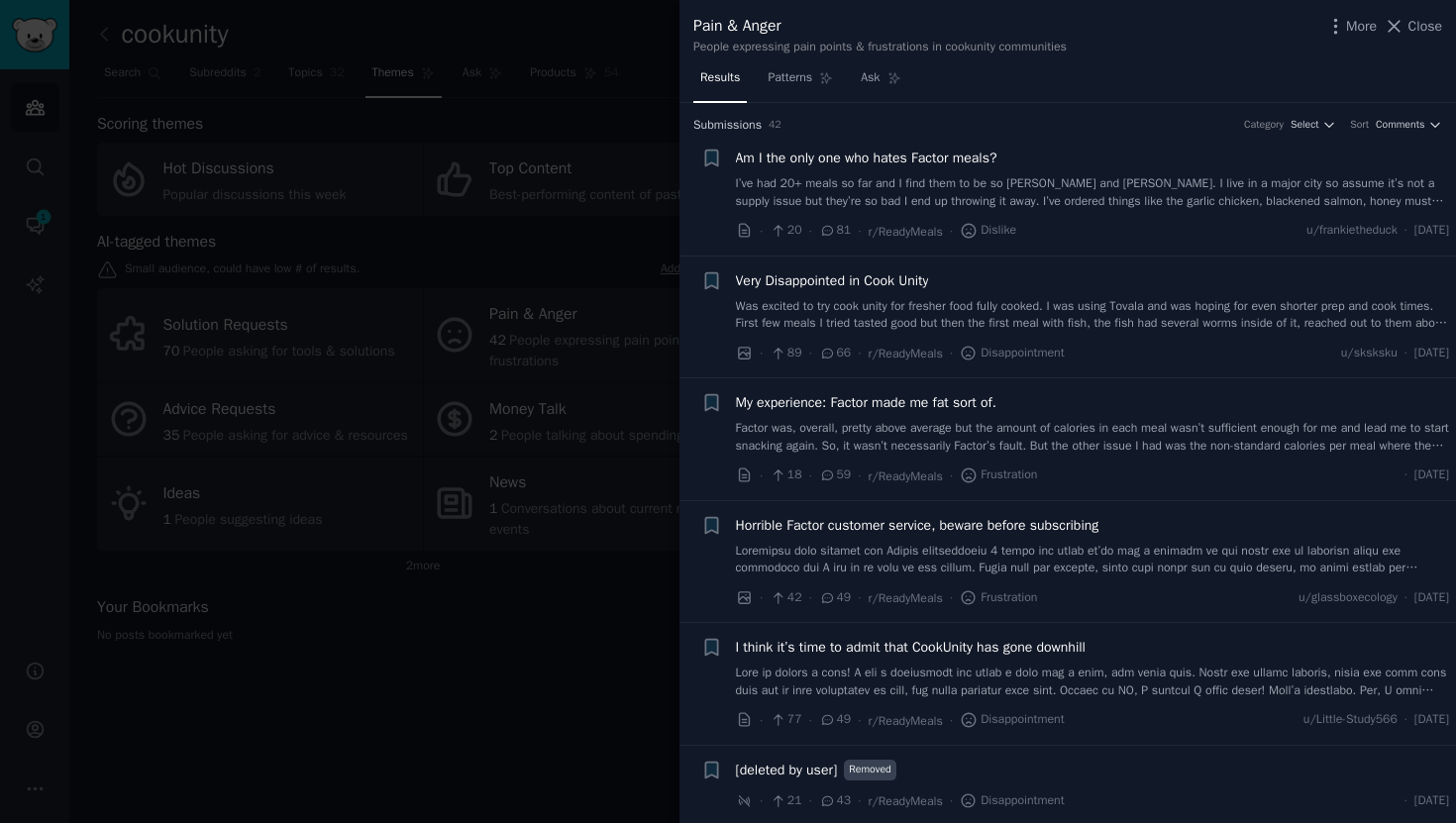 click on "I’ve had 20+ meals so far and I find them to be so [PERSON_NAME] and [PERSON_NAME]. I live in a major city so assume it’s not a supply issue but they’re so bad I end up throwing it away. I’ve ordered things like the garlic chicken, blackened salmon, honey mustard chicken, etc. Also there’s hardly ever any carb to go with the meal.
I like Thistle but they go bad quickly. What’s another meal kit that uses the Factor model?" at bounding box center (1092, 192) 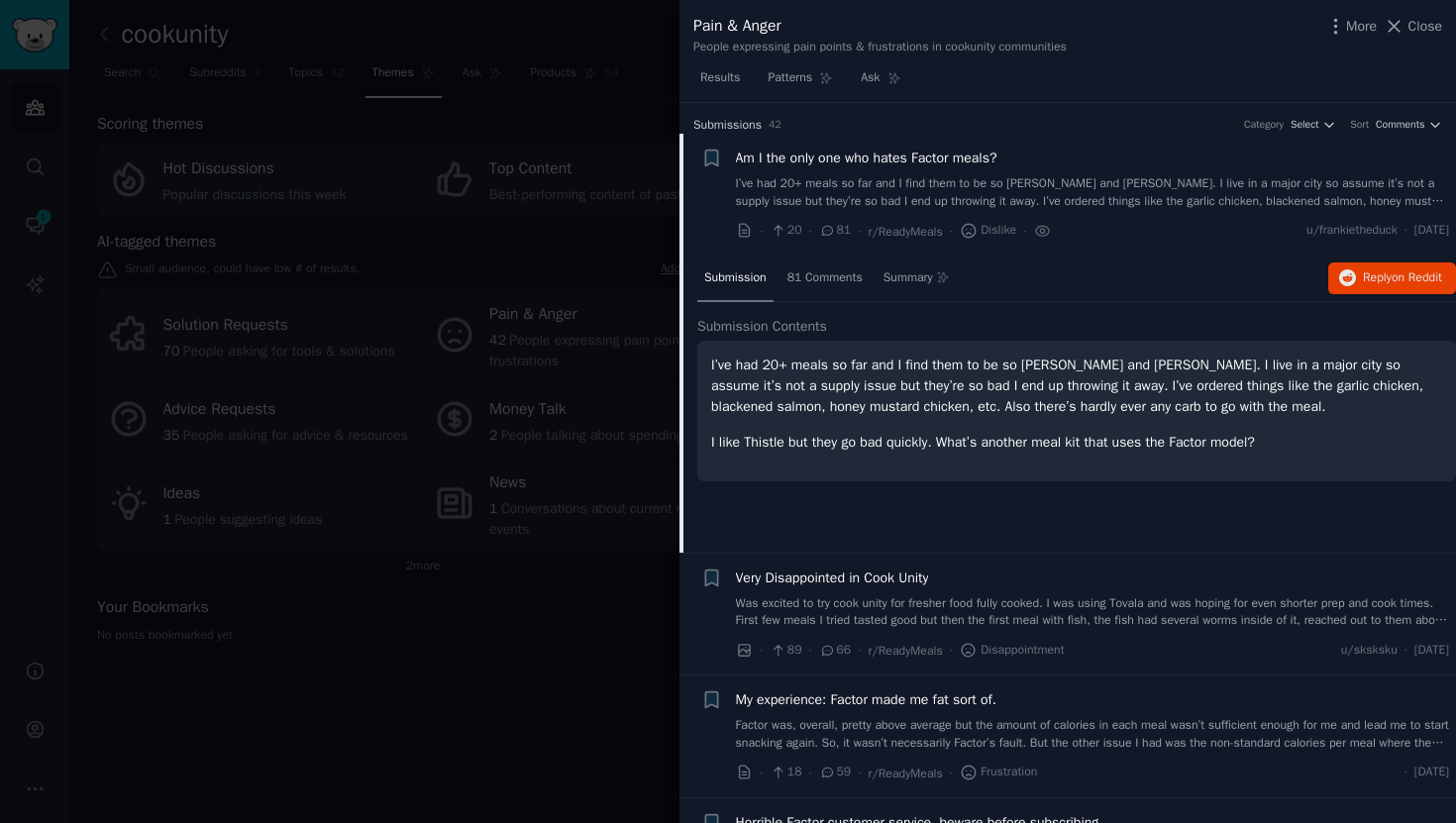 scroll, scrollTop: 31, scrollLeft: 0, axis: vertical 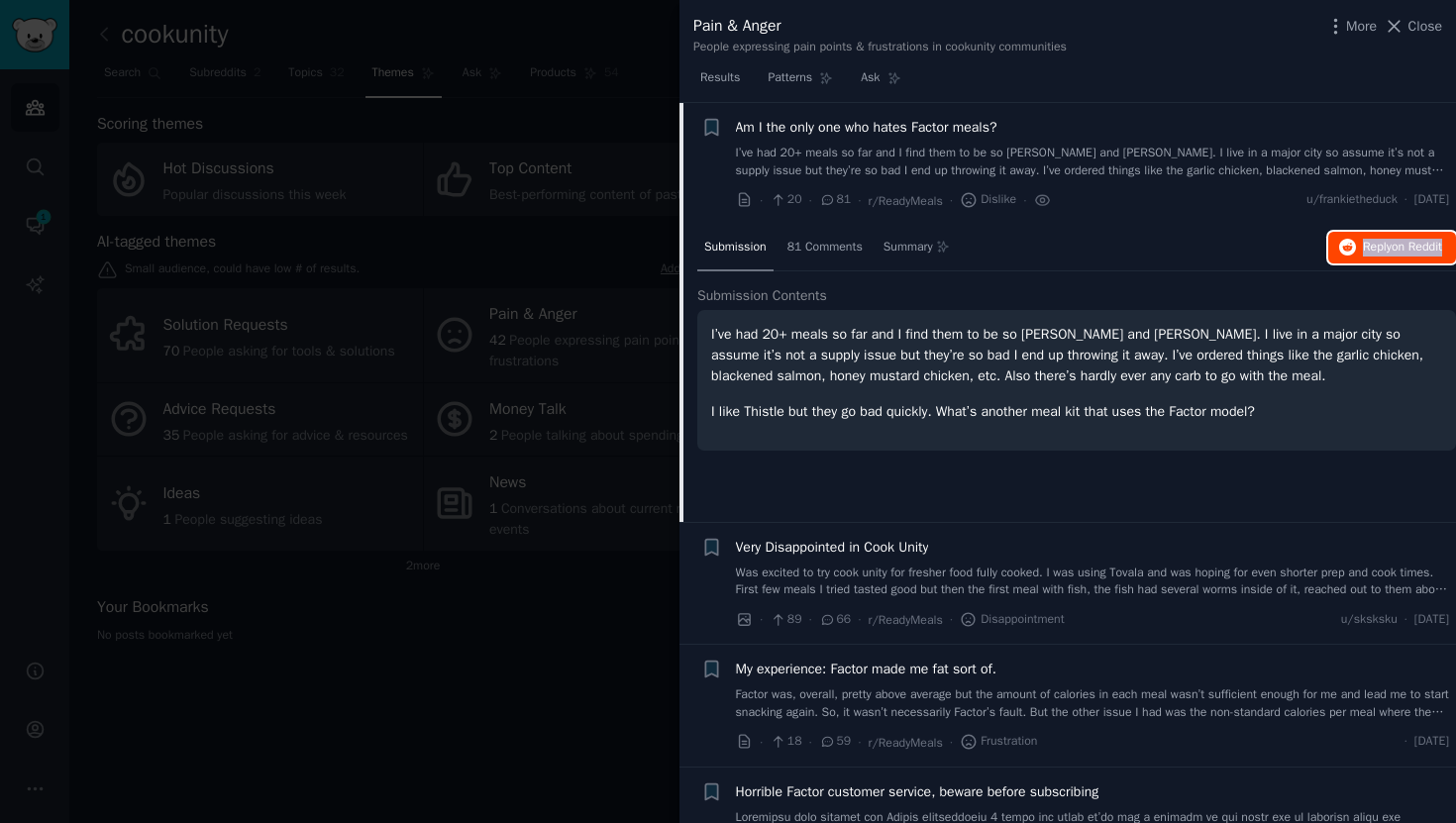 type 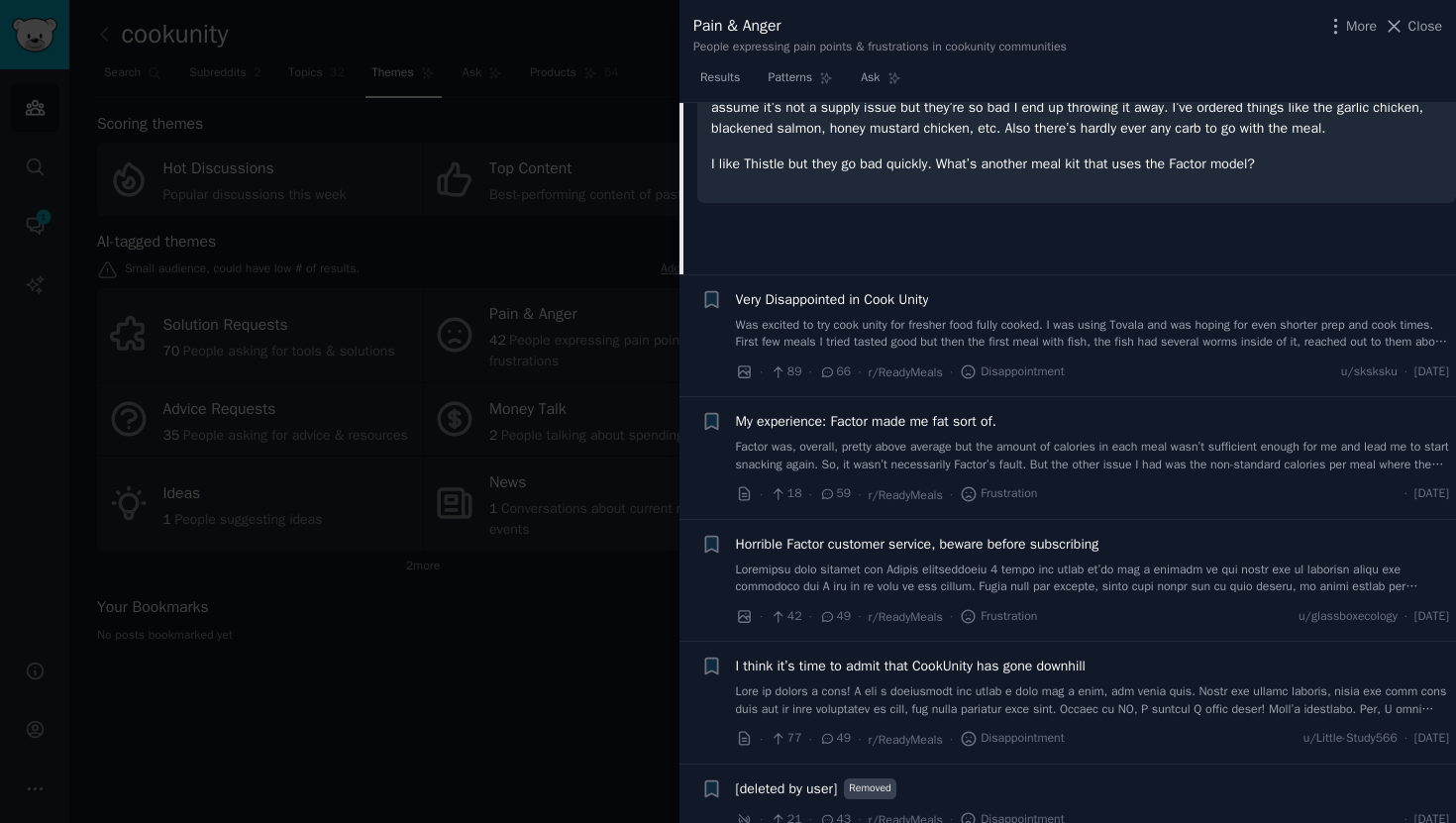 scroll, scrollTop: 279, scrollLeft: 0, axis: vertical 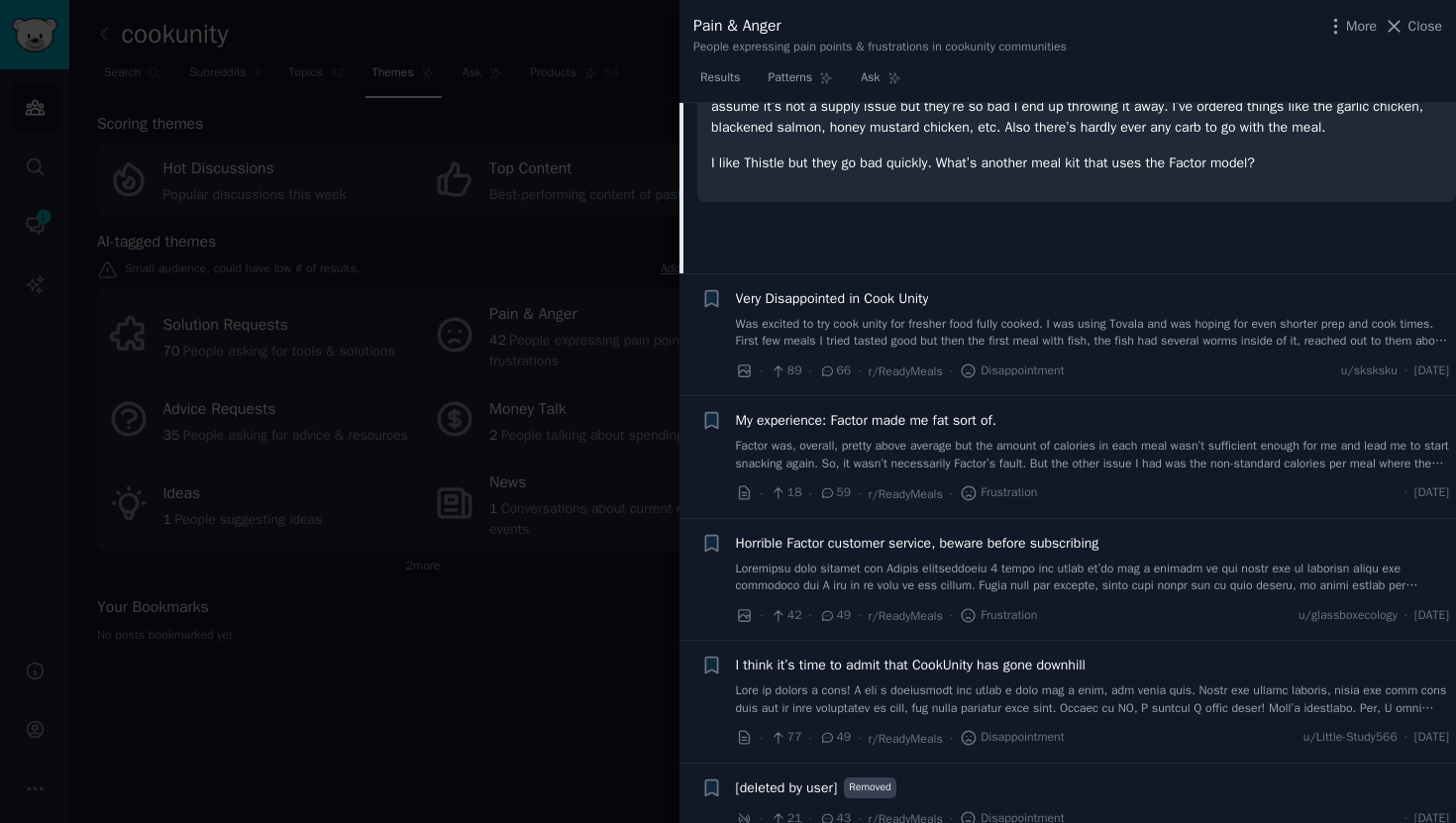 click on "Very Disappointed in Cook Unity" at bounding box center (1092, 298) 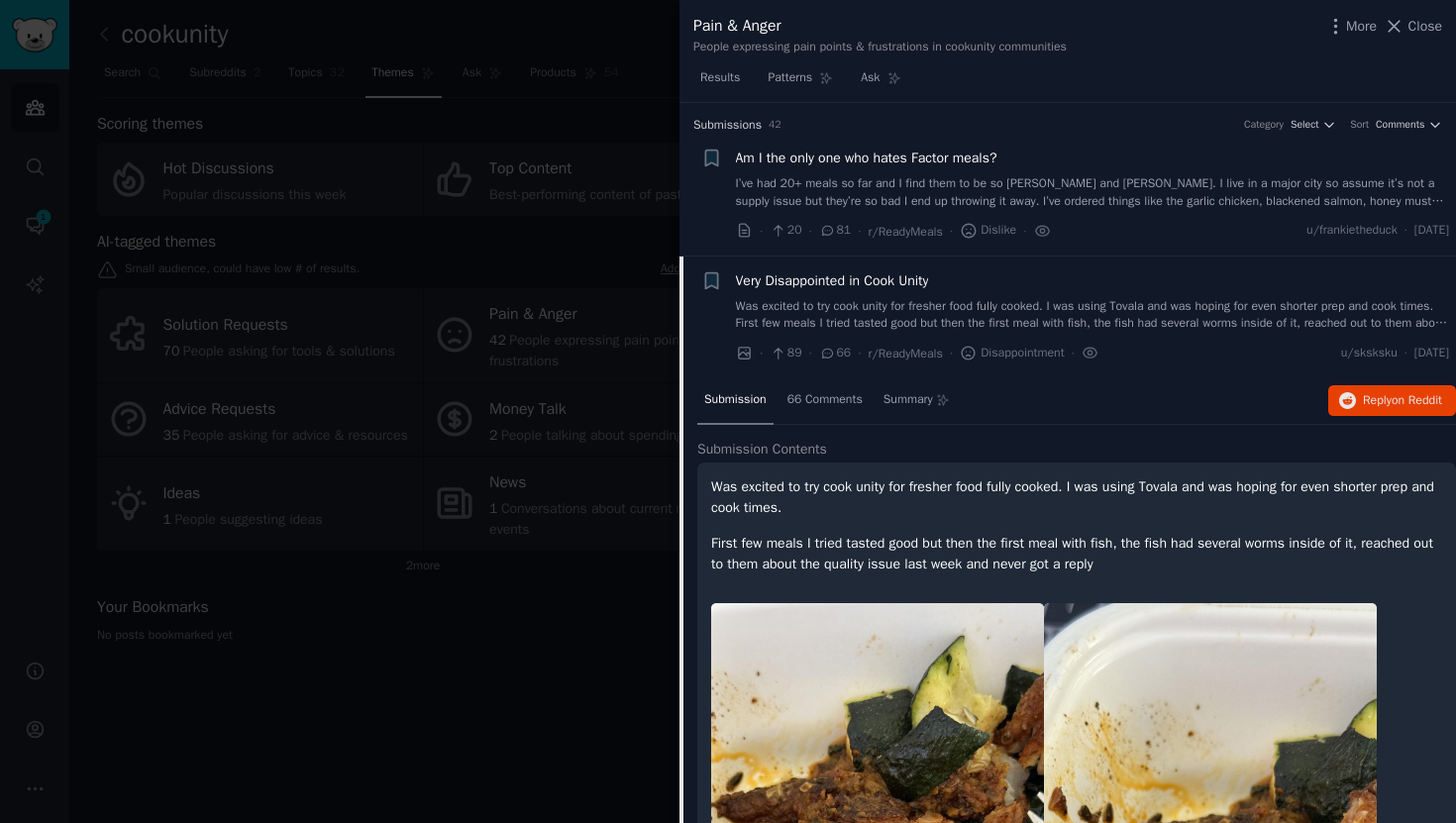 scroll, scrollTop: 7, scrollLeft: 0, axis: vertical 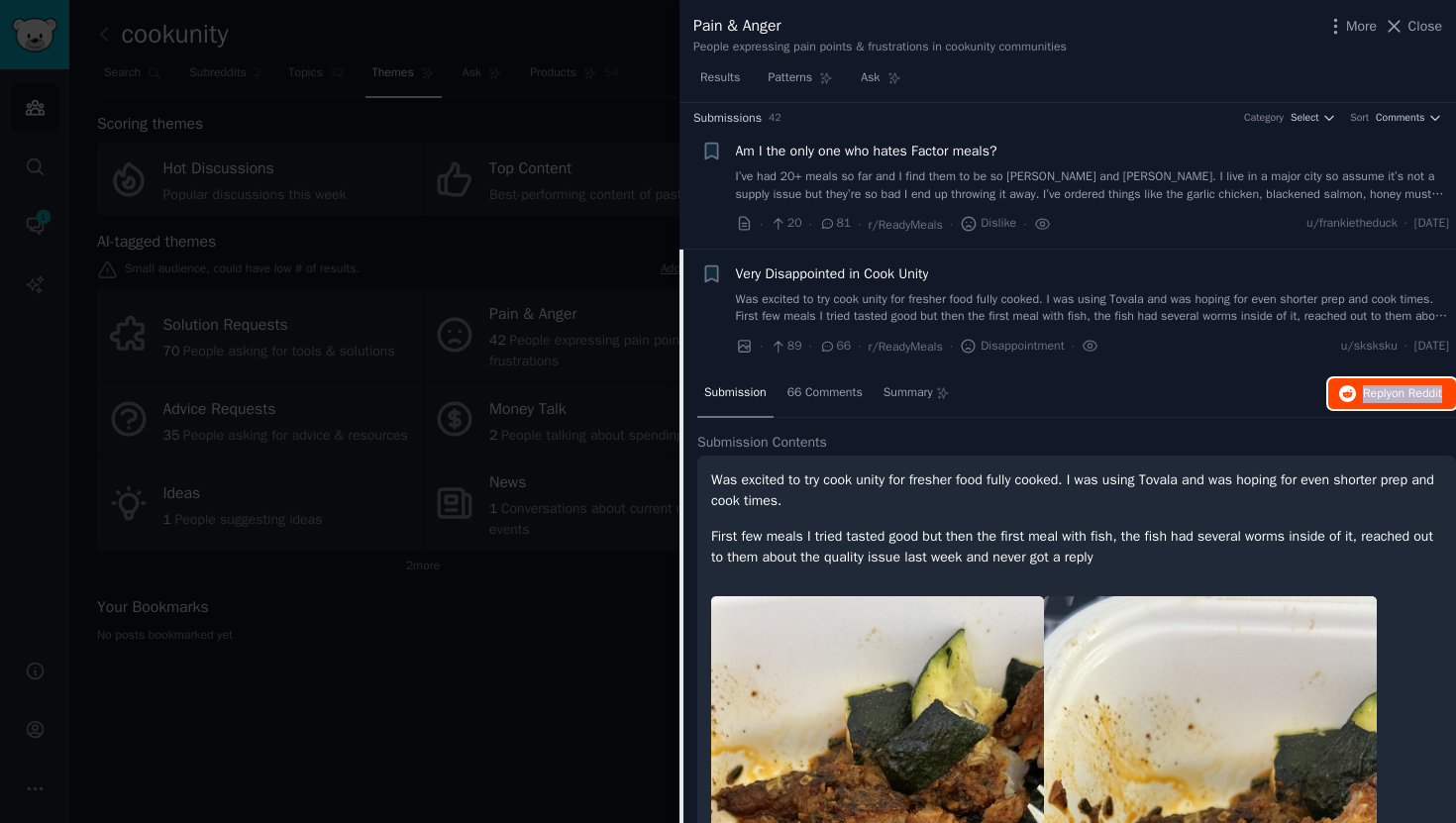 type 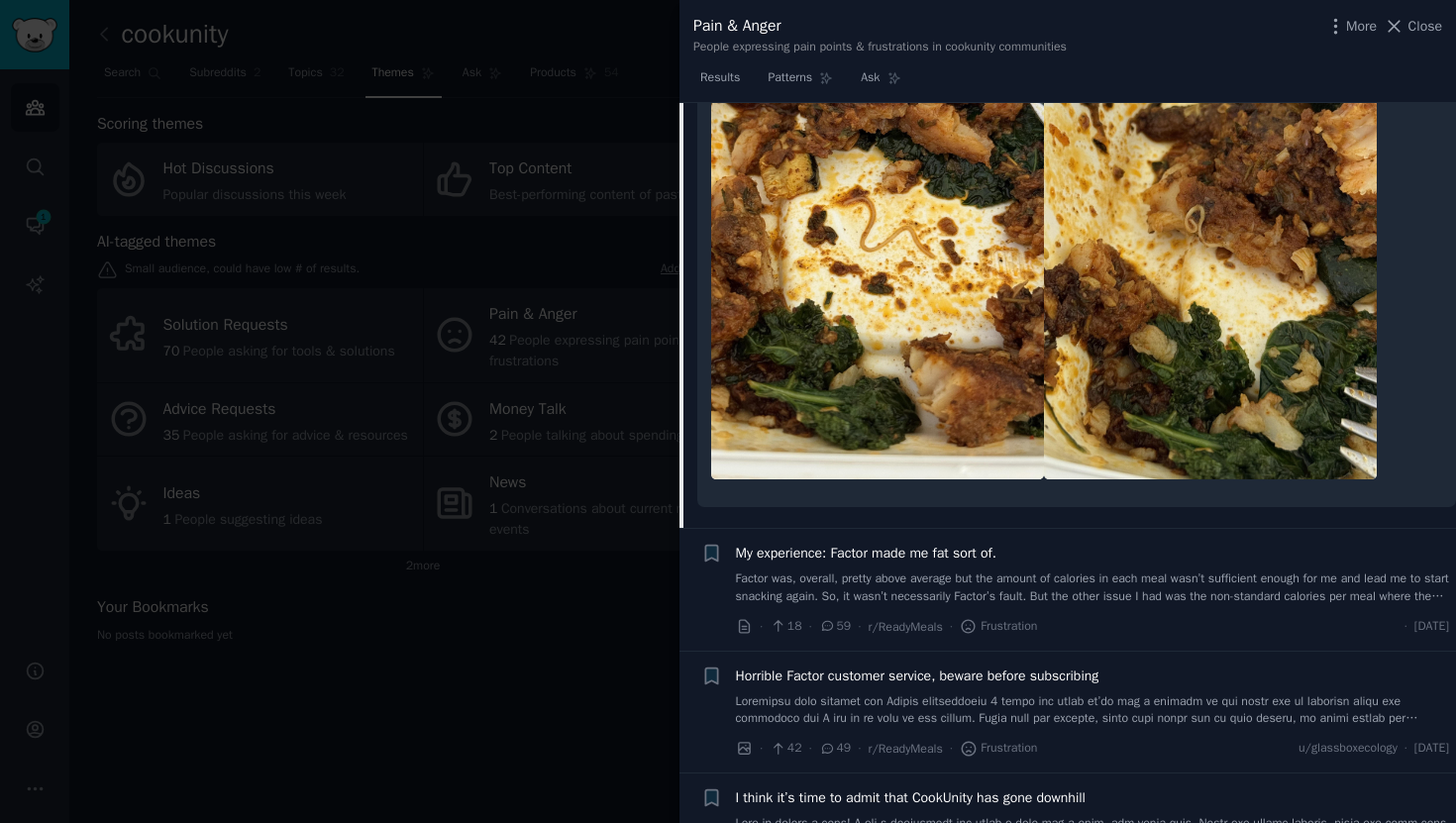 scroll, scrollTop: 721, scrollLeft: 0, axis: vertical 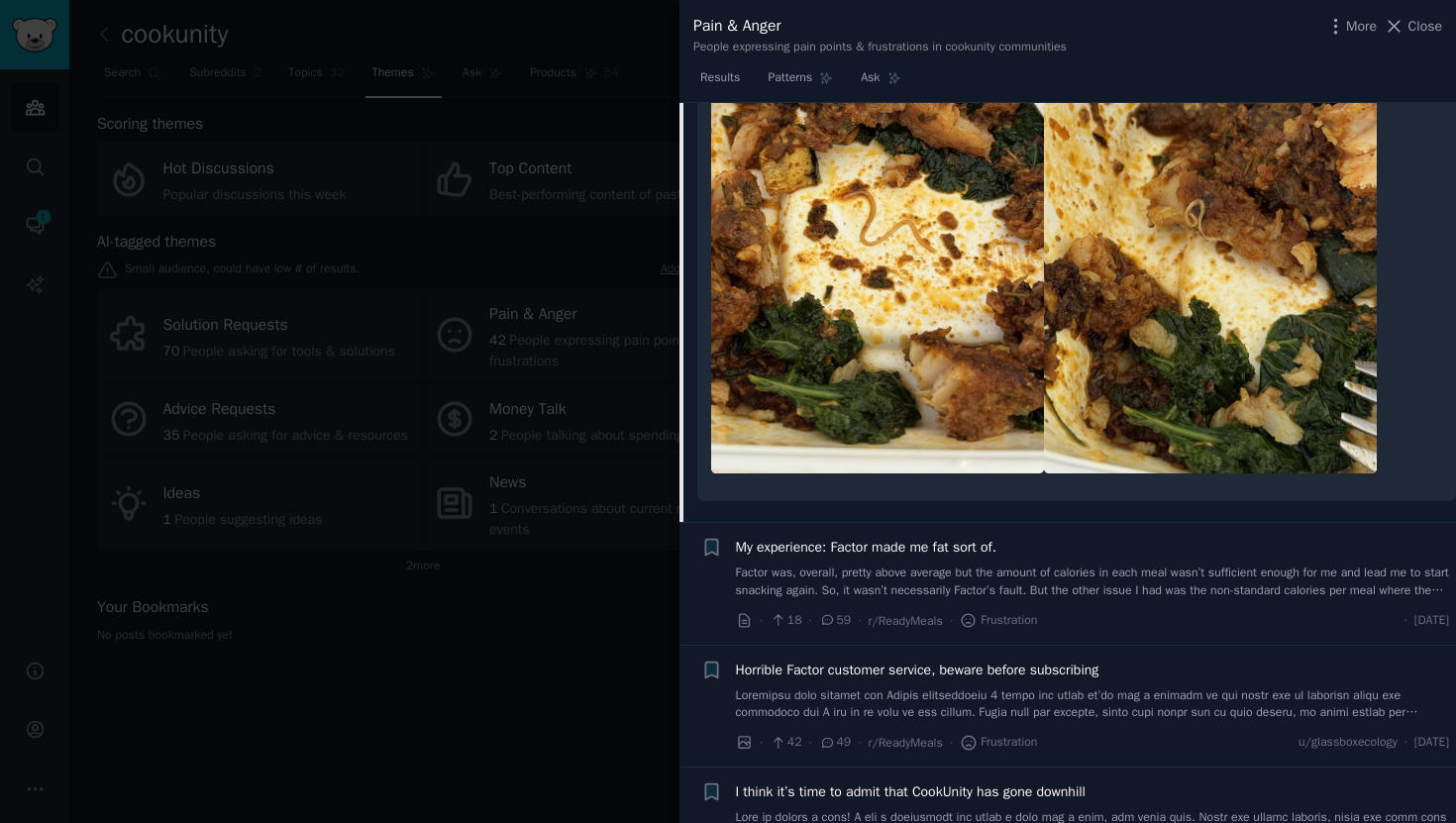click on "My experience: Factor made me fat sort of. Factor was, overall, pretty above average but the amount of calories in each meal wasn’t sufficient enough for me and lead me to start snacking again. So, it wasn’t necessarily Factor’s fault.
But the other issue I had was the non-standard calories per meal where the meals ranged from 550-900.
Running late, just want a small meal. [GEOGRAPHIC_DATA]. Grab a Factor, microwave it and chow down. Forget to notice the meal was only 550 calories. Hungry again in 3 hours. Snack time. Rinse and repeat.
It works as a lunch replacement but not a dinner replacement, IMO.
Side-note: I like mushrooms and green beans but I found them unpalatable after eating 100+ factor meals over the last 3 months. WHY DOES IT ALWAYS HAVE TO BE GREEN BEANS?
Another side note:
Pork chop with cheesey grits was god tier.
I wouldn’t be upset though if I never saw another chicken picata ever again." at bounding box center [1092, 567] 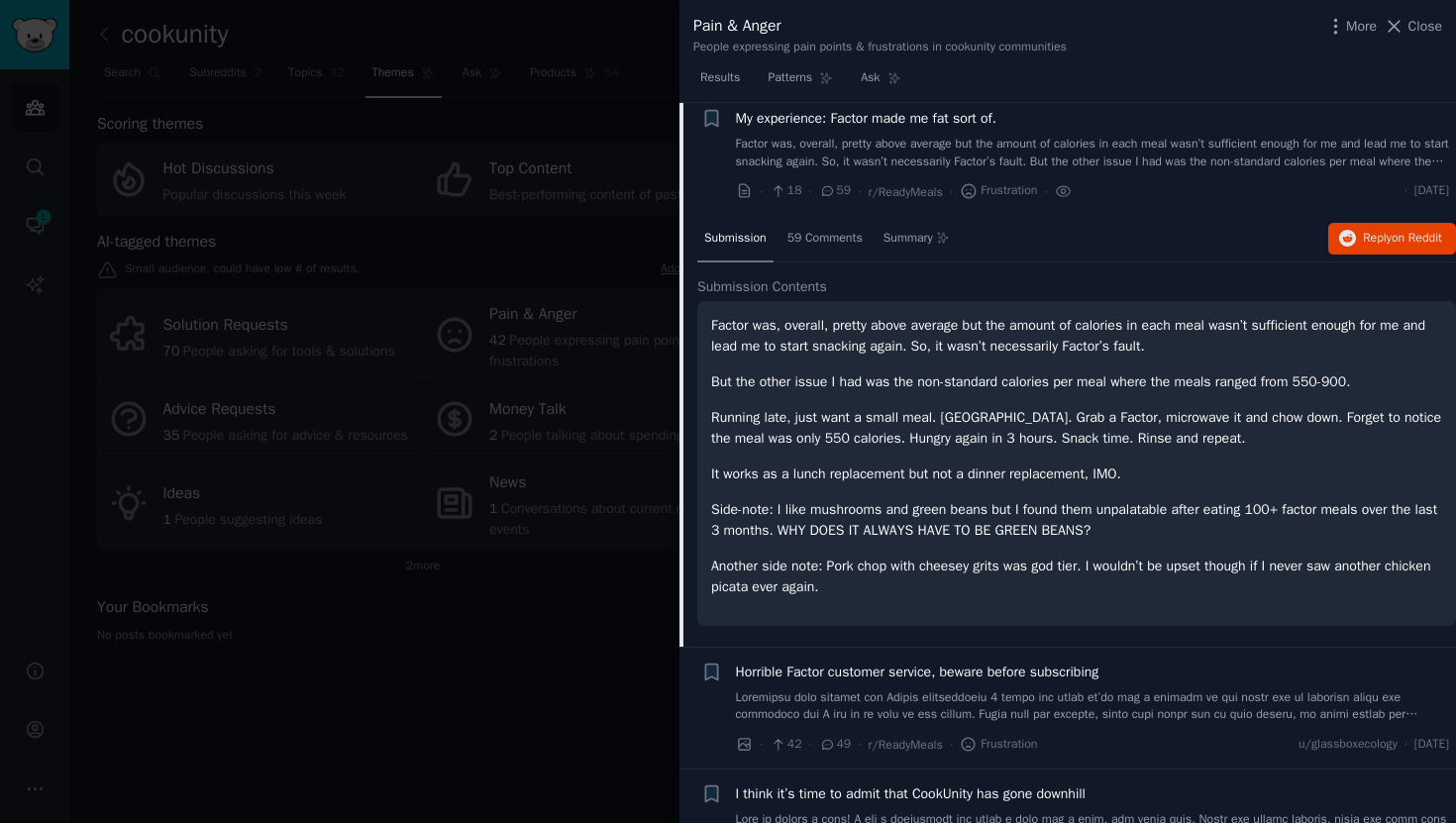 scroll, scrollTop: 275, scrollLeft: 0, axis: vertical 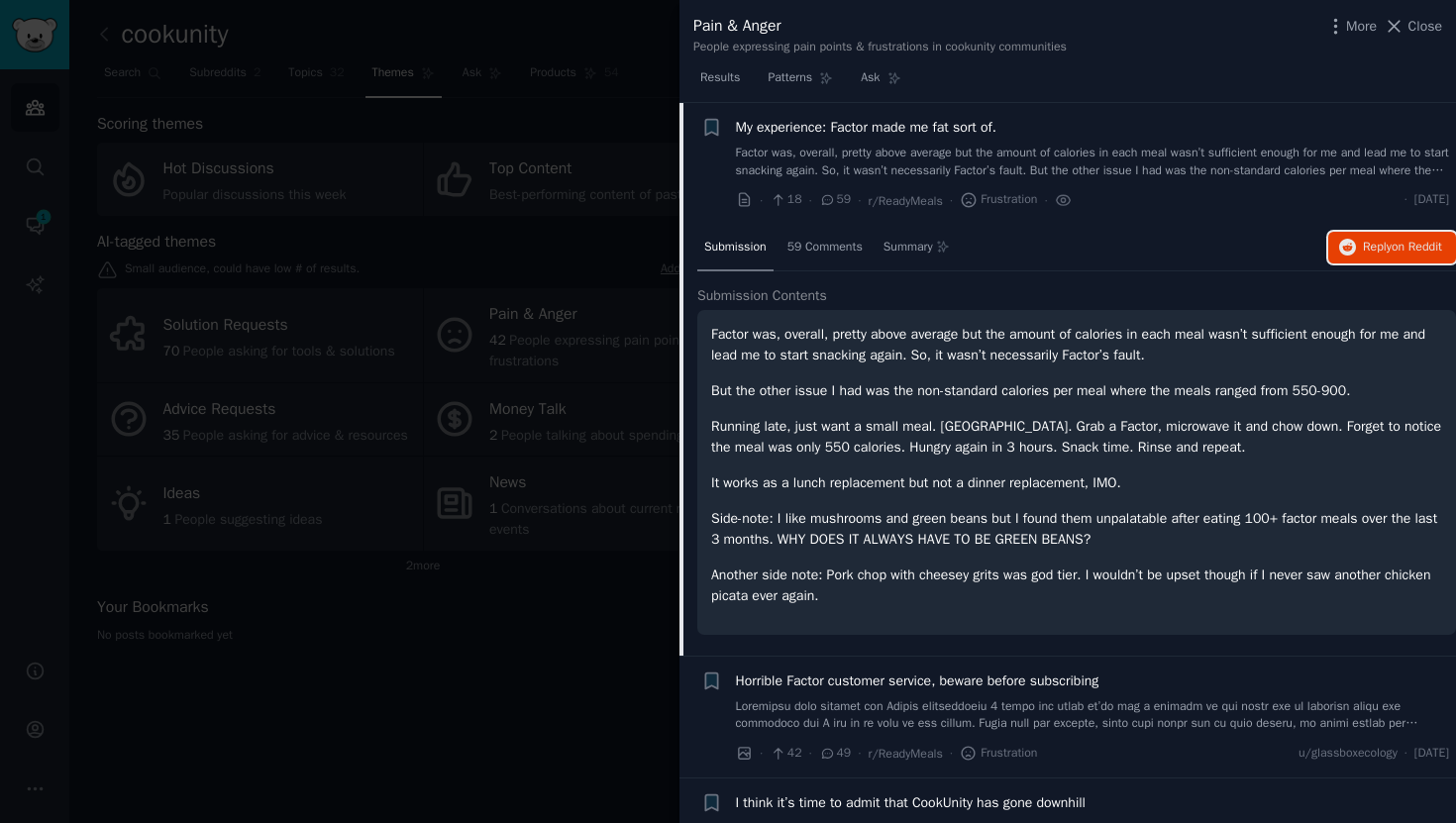 type 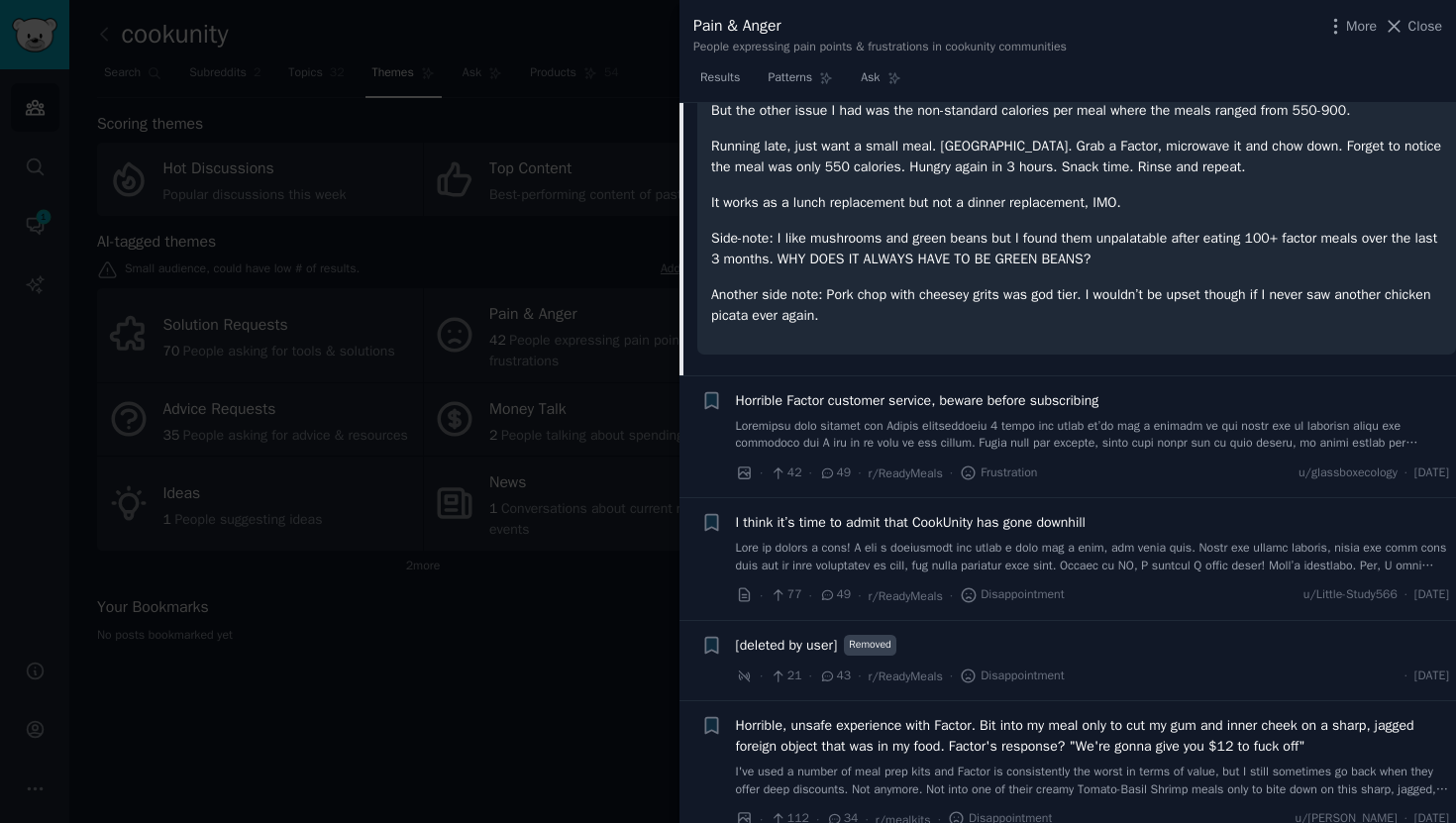 click at bounding box center (1092, 435) 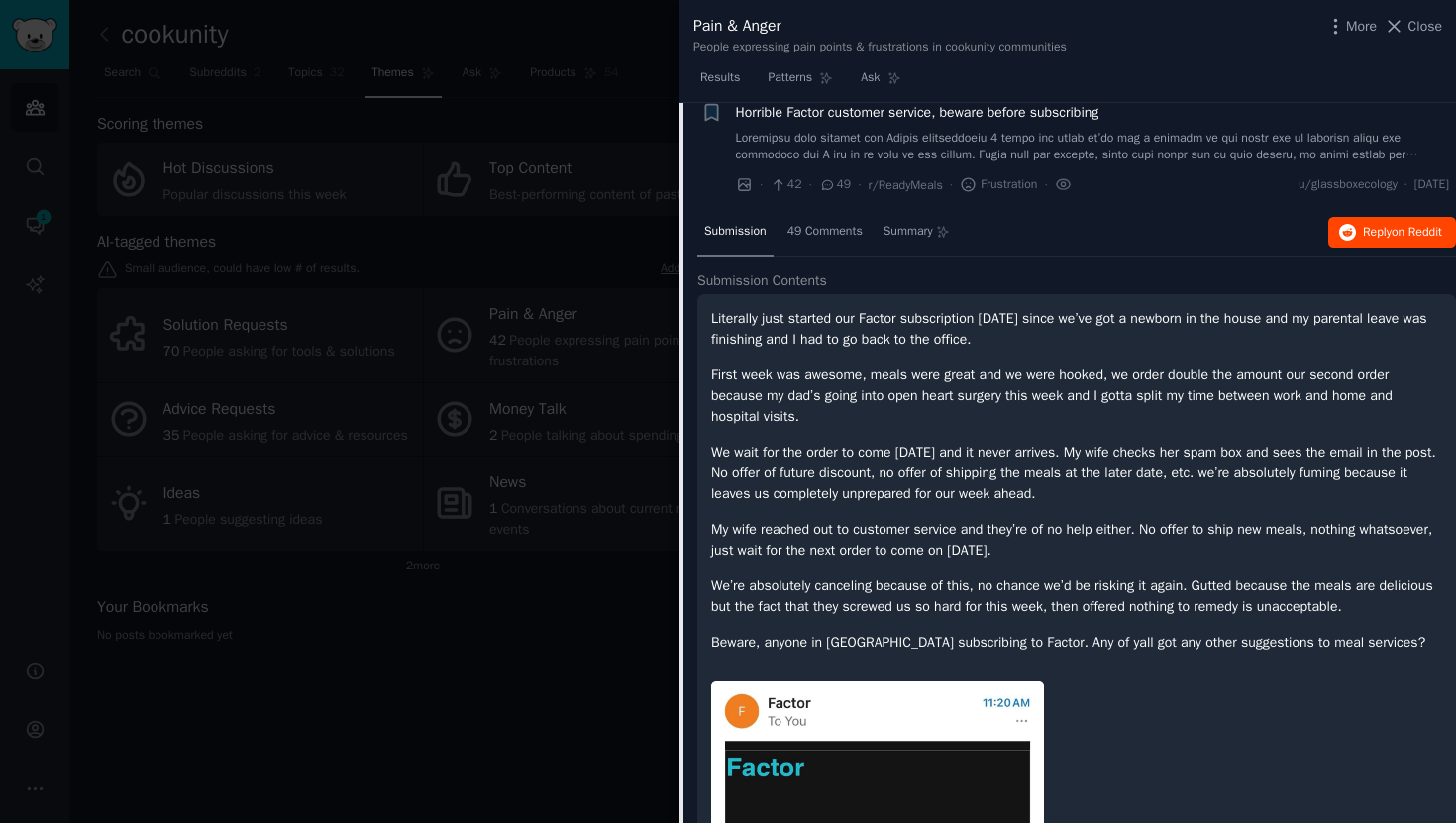 scroll, scrollTop: 398, scrollLeft: 0, axis: vertical 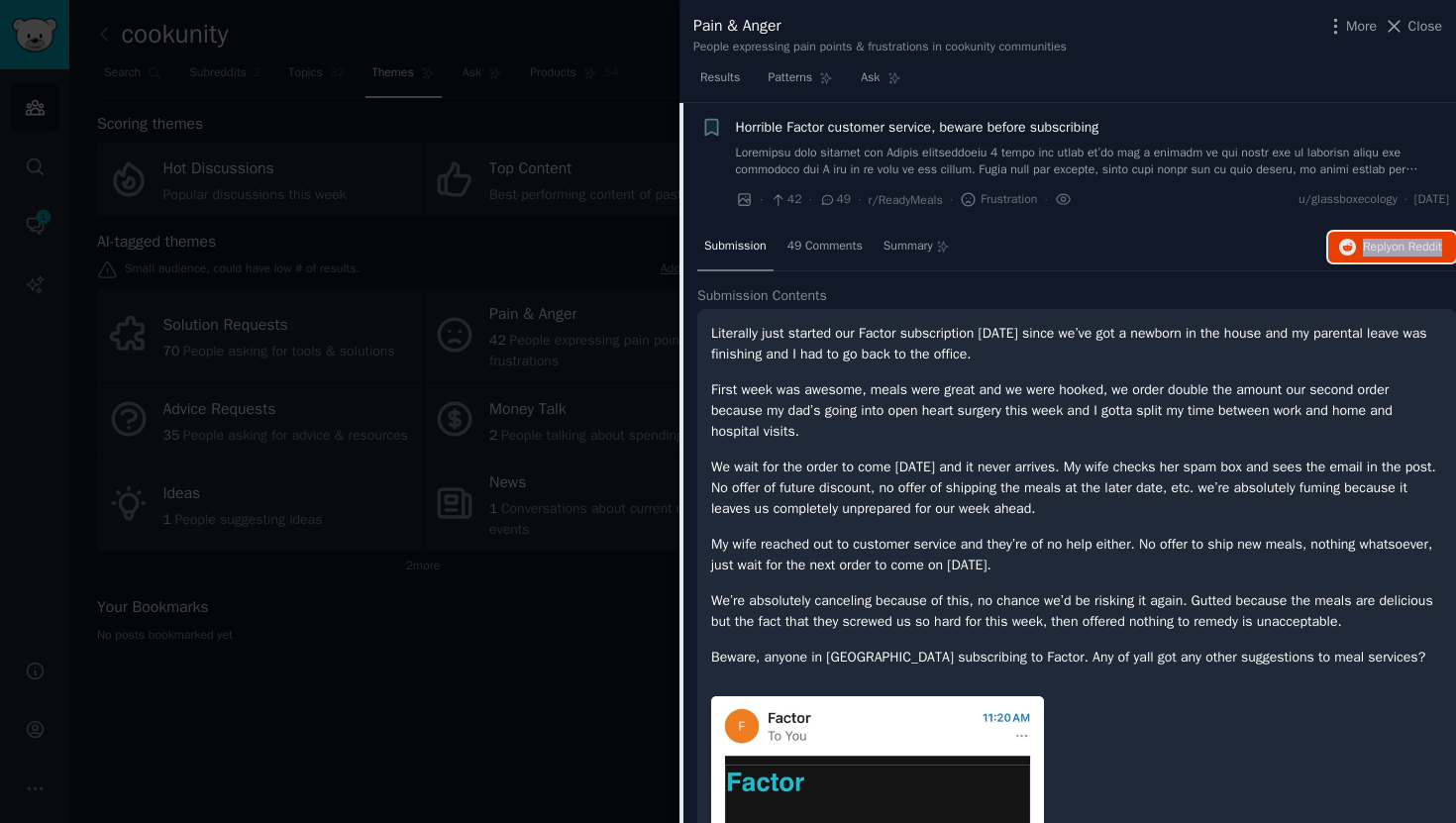 type 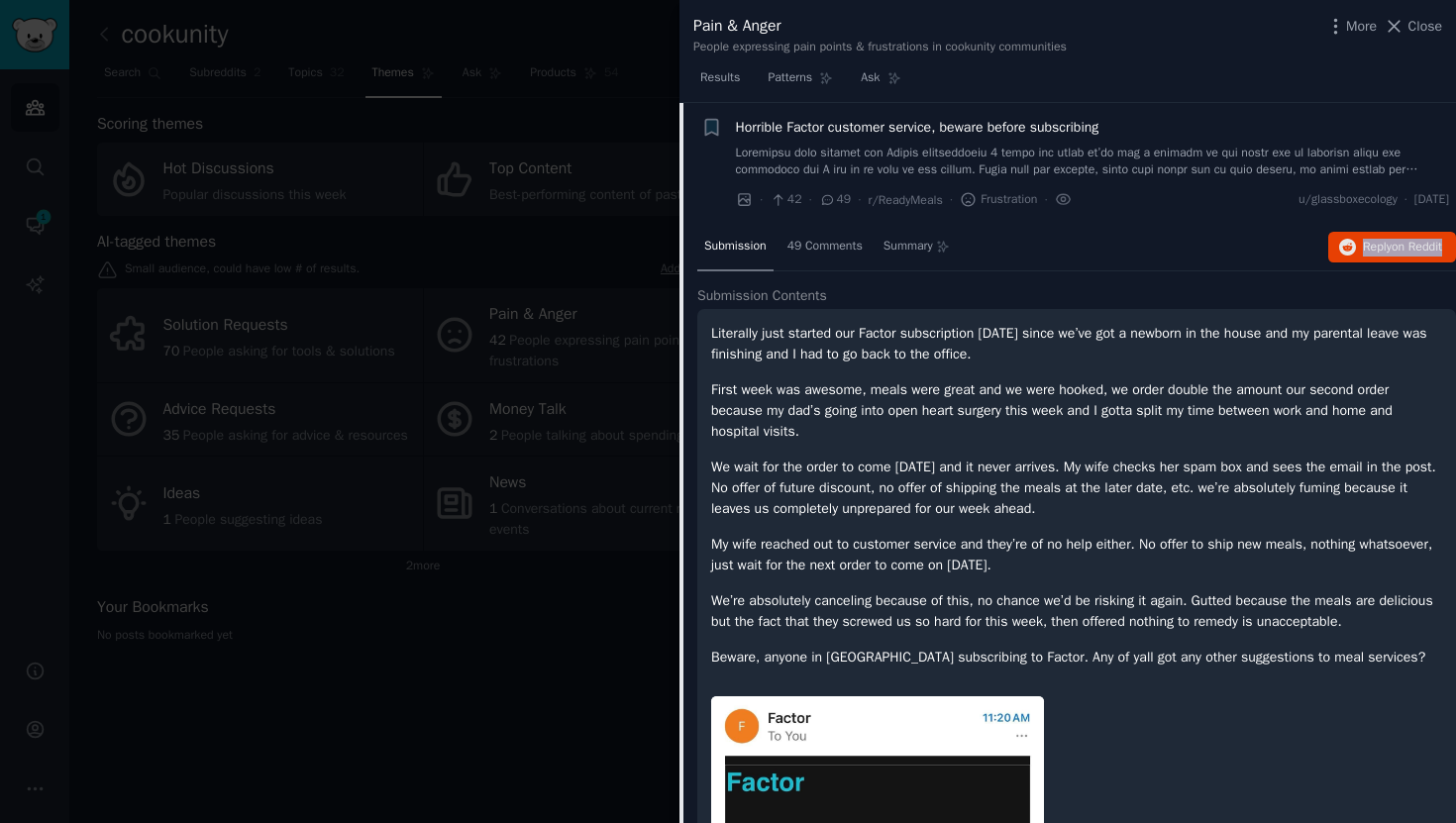 click at bounding box center [1092, 161] 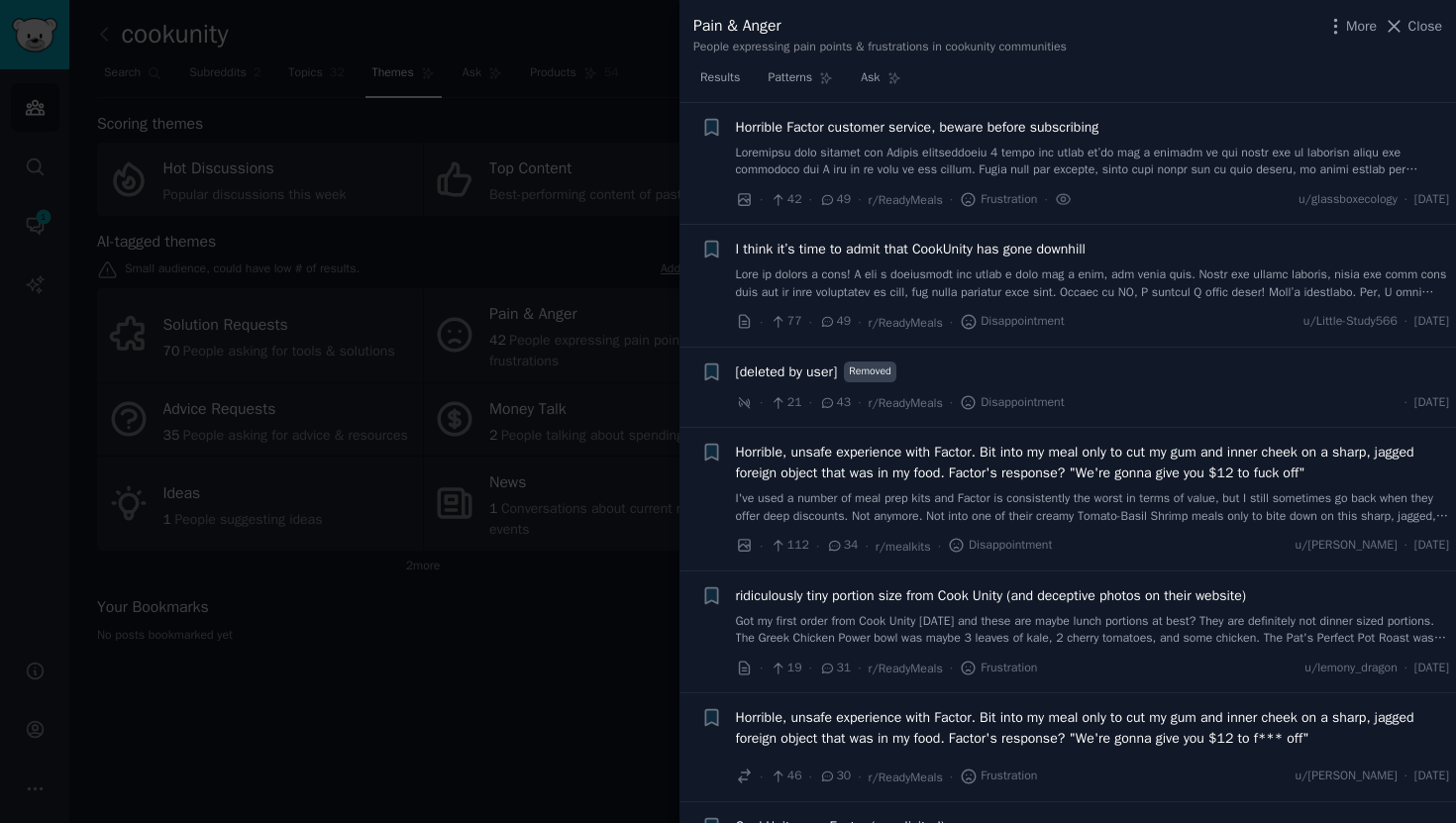 click at bounding box center (1092, 283) 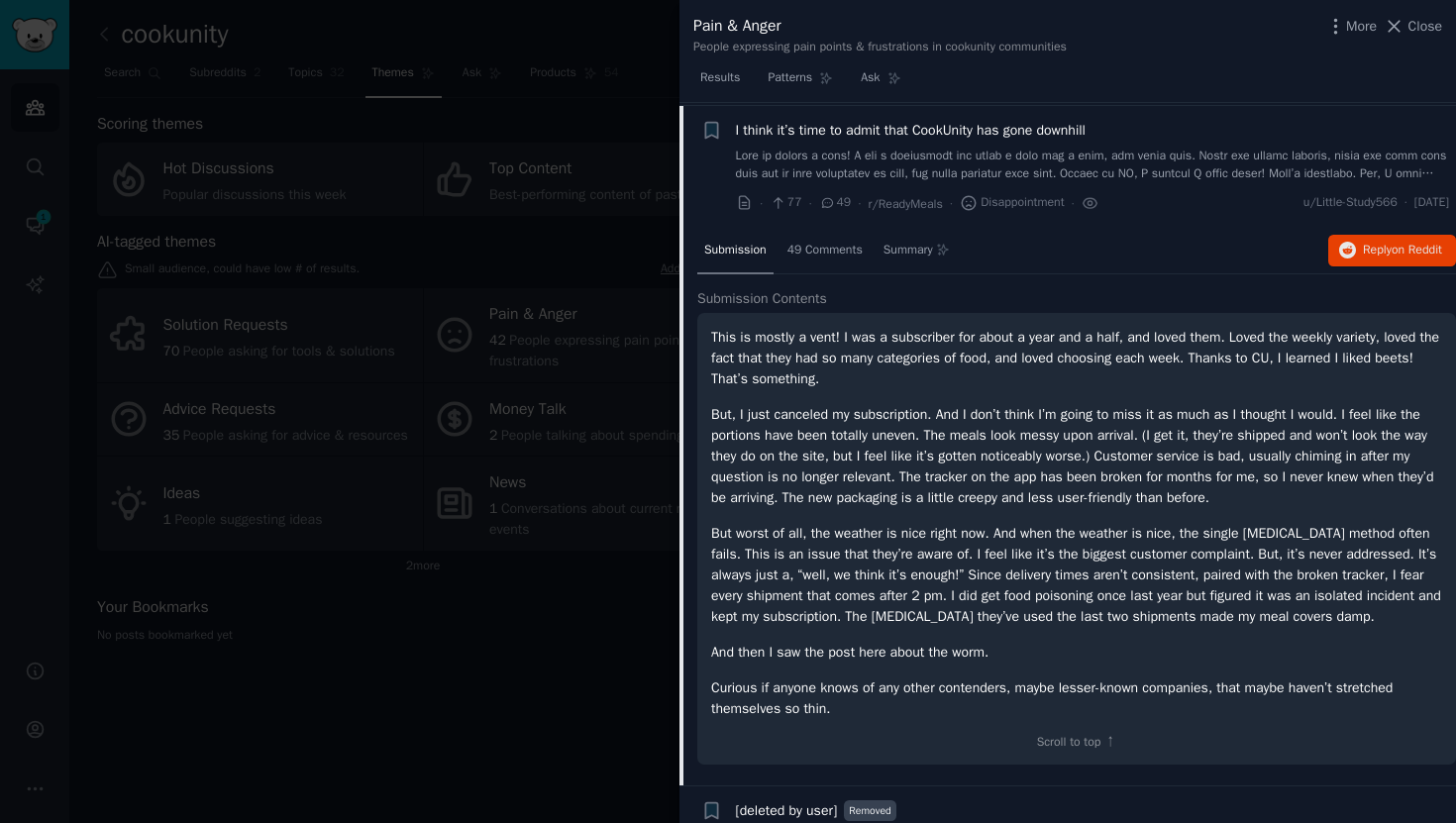 scroll, scrollTop: 637, scrollLeft: 0, axis: vertical 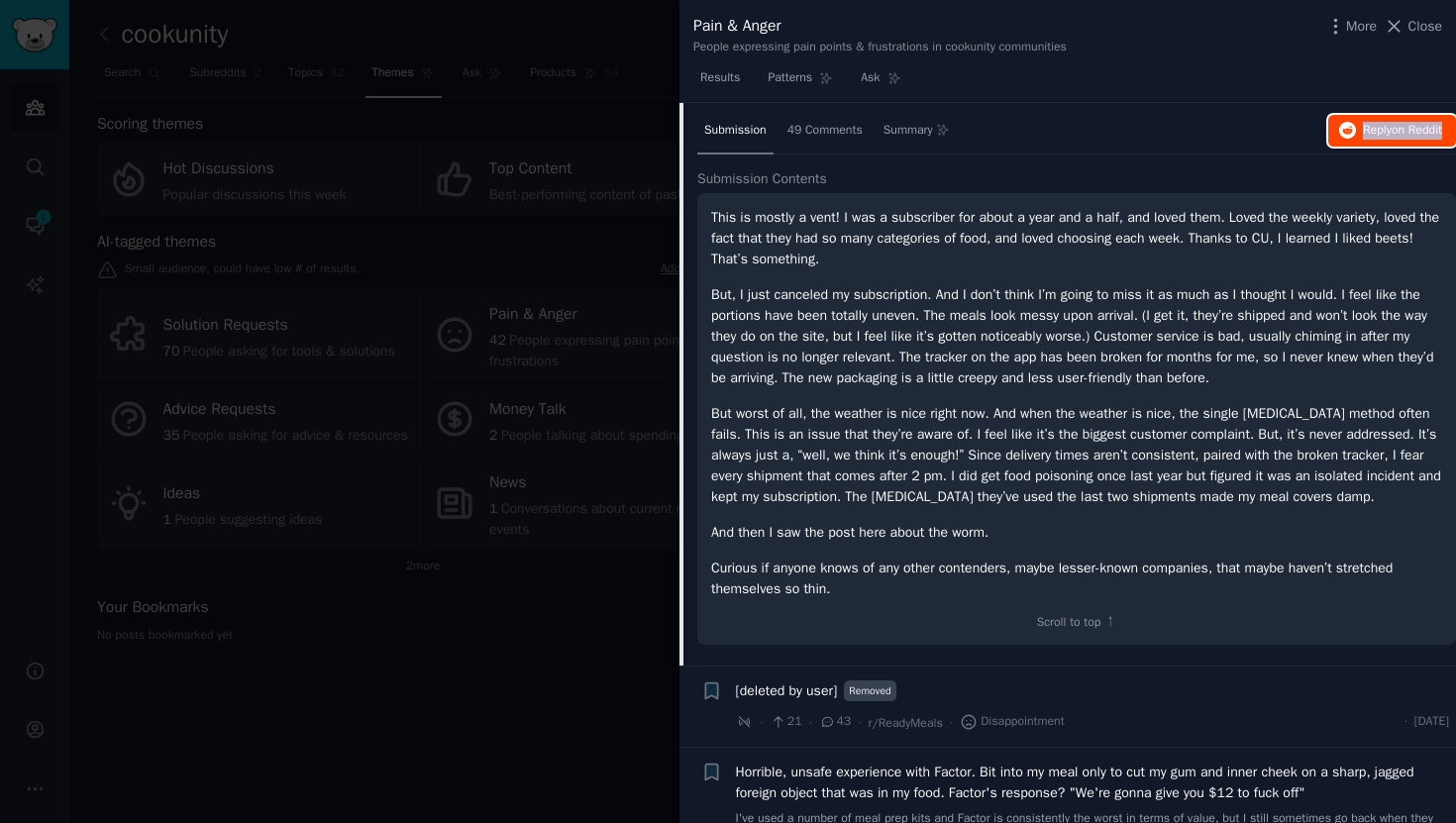 type 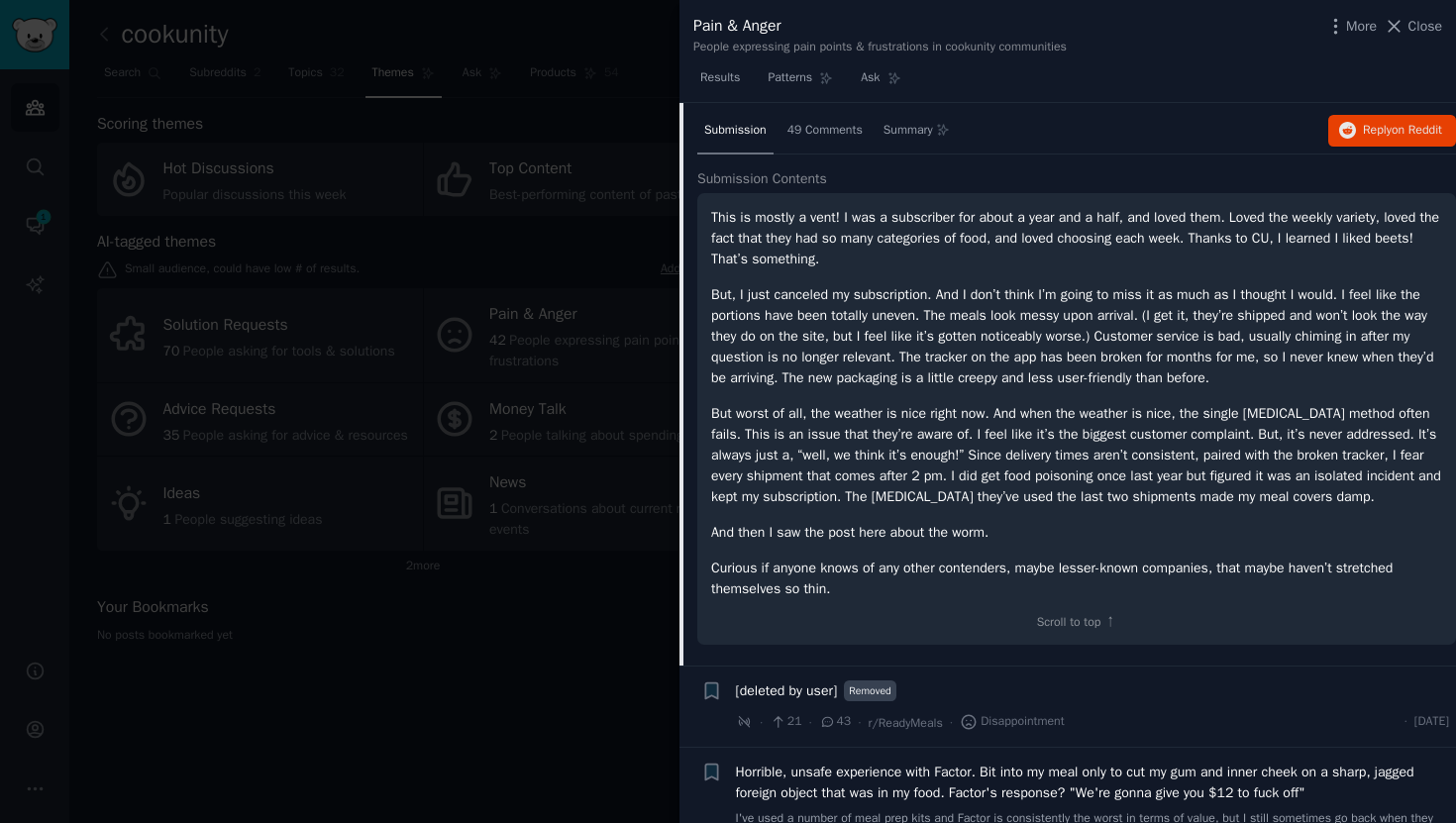 click on "Submission 49 Comments Summary Reply  on Reddit Submission Contents This is mostly a vent! I was a subscriber for about a year and a half, and loved them. Loved the weekly variety, loved the fact that they had so many categories of food, and loved choosing each week. Thanks to CU, I learned I liked beets! That’s something.
But, I just canceled my subscription. And I don’t think I’m going to miss it as much as I thought I would. I feel like the portions have been totally uneven. The meals look messy upon arrival. (I get it, they’re shipped and won’t look the way they do on the site, but I feel like it’s gotten noticeably worse.) Customer service is bad, usually chiming in after my question is no longer relevant. The tracker on the app has been broken for months for me, so I never knew when they’d be arriving. The new packaging is a little creepy and less user-friendly than before.
And then I saw the post here about the worm.
Scroll to top ↑" at bounding box center [1077, 387] 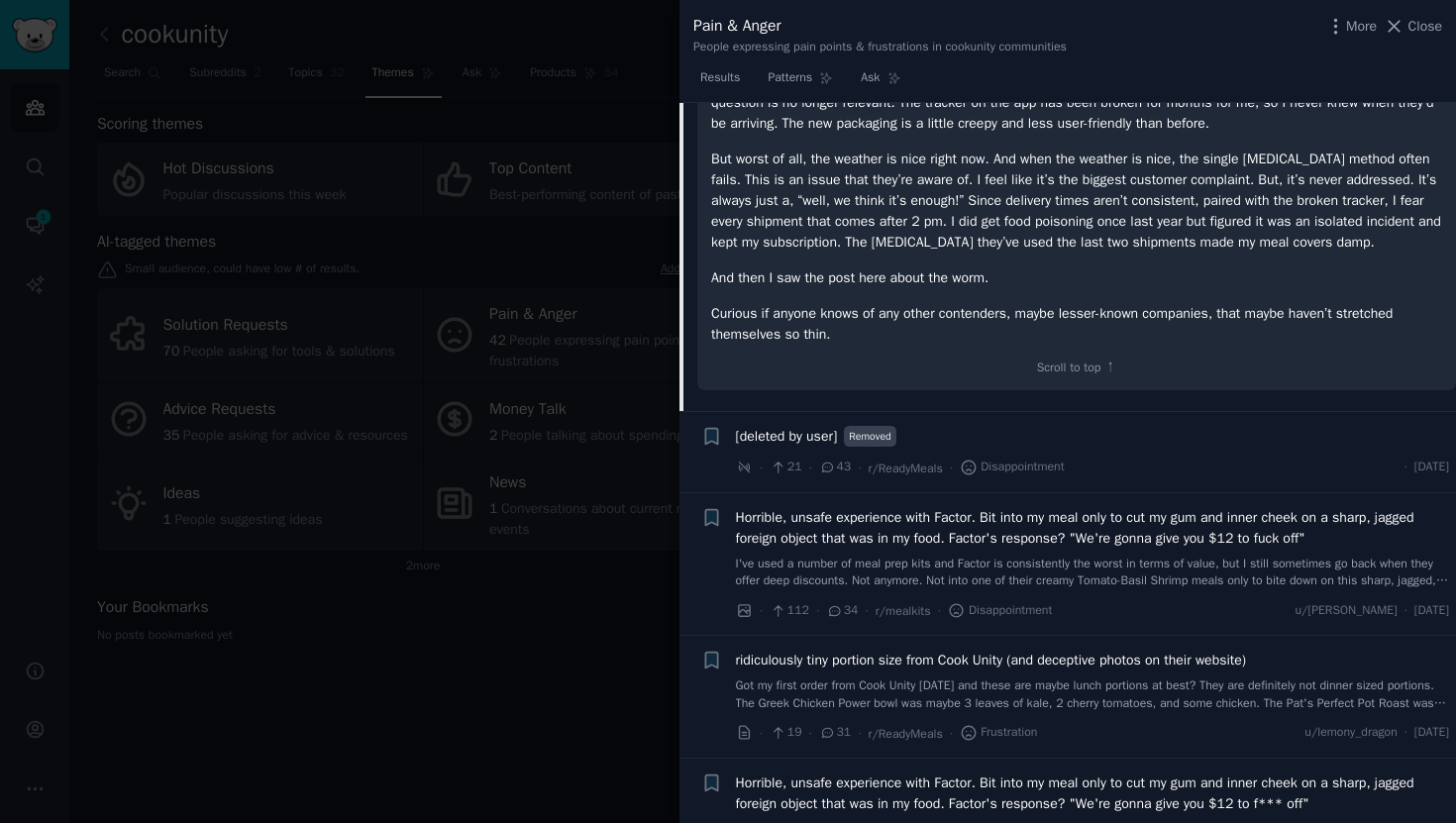 scroll, scrollTop: 1014, scrollLeft: 0, axis: vertical 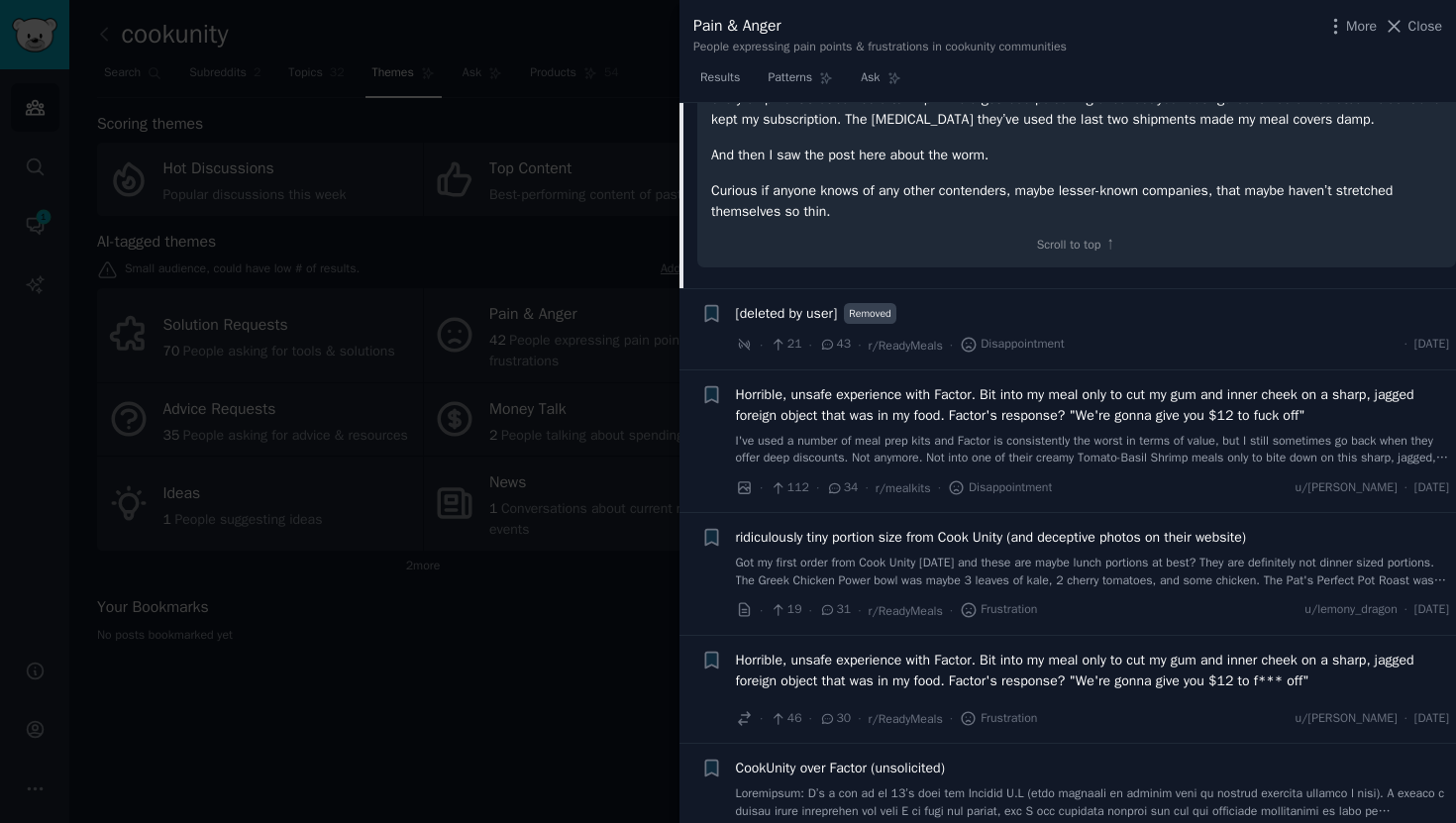 click on "+ [deleted by user] Removed · 21 · 43 · r/ReadyMeals · Disappointment · [DATE]" at bounding box center (1068, 329) 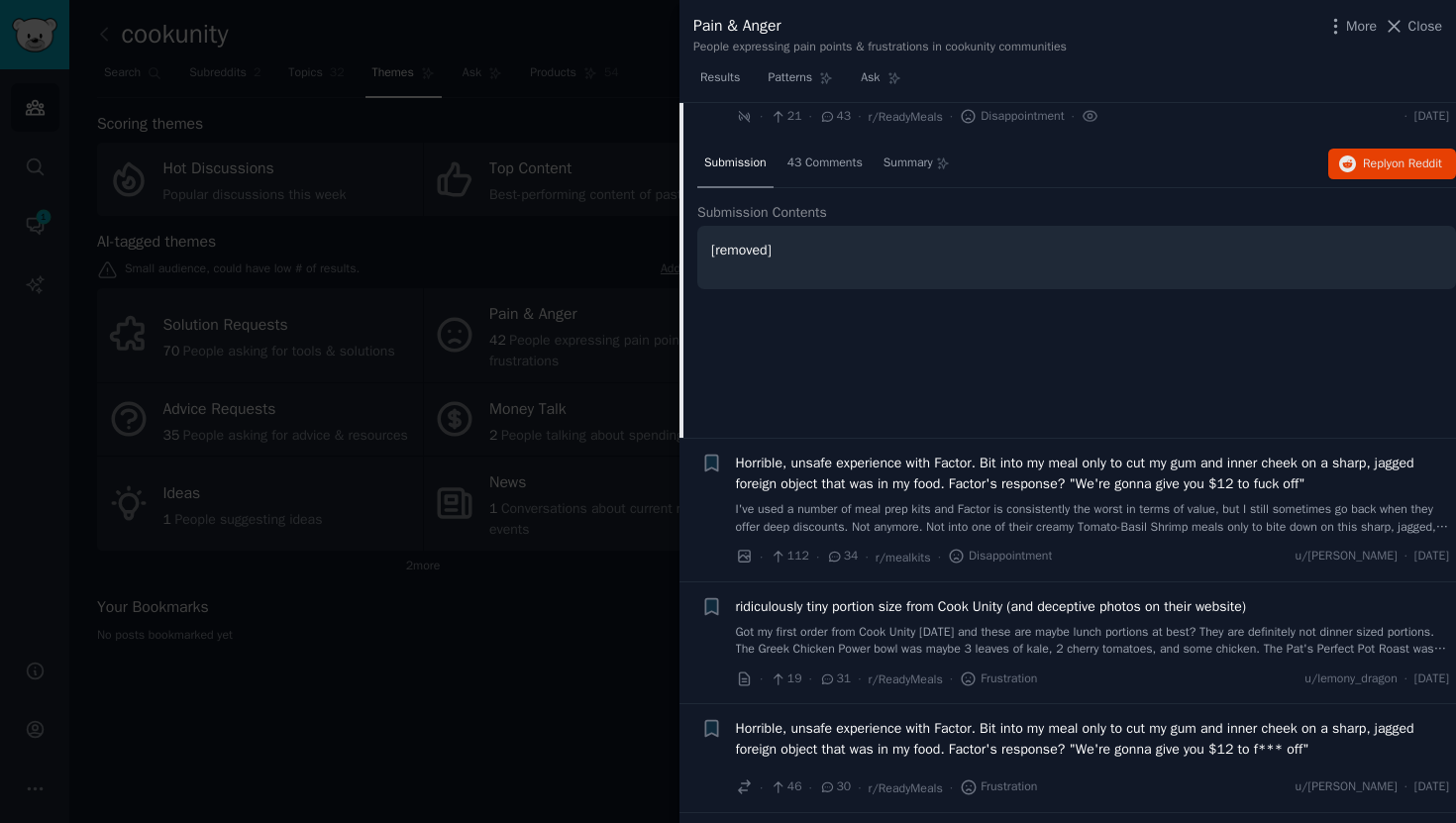 scroll, scrollTop: 643, scrollLeft: 0, axis: vertical 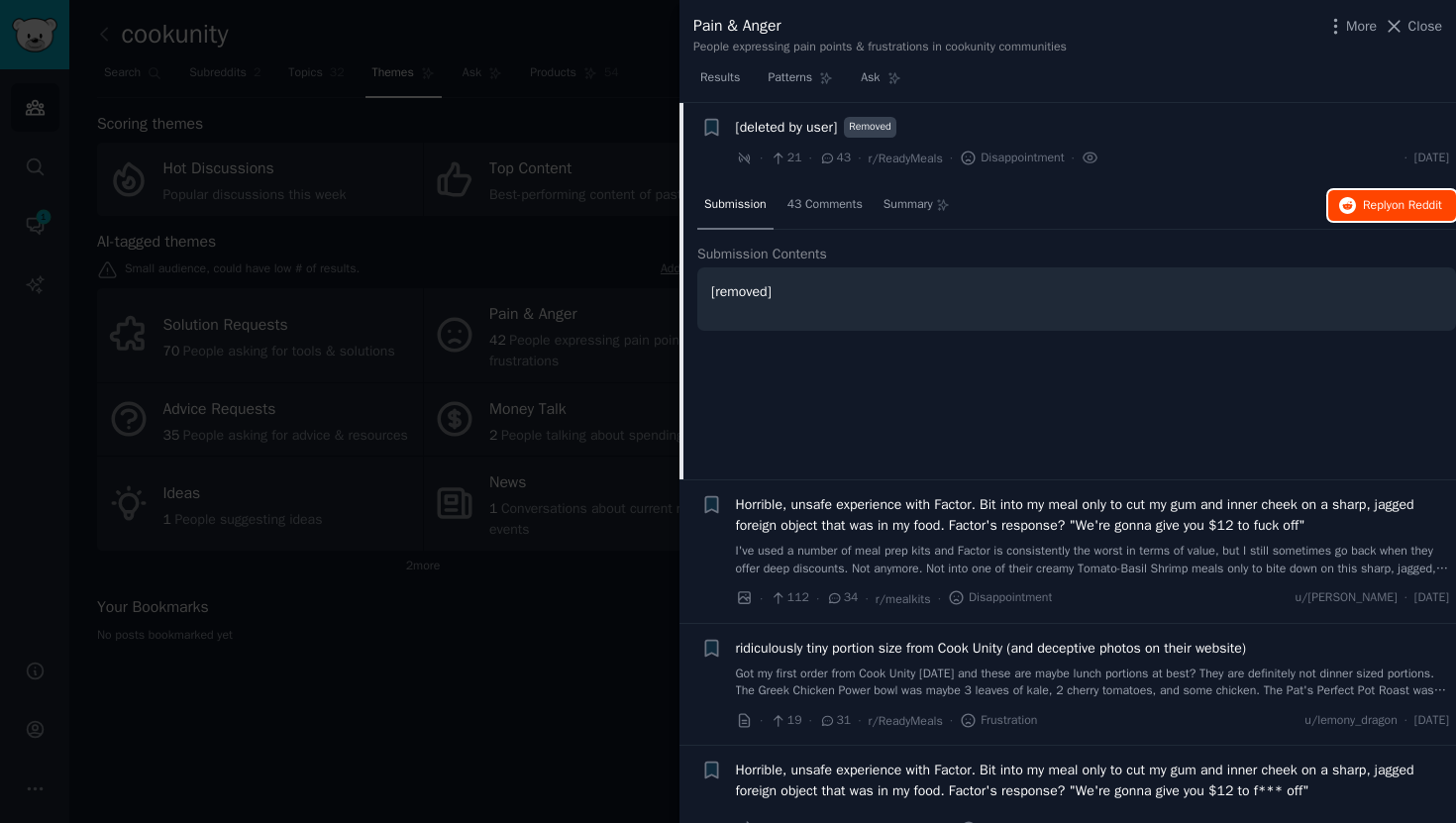 type 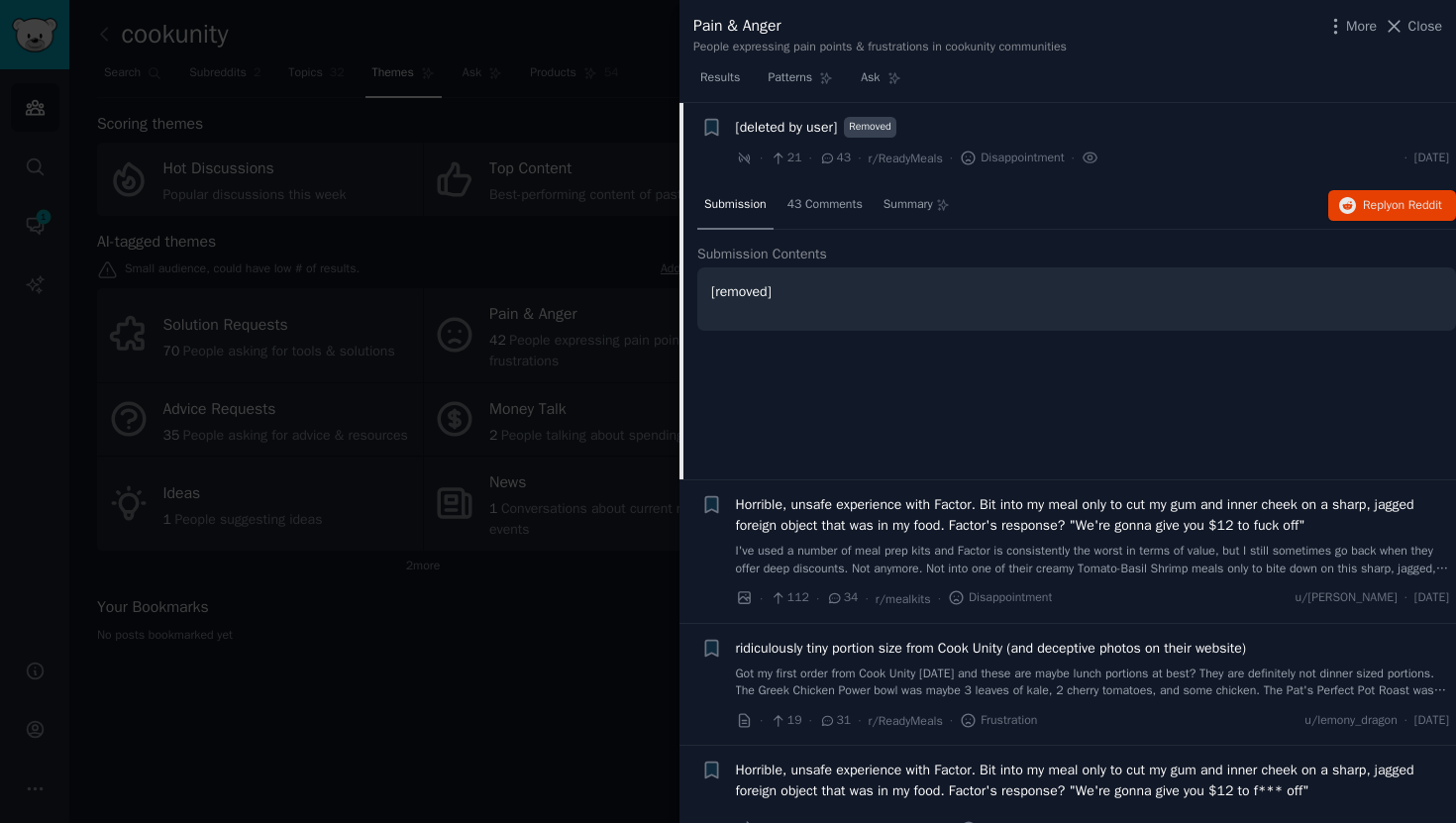 click on "[deleted by user]" at bounding box center [786, 127] 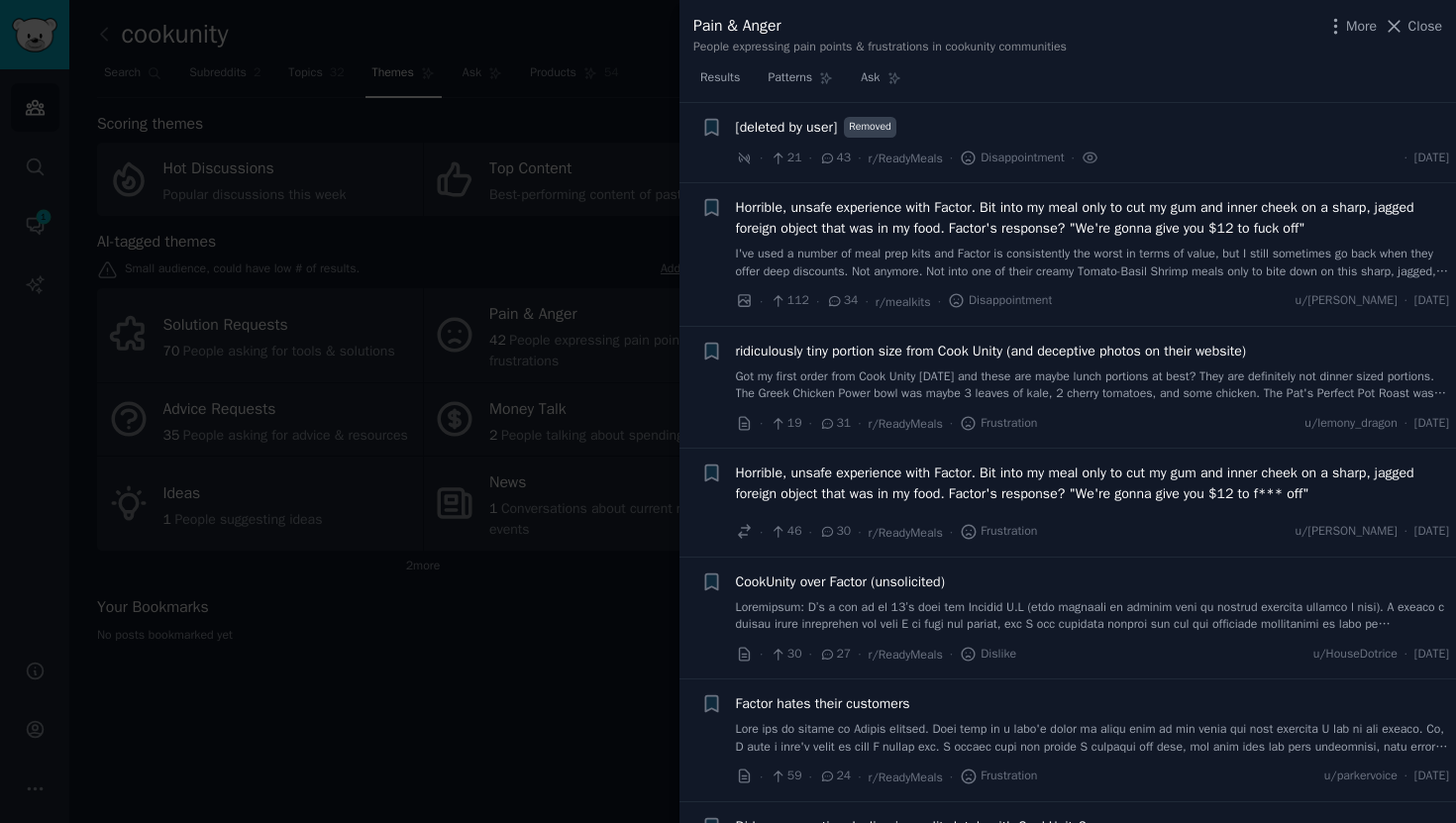 click on "Horrible, unsafe experience with Factor. Bit into my meal only to cut my gum and inner cheek on a sharp, jagged foreign object that was in my food. Factor's response? "We're gonna give you $12 to fuck off"" at bounding box center (1092, 218) 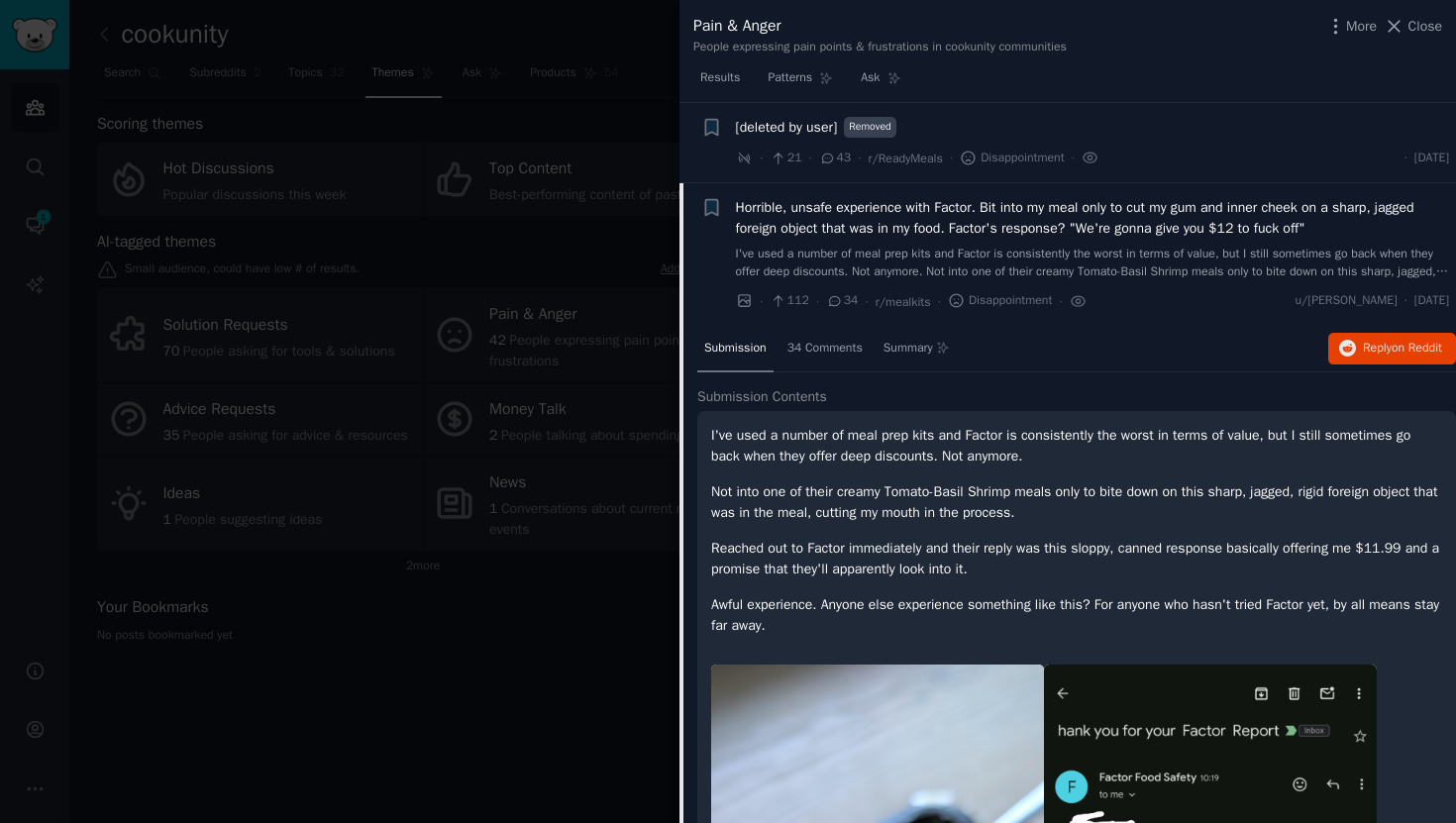 scroll, scrollTop: 723, scrollLeft: 0, axis: vertical 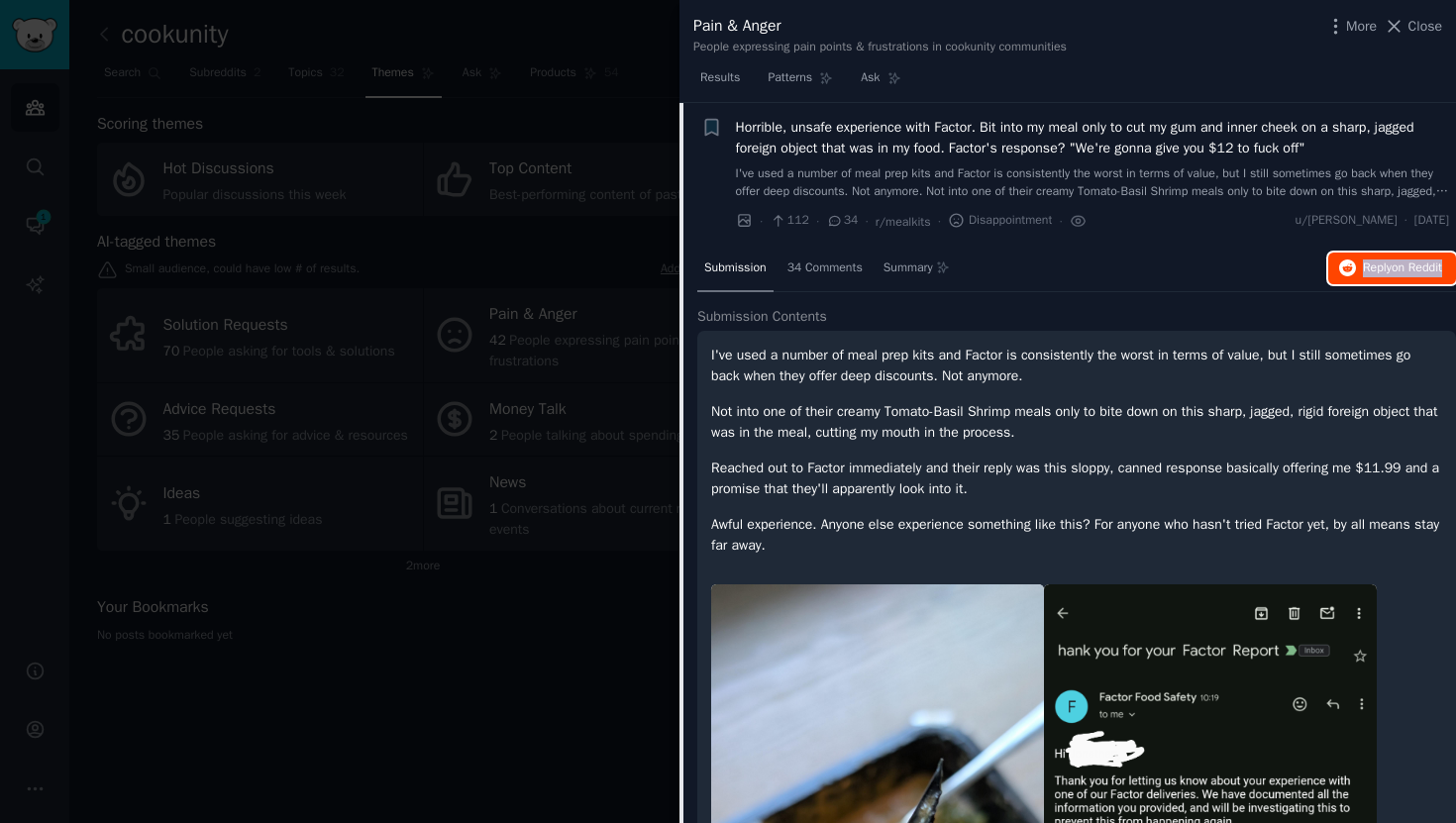 type 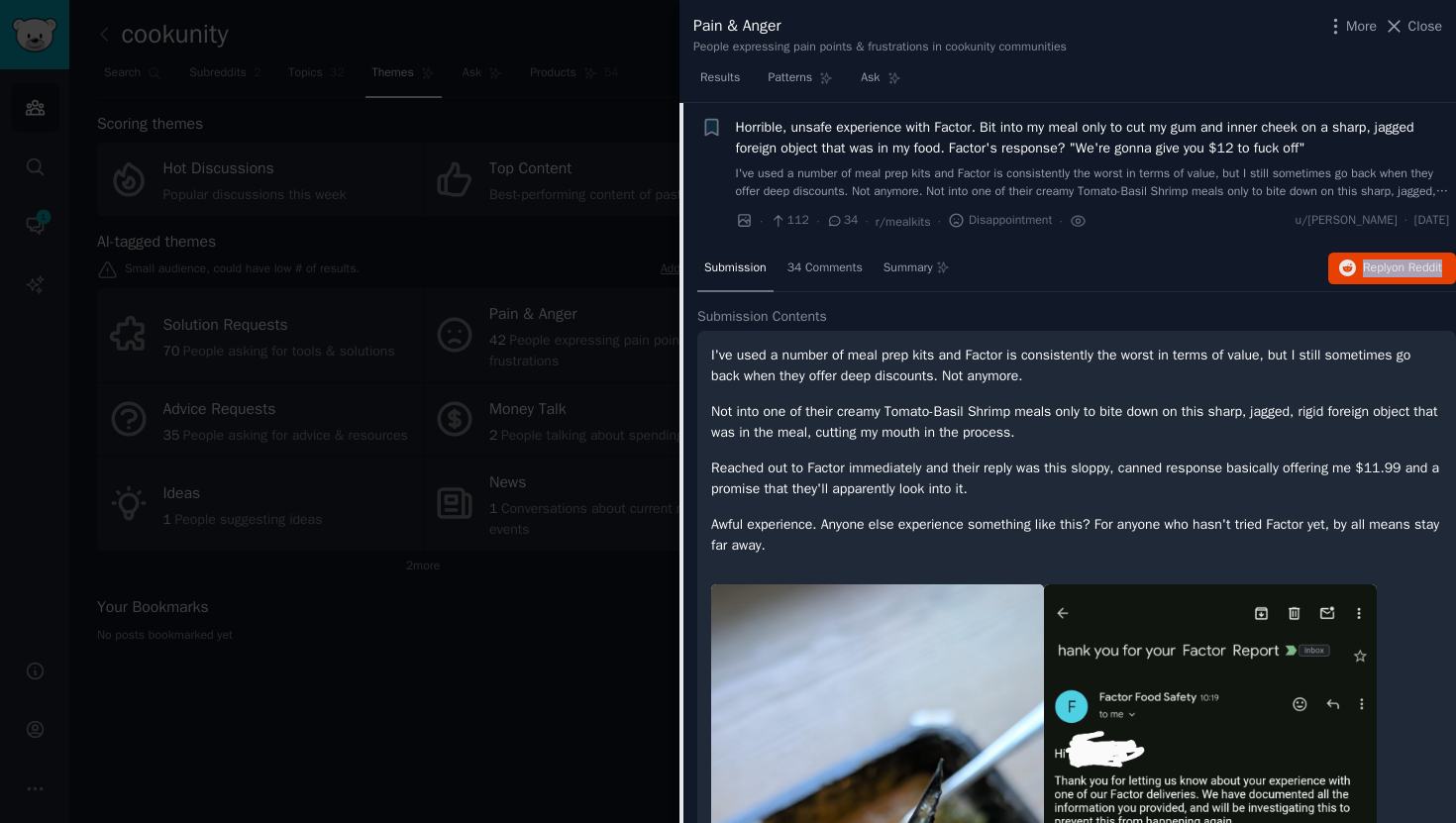 click on "Horrible, unsafe experience with Factor. Bit into my meal only to cut my gum and inner cheek on a sharp, jagged foreign object that was in my food. Factor's response? "We're gonna give you $12 to fuck off"" at bounding box center [1092, 138] 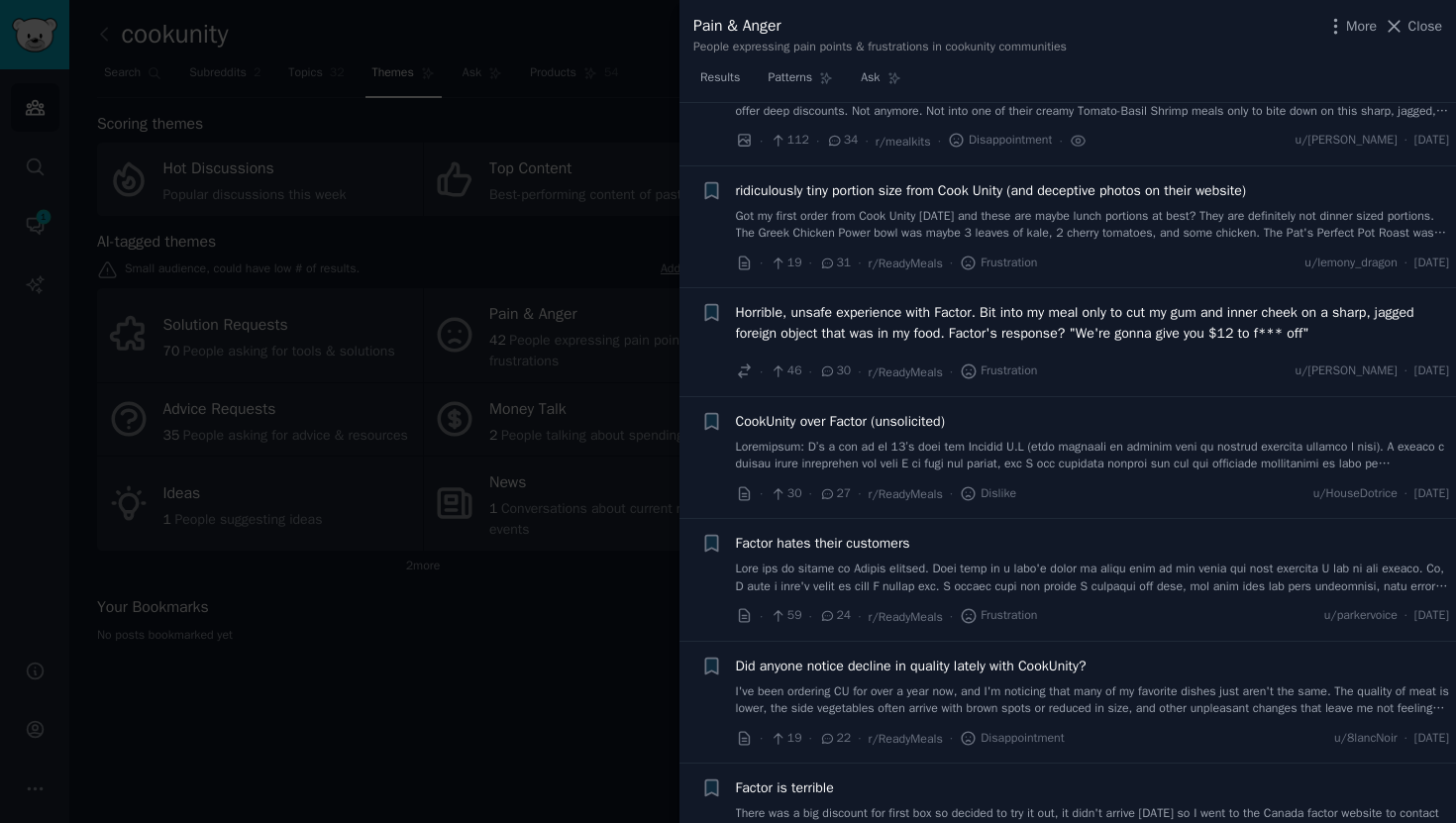click on "ridiculously tiny portion size from Cook Unity (and deceptive photos on their website) Got my first order from Cook Unity [DATE] and these are maybe lunch portions at best? They are definitely not dinner sized portions.
The Greek Chicken Power bowl was maybe 3 leaves of kale, 2 cherry tomatoes, and some chicken. The Pat's Perfect Pot Roast was the size of a side dish. The Mediterranean Chicken Bowl is literally about 4 ounces of chicken and some pickled vegetables. These are not large enough for dinners for adults.
I've canceled my account and wanted to warn other people because the photos on their website looked nothing like what we received -- if anything, the photos they use have twice as much food in them as what you receive." at bounding box center [1092, 211] 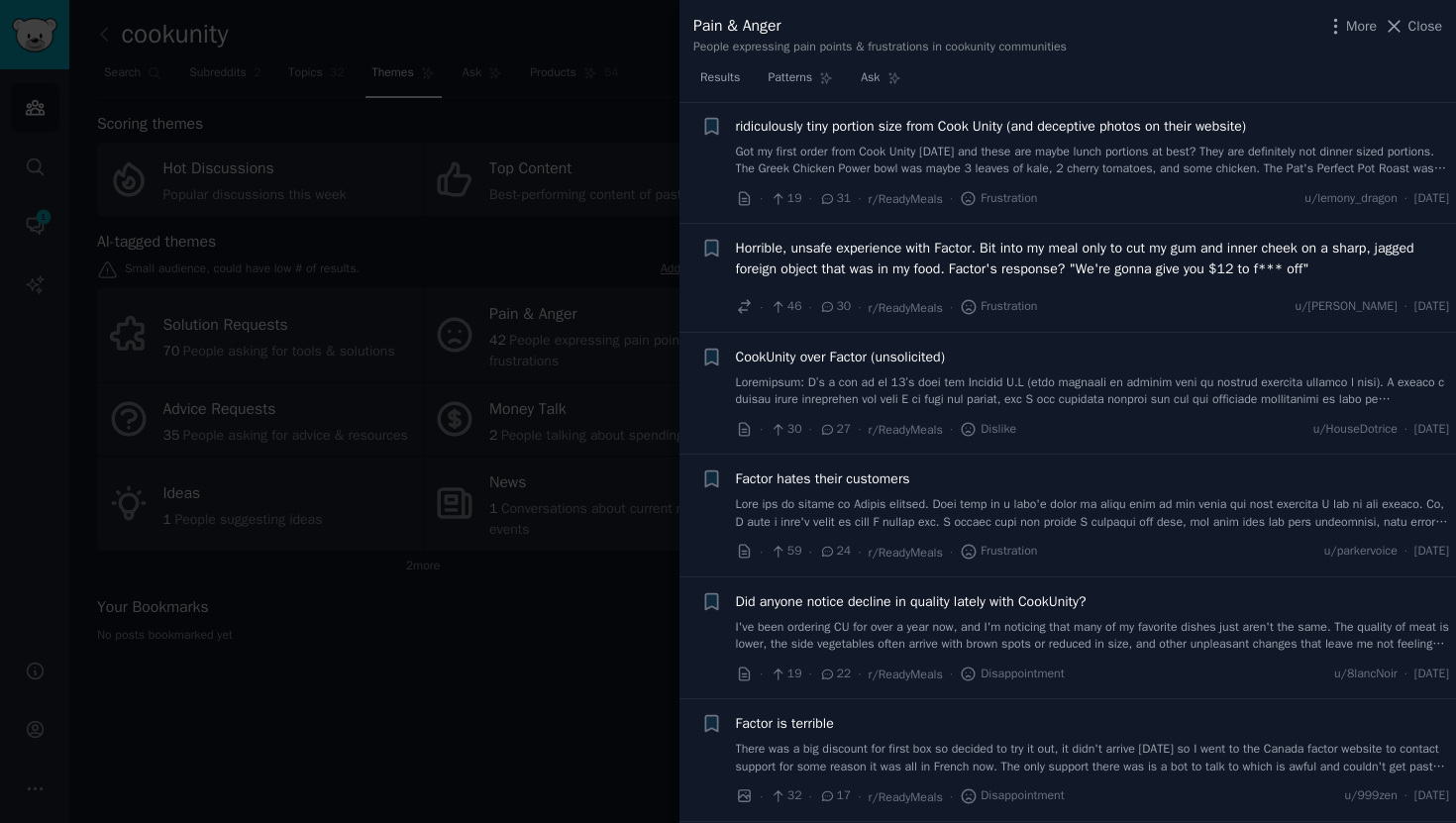 scroll, scrollTop: 872, scrollLeft: 0, axis: vertical 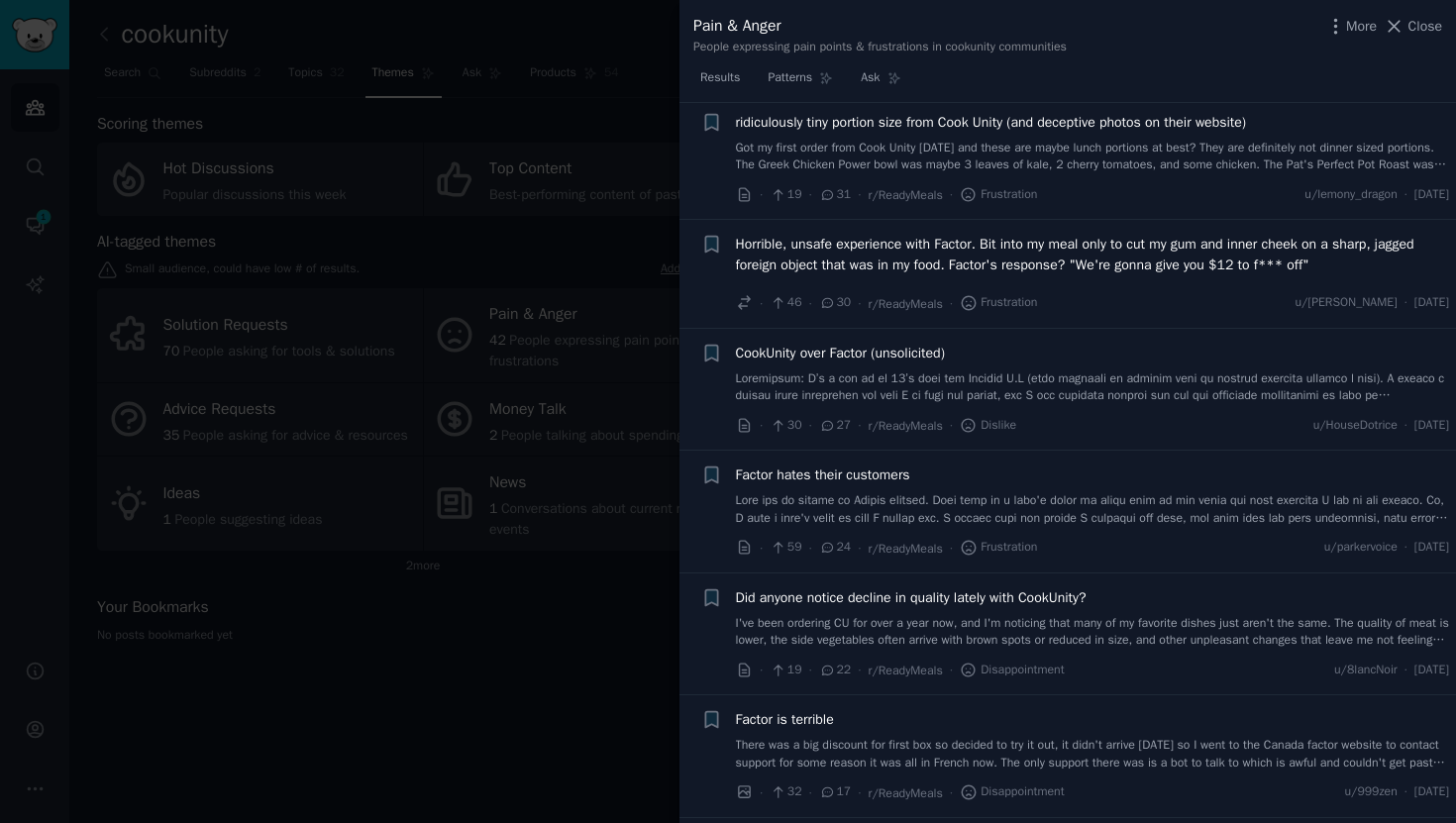 click on "ridiculously tiny portion size from Cook Unity (and deceptive photos on their website)" at bounding box center [991, 122] 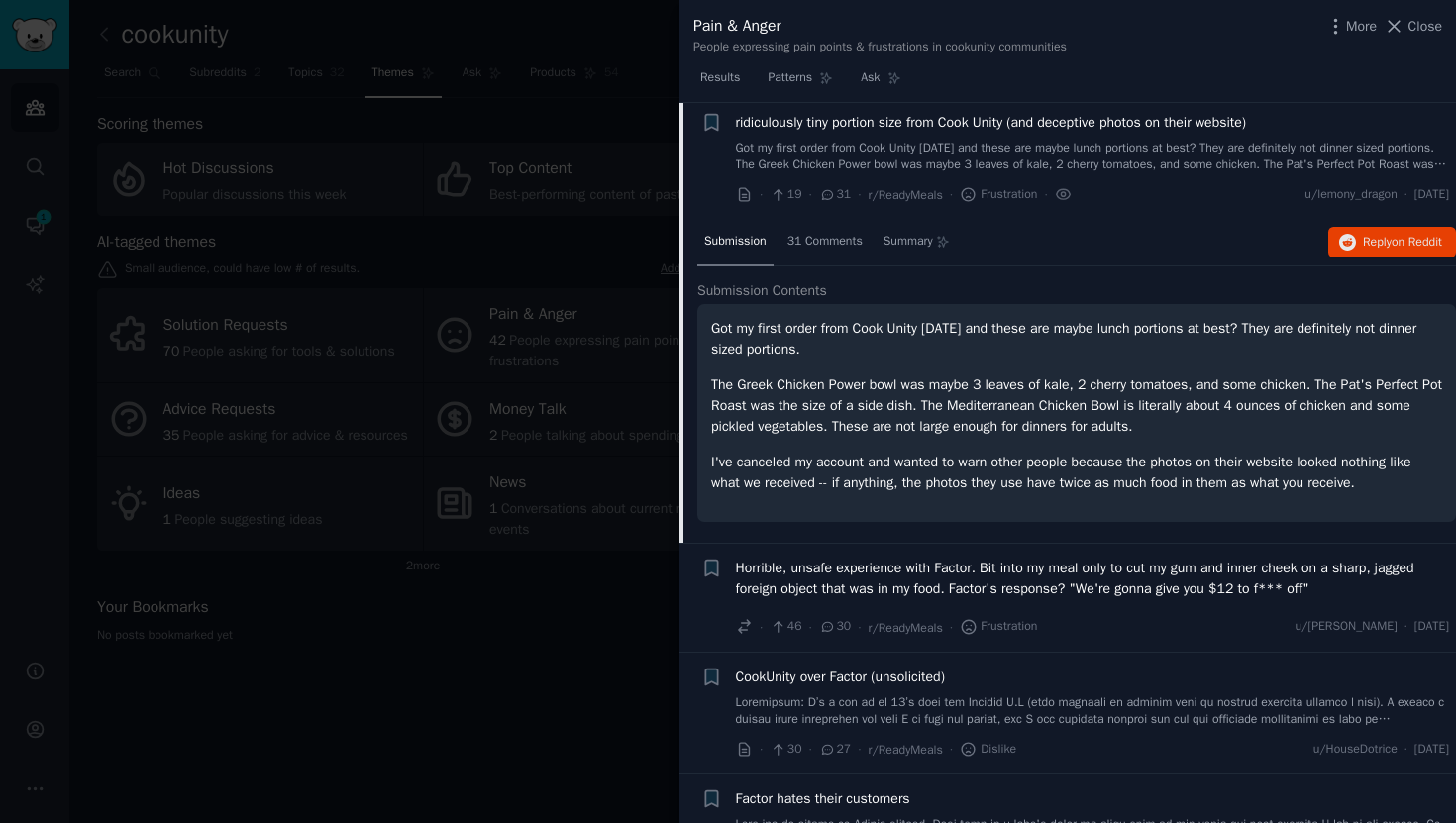 scroll, scrollTop: 867, scrollLeft: 0, axis: vertical 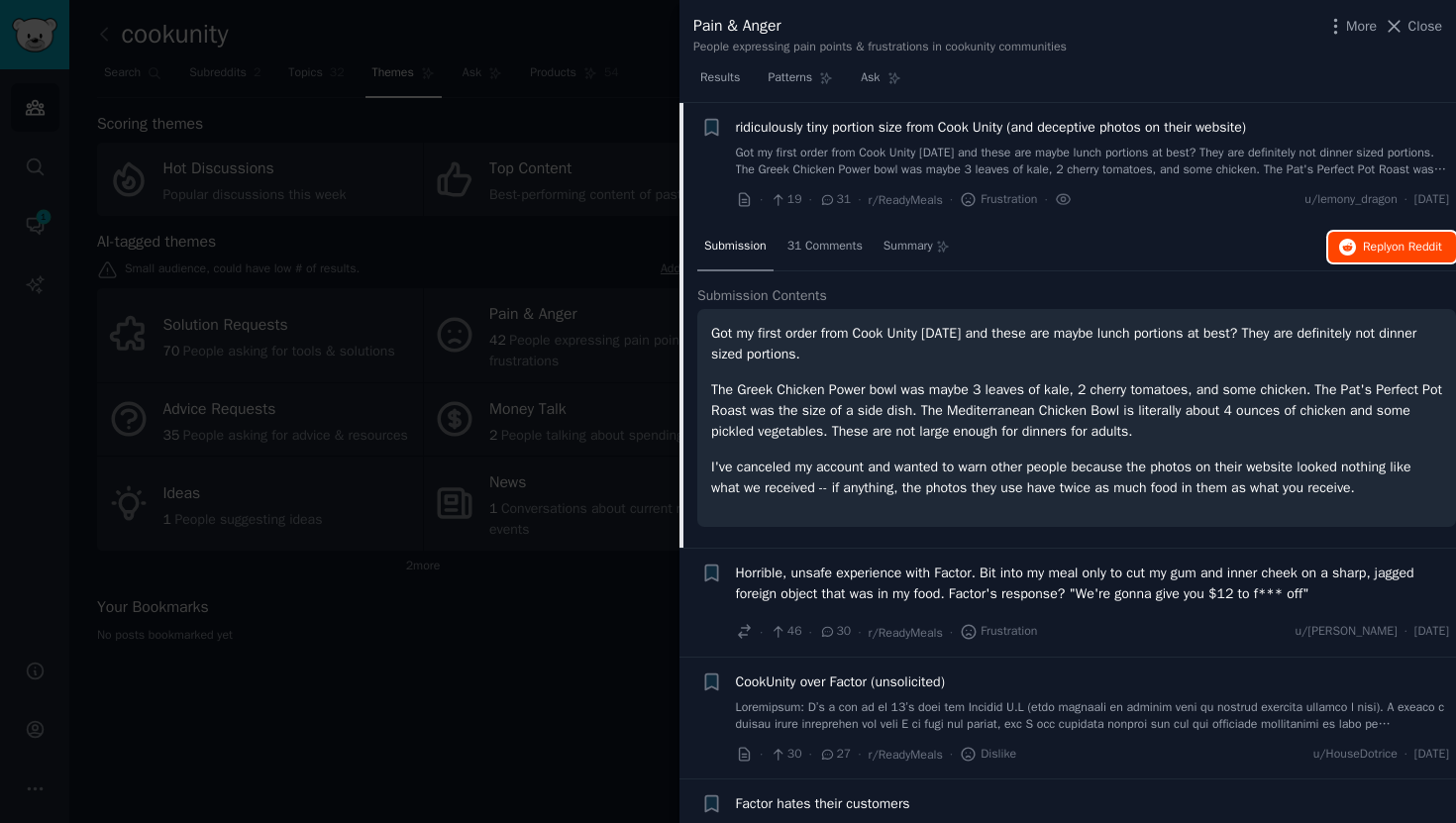 type 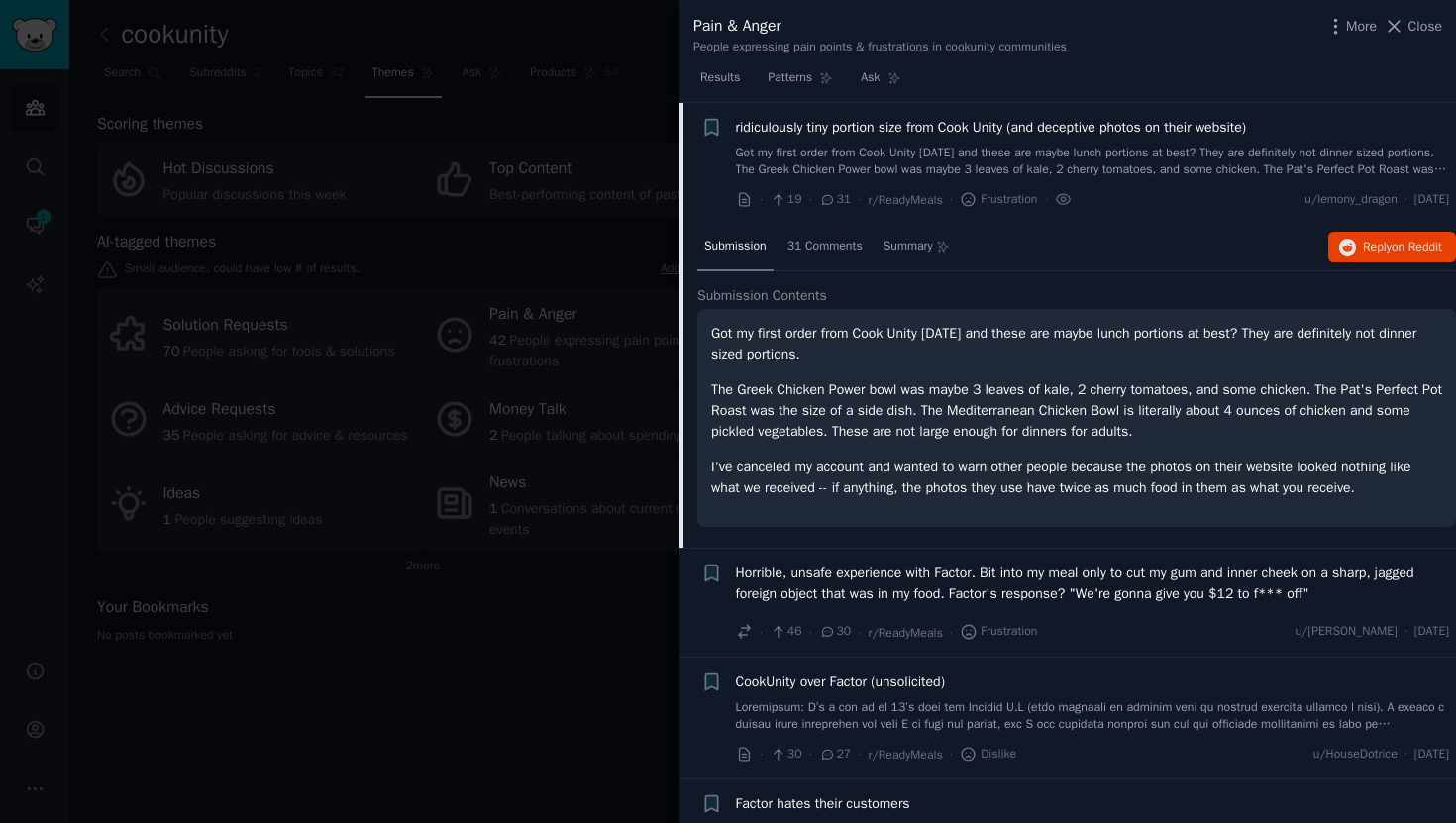 click on "ridiculously tiny portion size from Cook Unity (and deceptive photos on their website)" at bounding box center (991, 127) 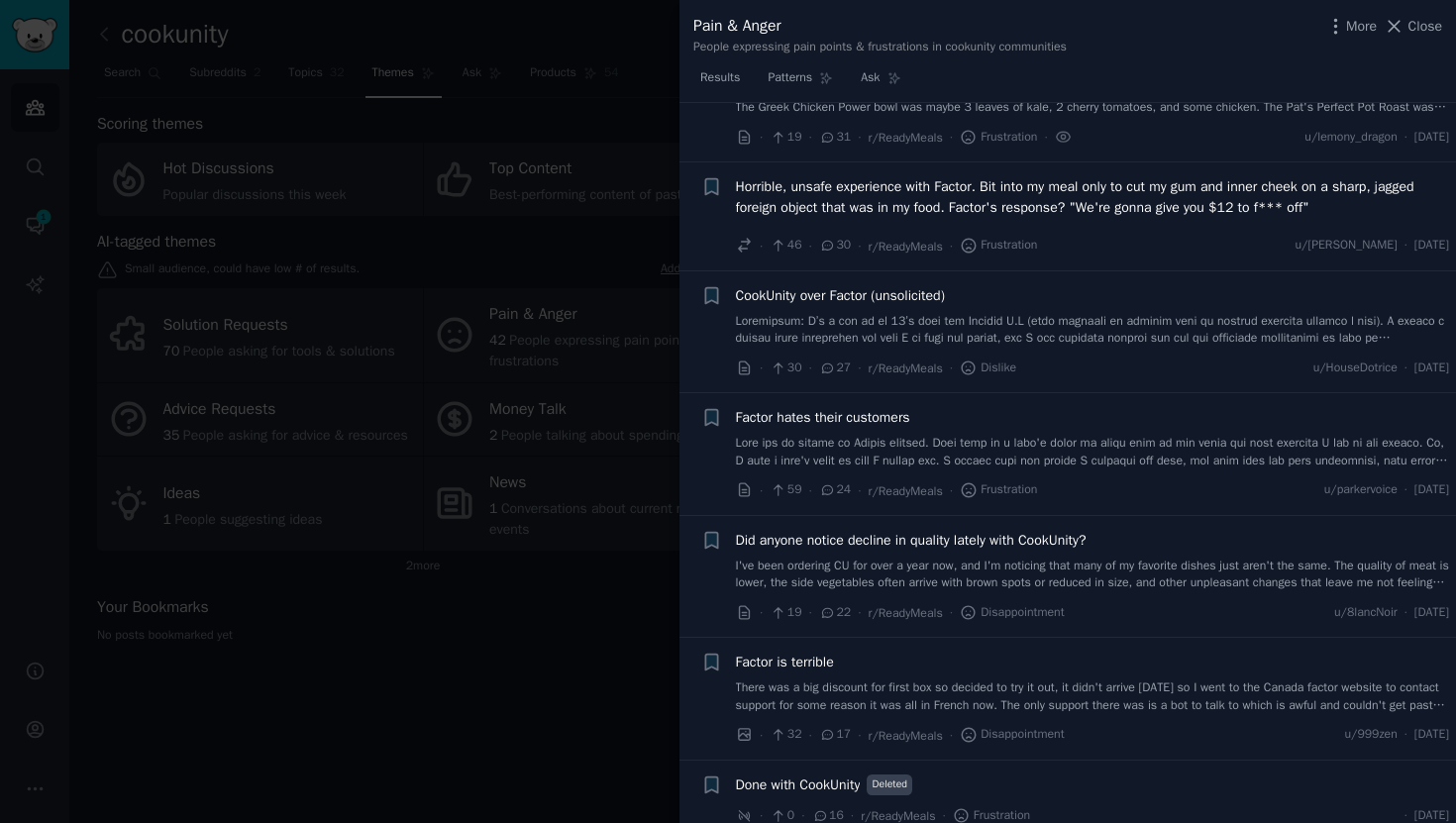 click on "Horrible, unsafe experience with Factor. Bit into my meal only to cut my gum and inner cheek on a sharp, jagged foreign object that was in my food. Factor's response? "We're gonna give you $12 to f*** off"" at bounding box center [1092, 197] 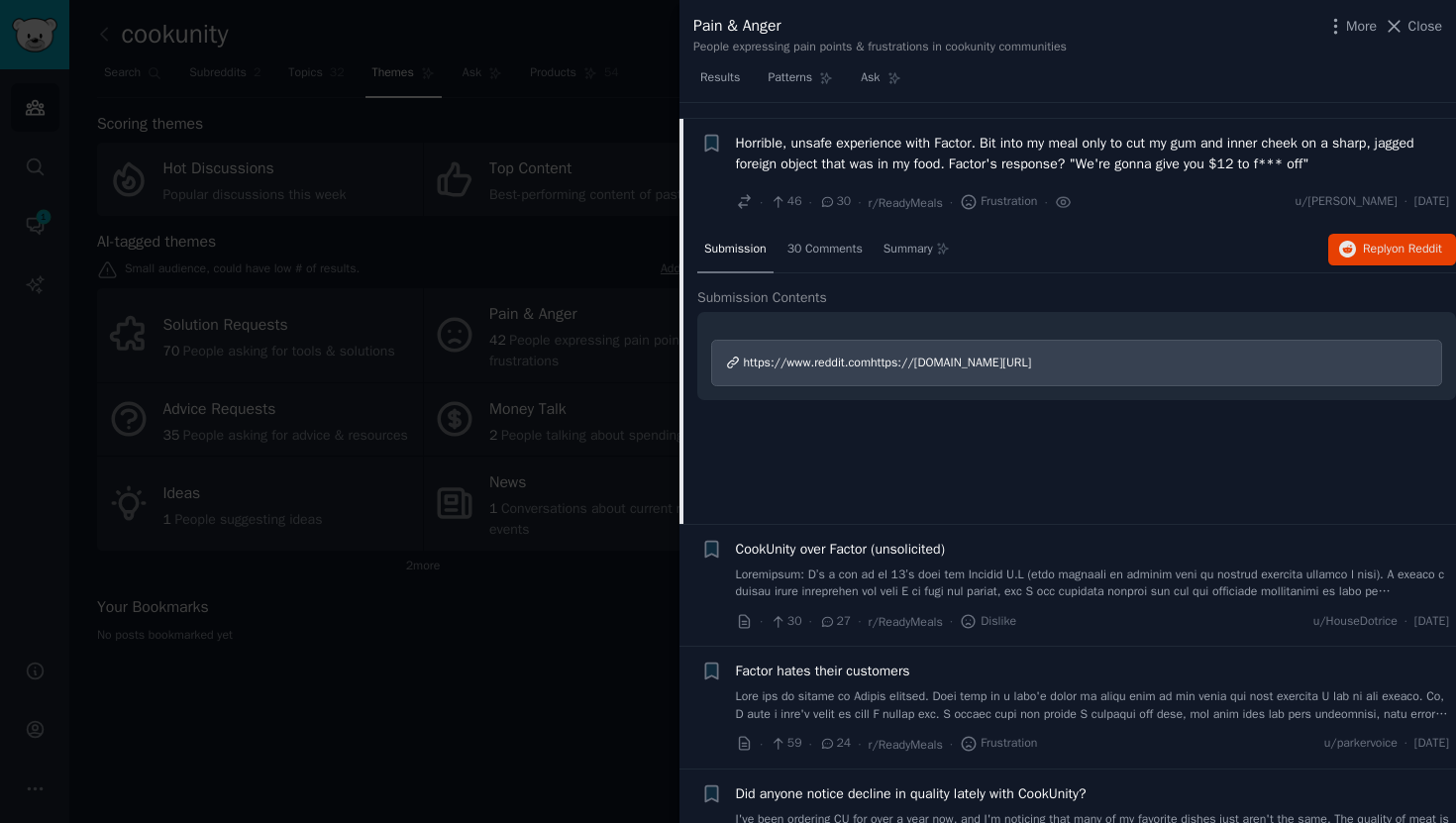 scroll, scrollTop: 988, scrollLeft: 0, axis: vertical 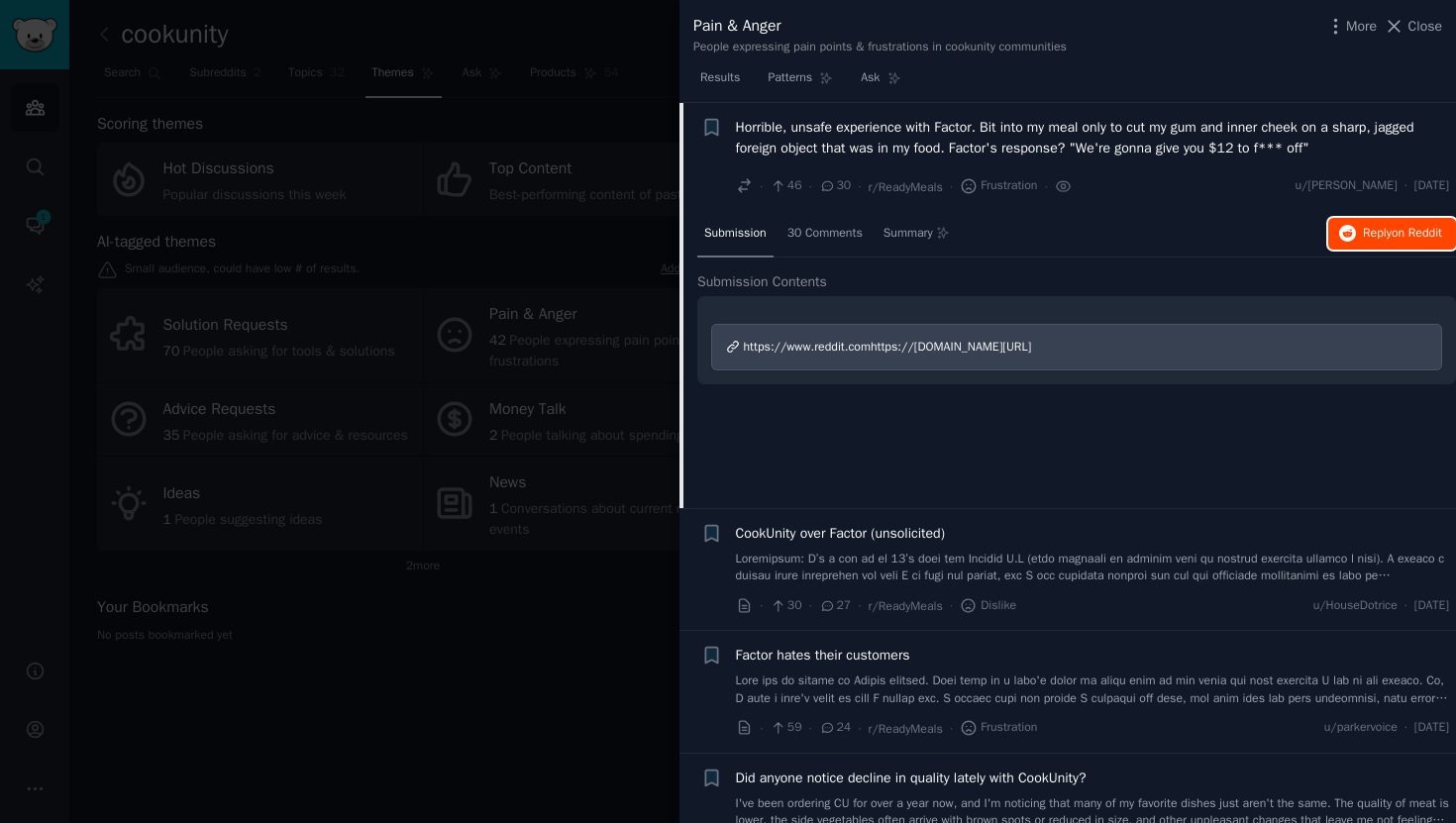 type 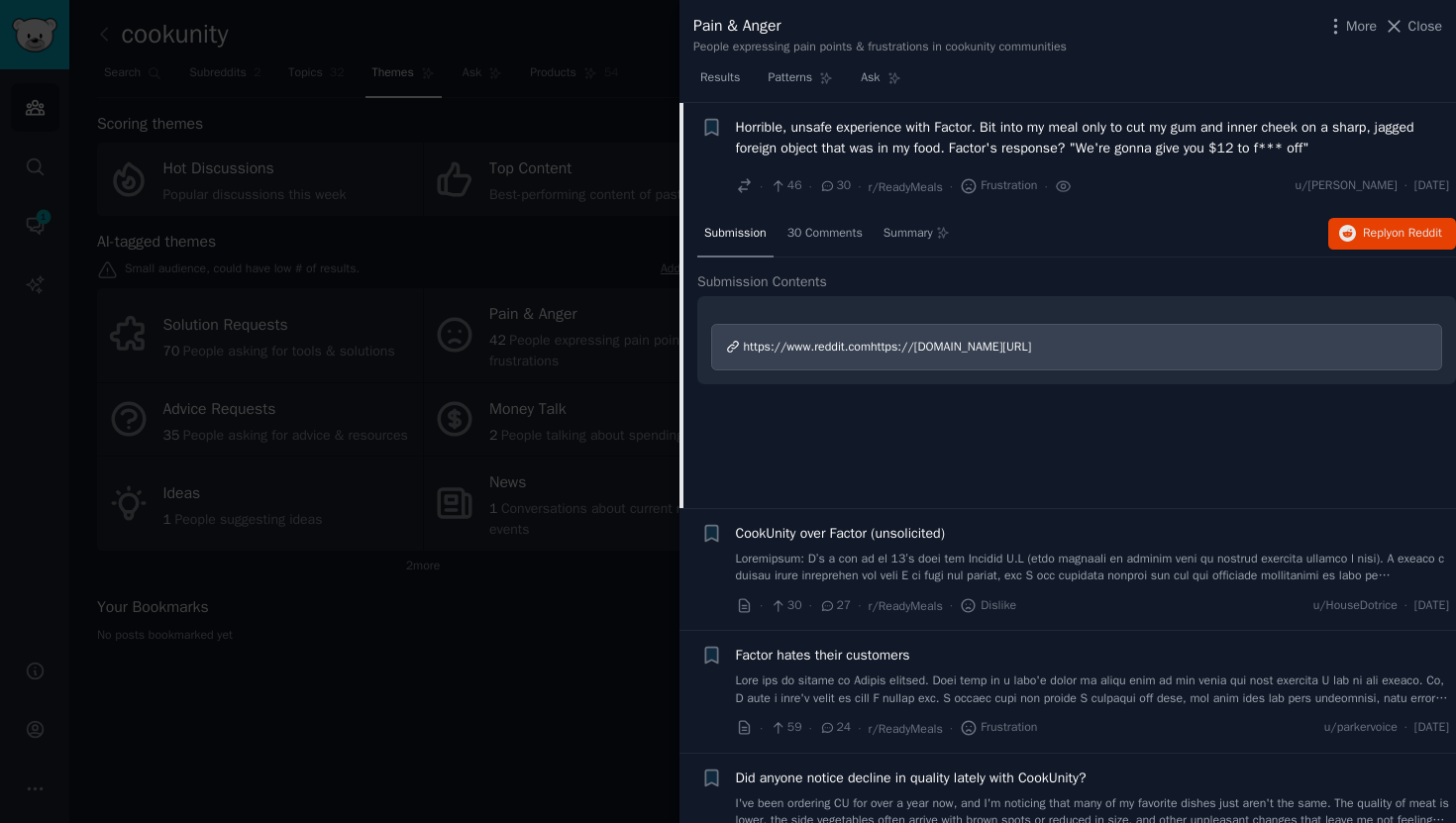 click on "Horrible, unsafe experience with Factor. Bit into my meal only to cut my gum and inner cheek on a sharp, jagged foreign object that was in my food. Factor's response? "We're gonna give you $12 to f*** off"" at bounding box center (1092, 138) 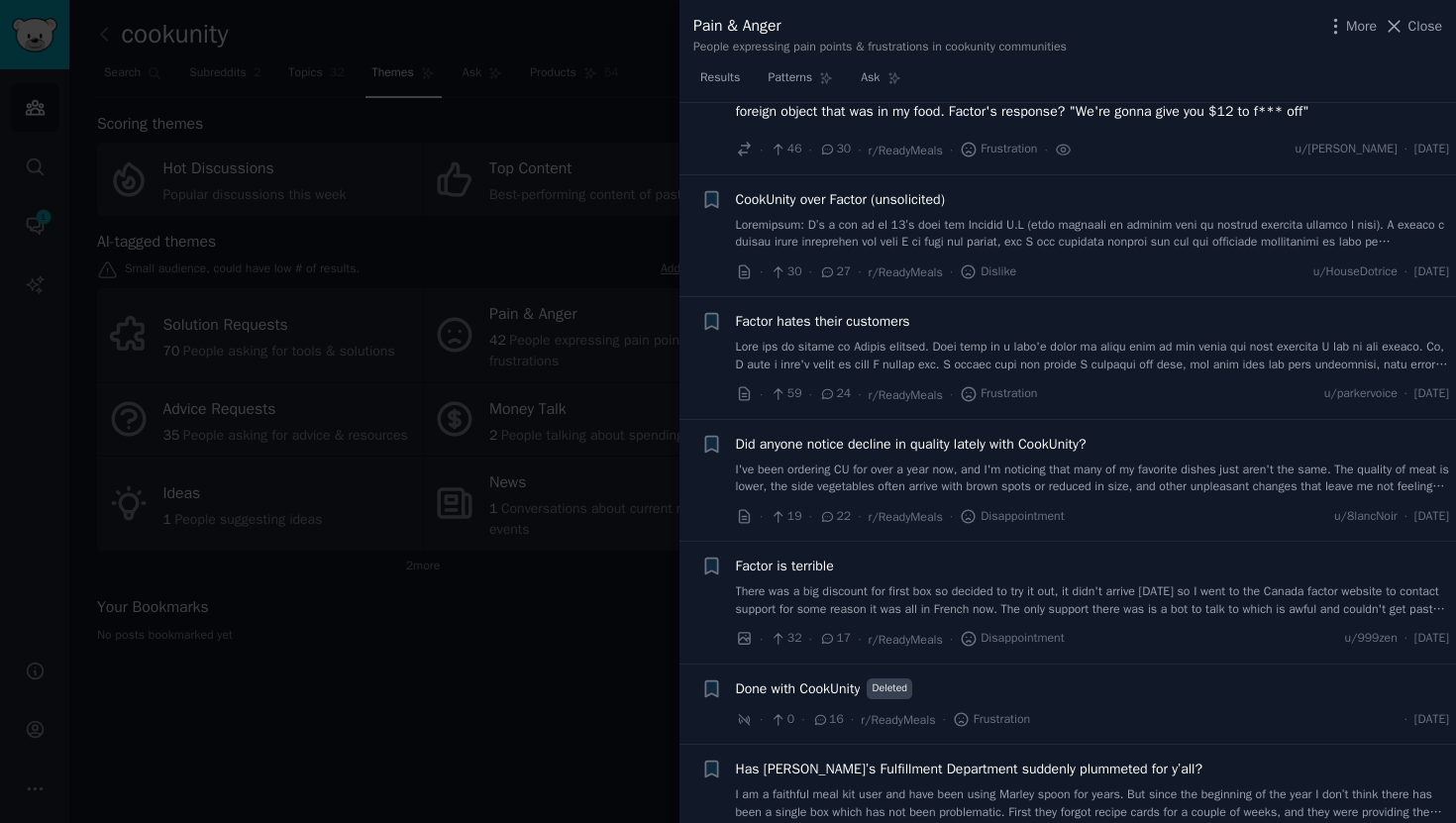 scroll, scrollTop: 1041, scrollLeft: 0, axis: vertical 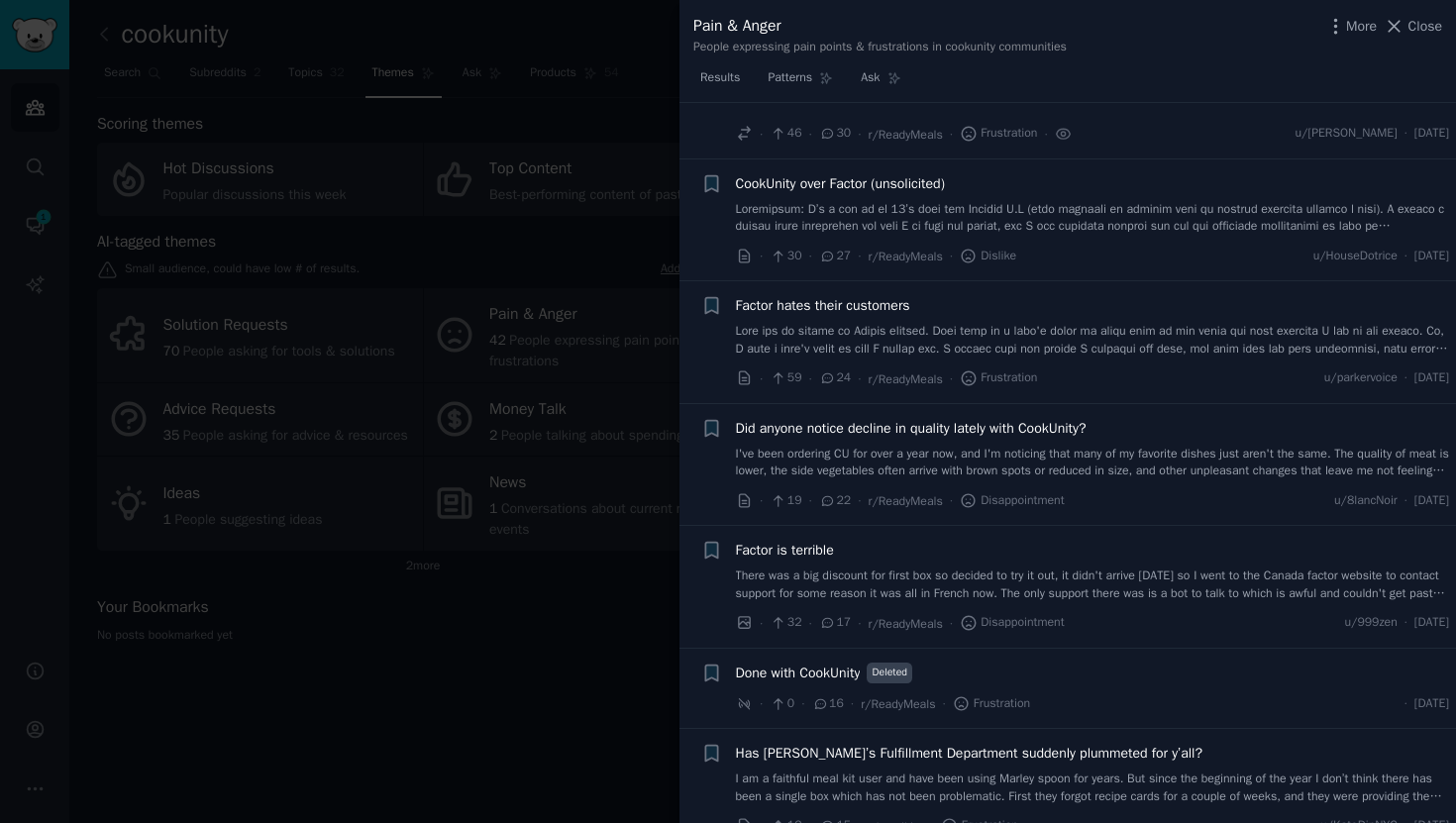 click on "CookUnity over Factor (unsolicited)" at bounding box center [1092, 204] 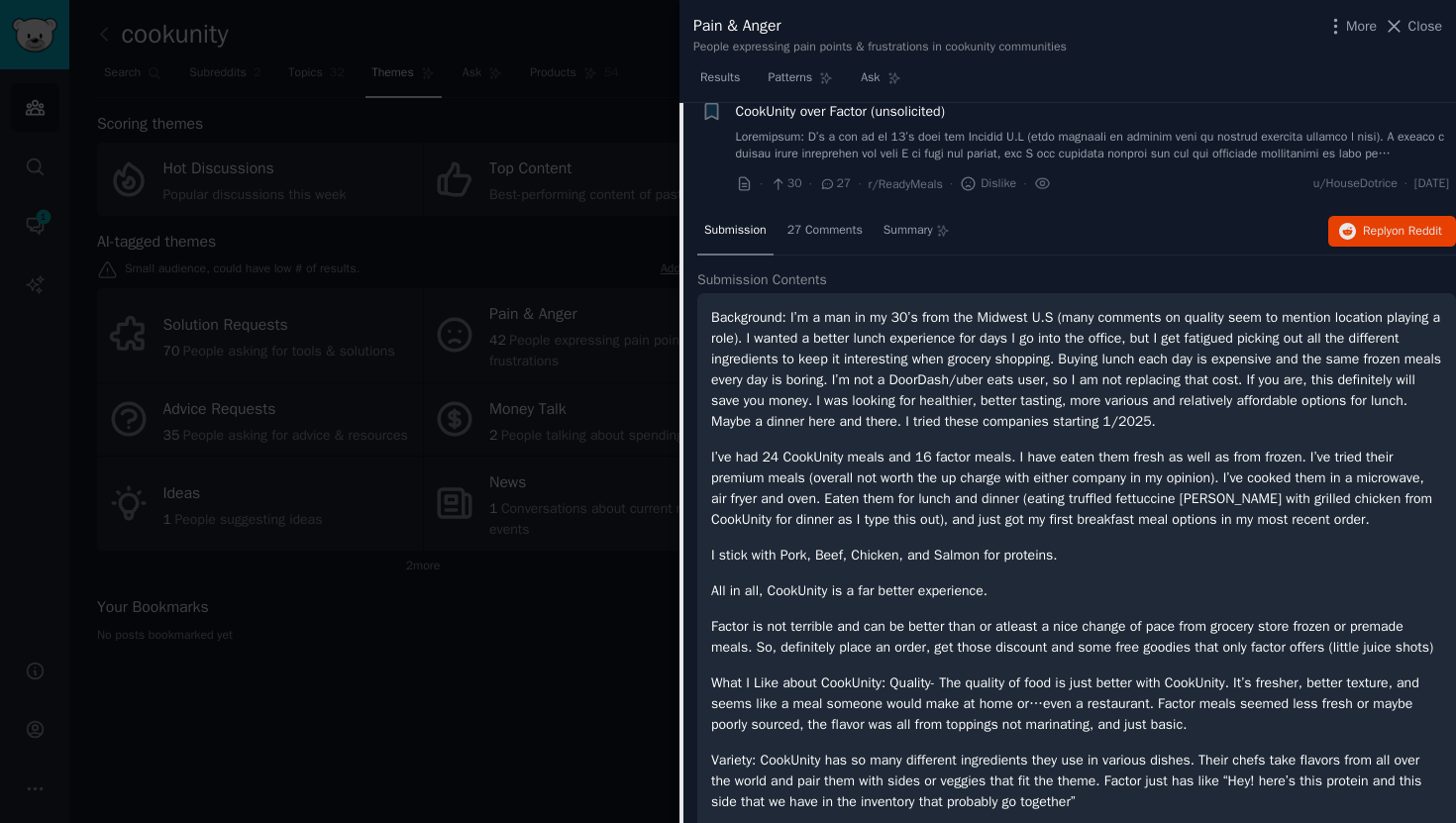 scroll, scrollTop: 1147, scrollLeft: 0, axis: vertical 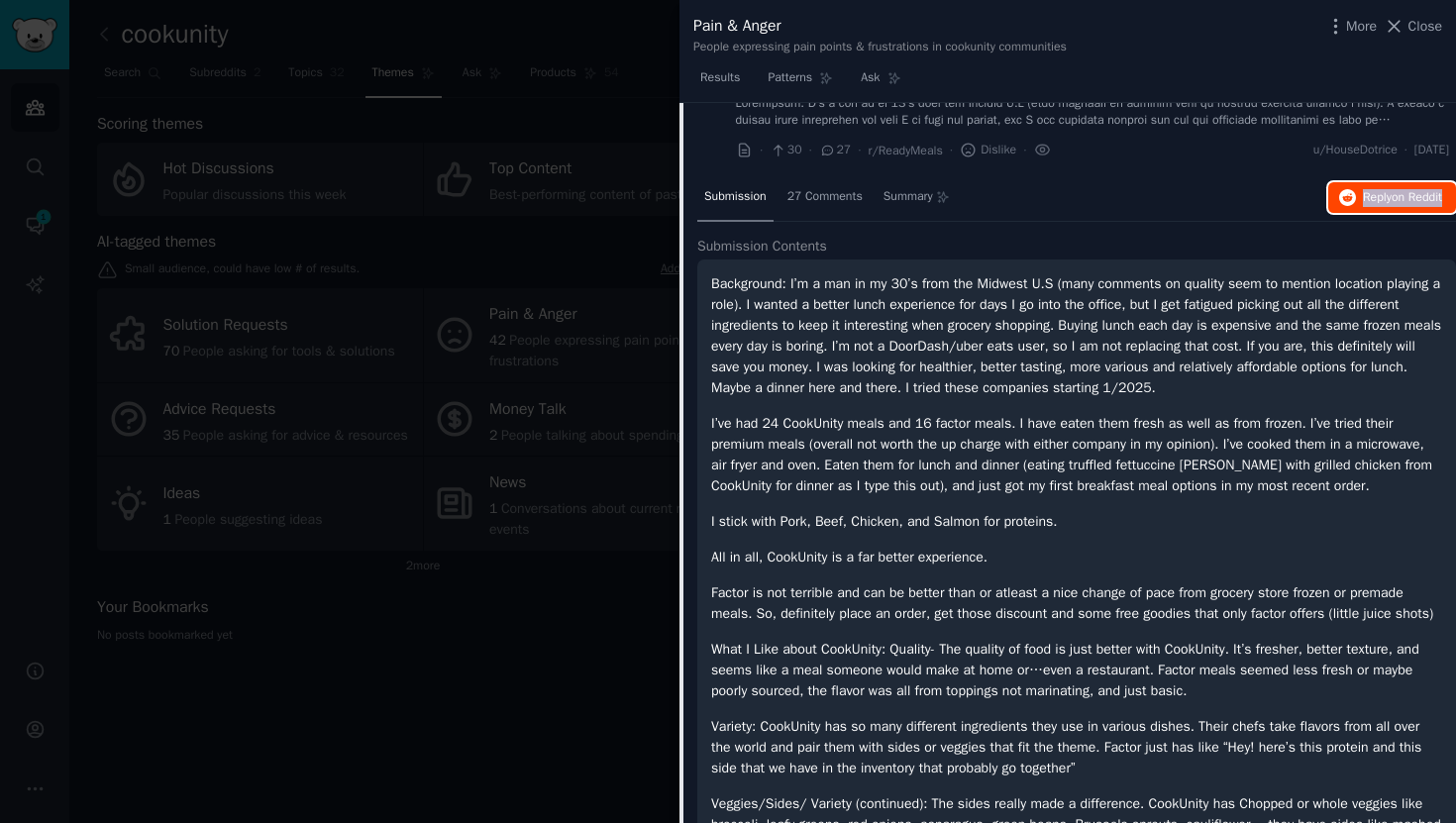 type 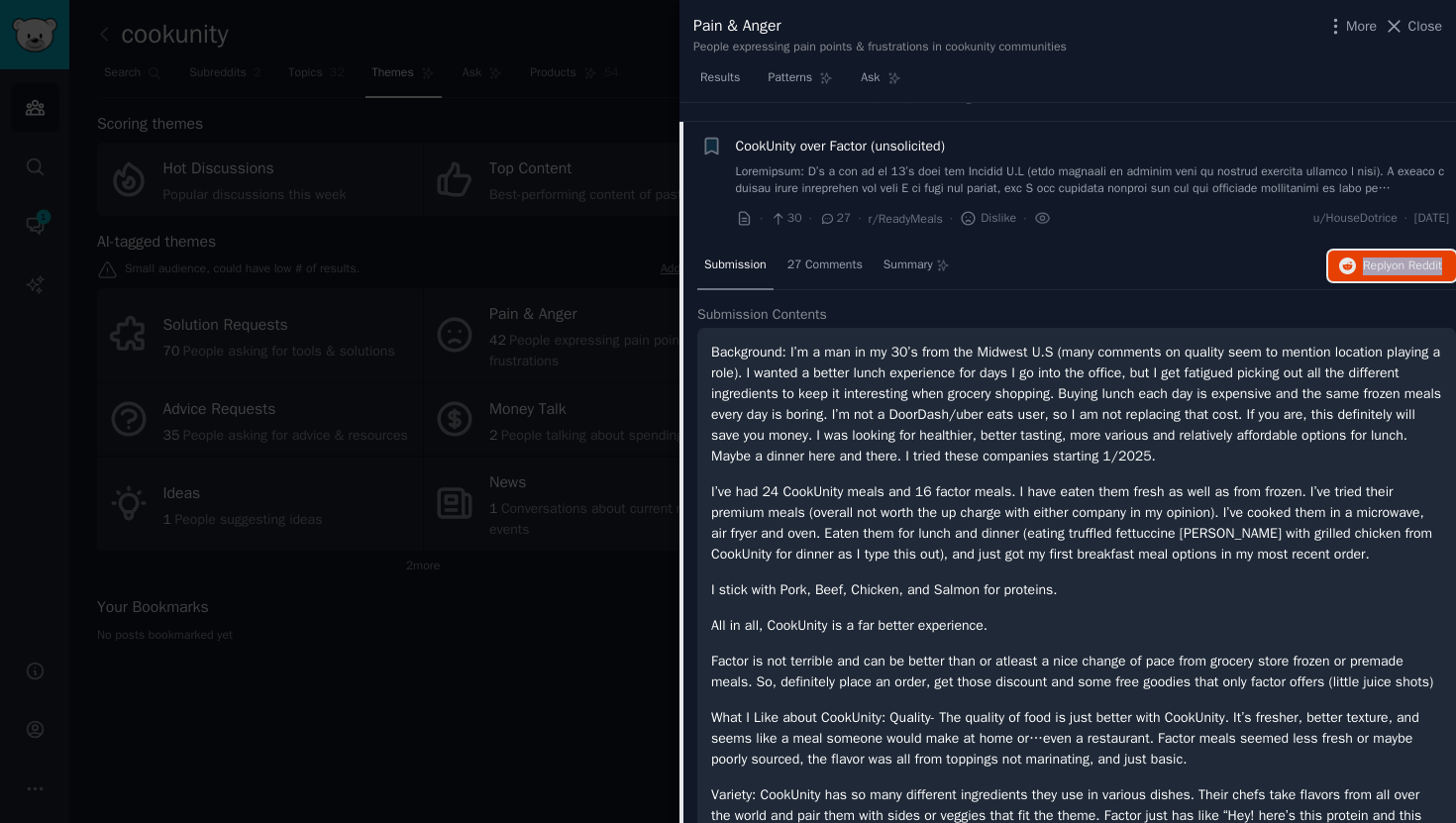 scroll, scrollTop: 1015, scrollLeft: 0, axis: vertical 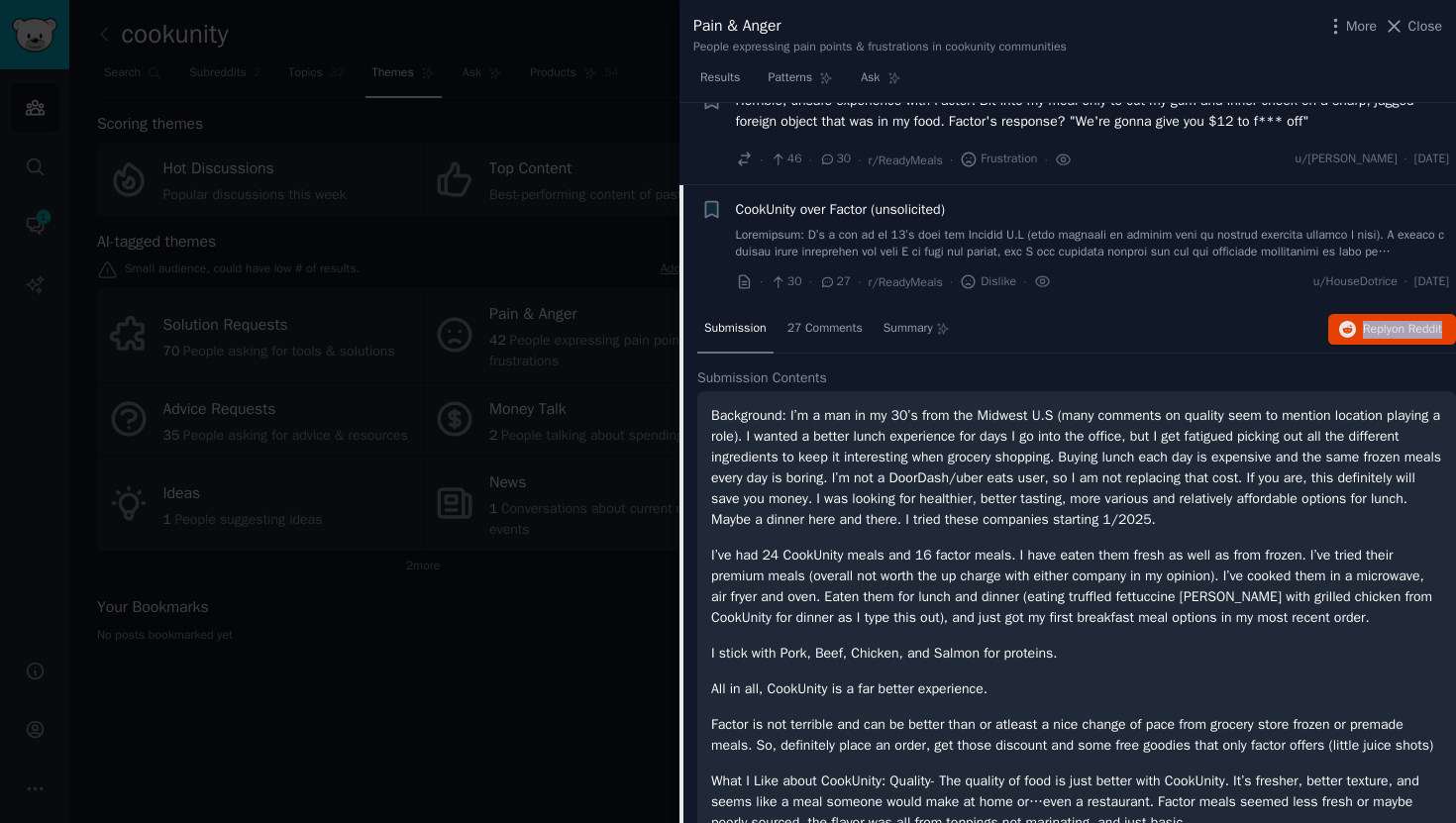 click on "CookUnity over Factor (unsolicited)" at bounding box center [840, 209] 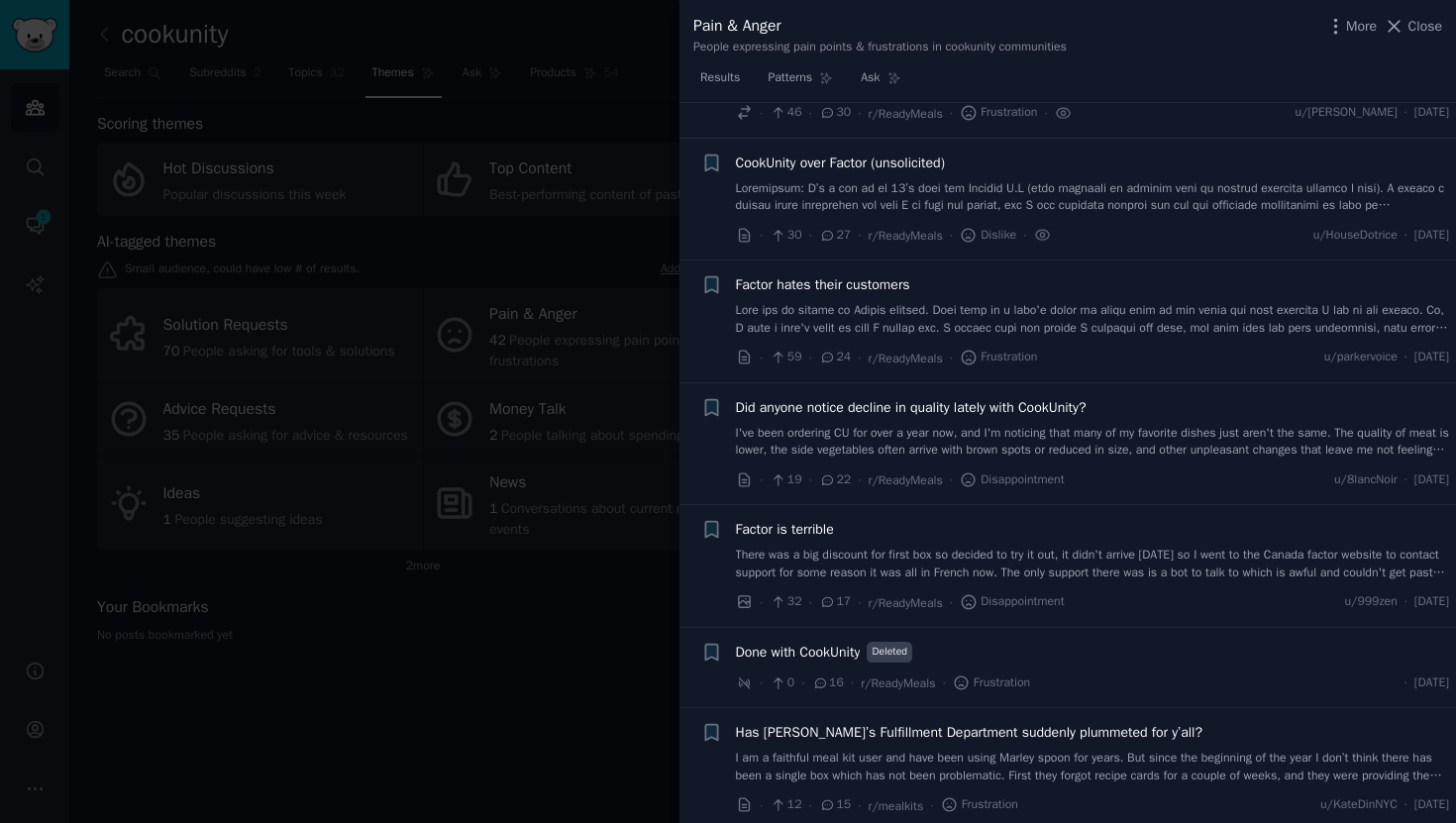 scroll, scrollTop: 1097, scrollLeft: 0, axis: vertical 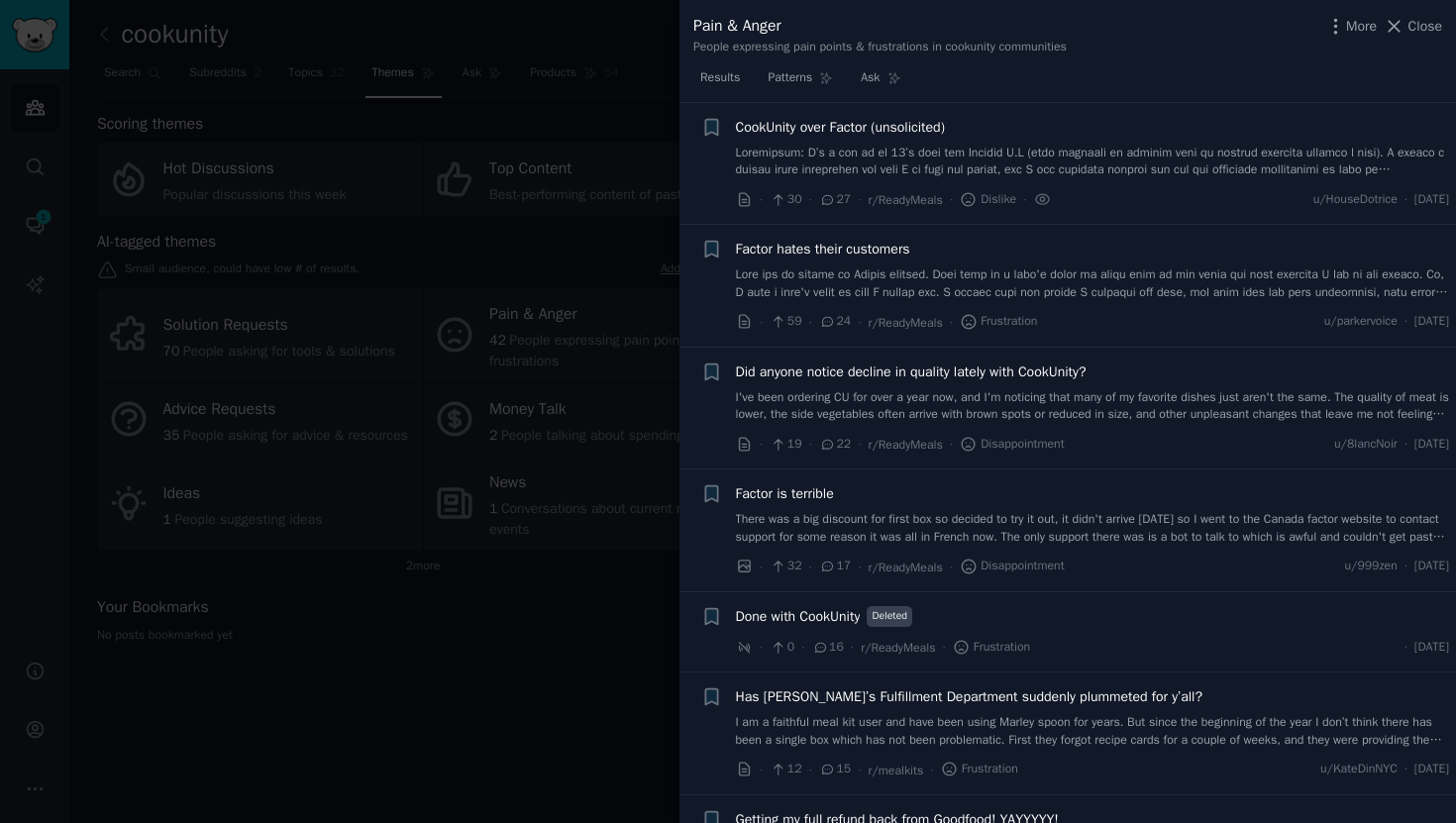 click on "Factor hates their customers" at bounding box center (823, 249) 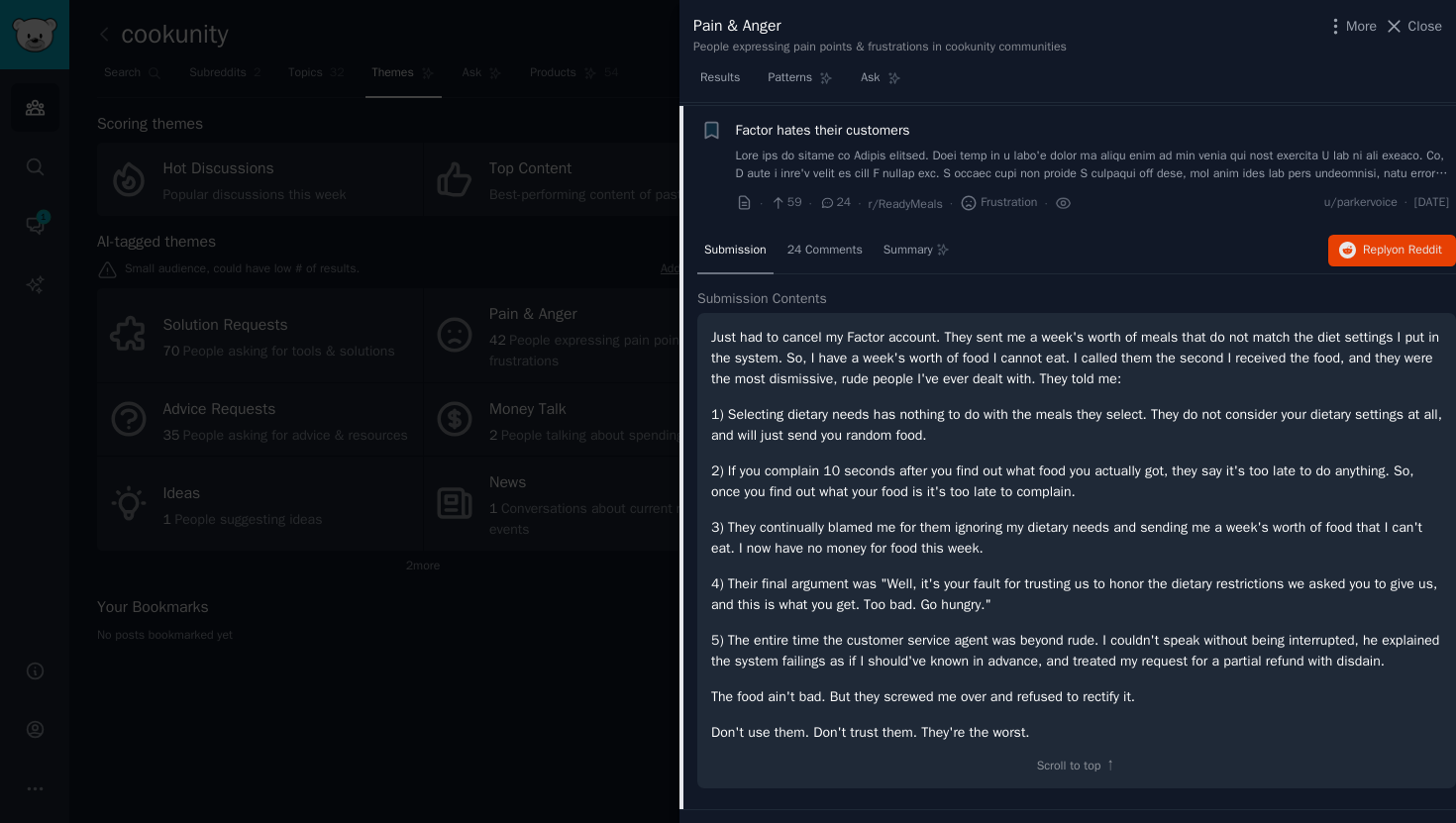 scroll, scrollTop: 1219, scrollLeft: 0, axis: vertical 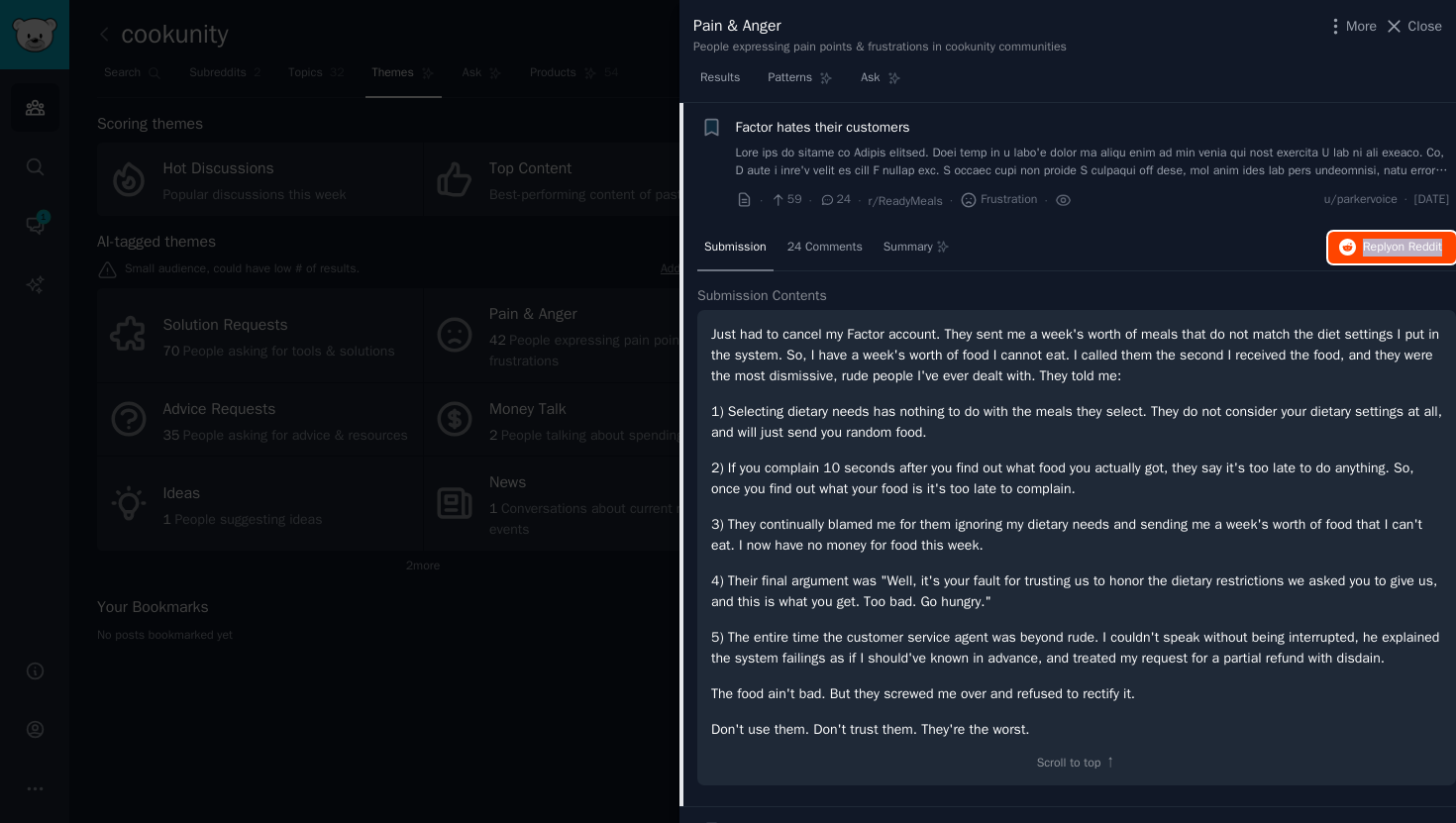 type 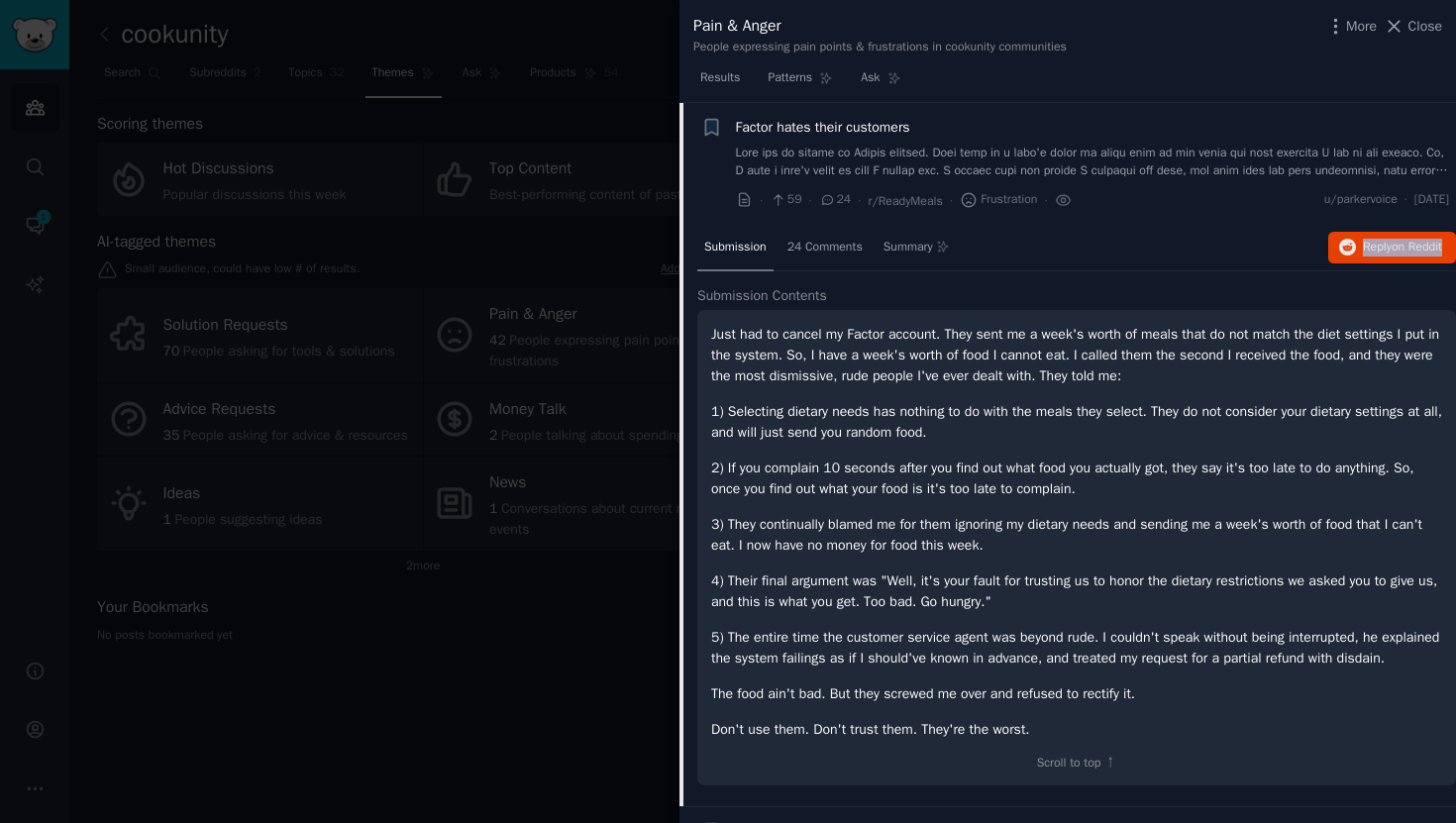 click on "Factor hates their customers" at bounding box center (823, 127) 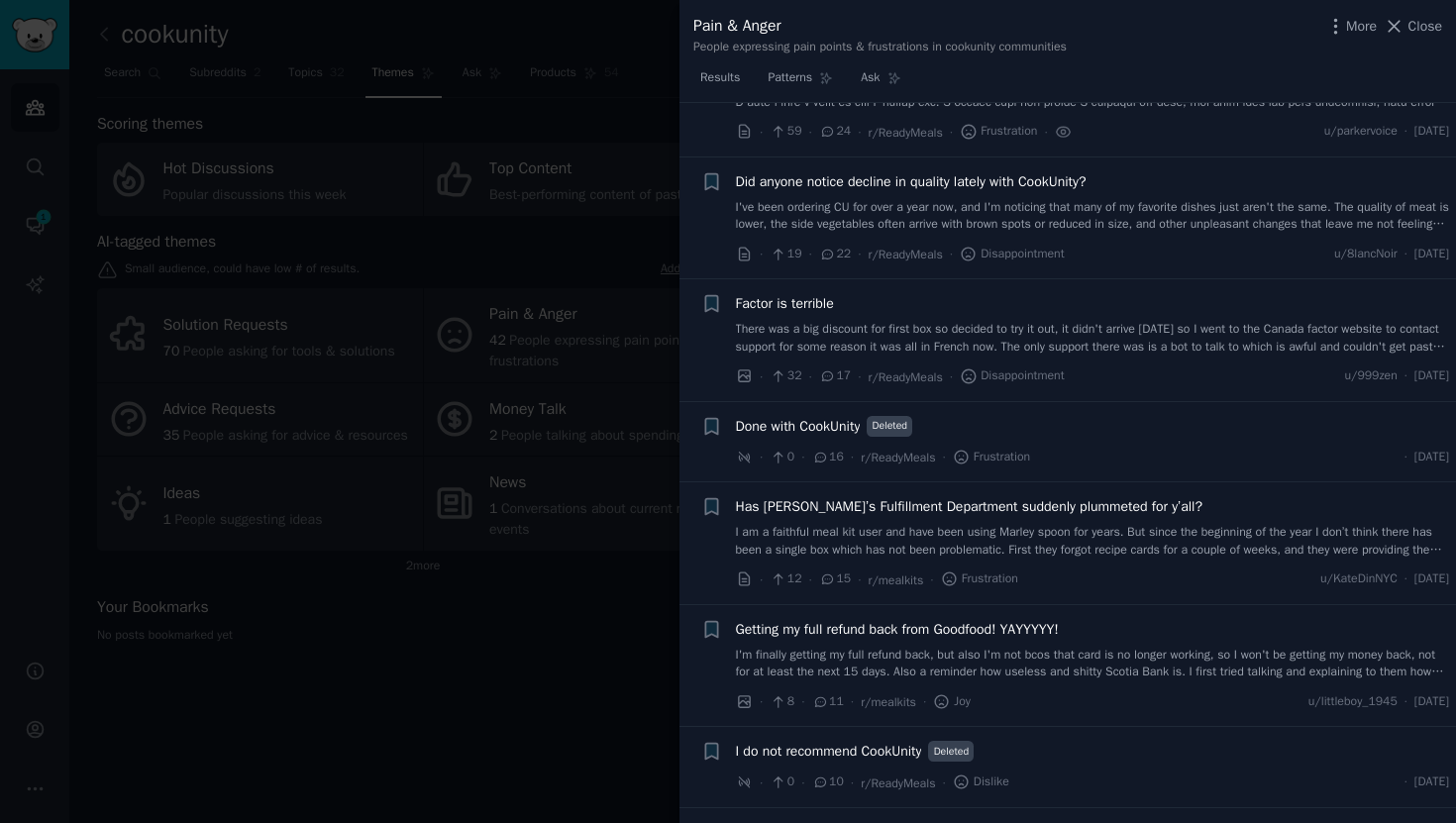 click on "Did anyone notice decline in quality lately with CookUnity?" at bounding box center [911, 181] 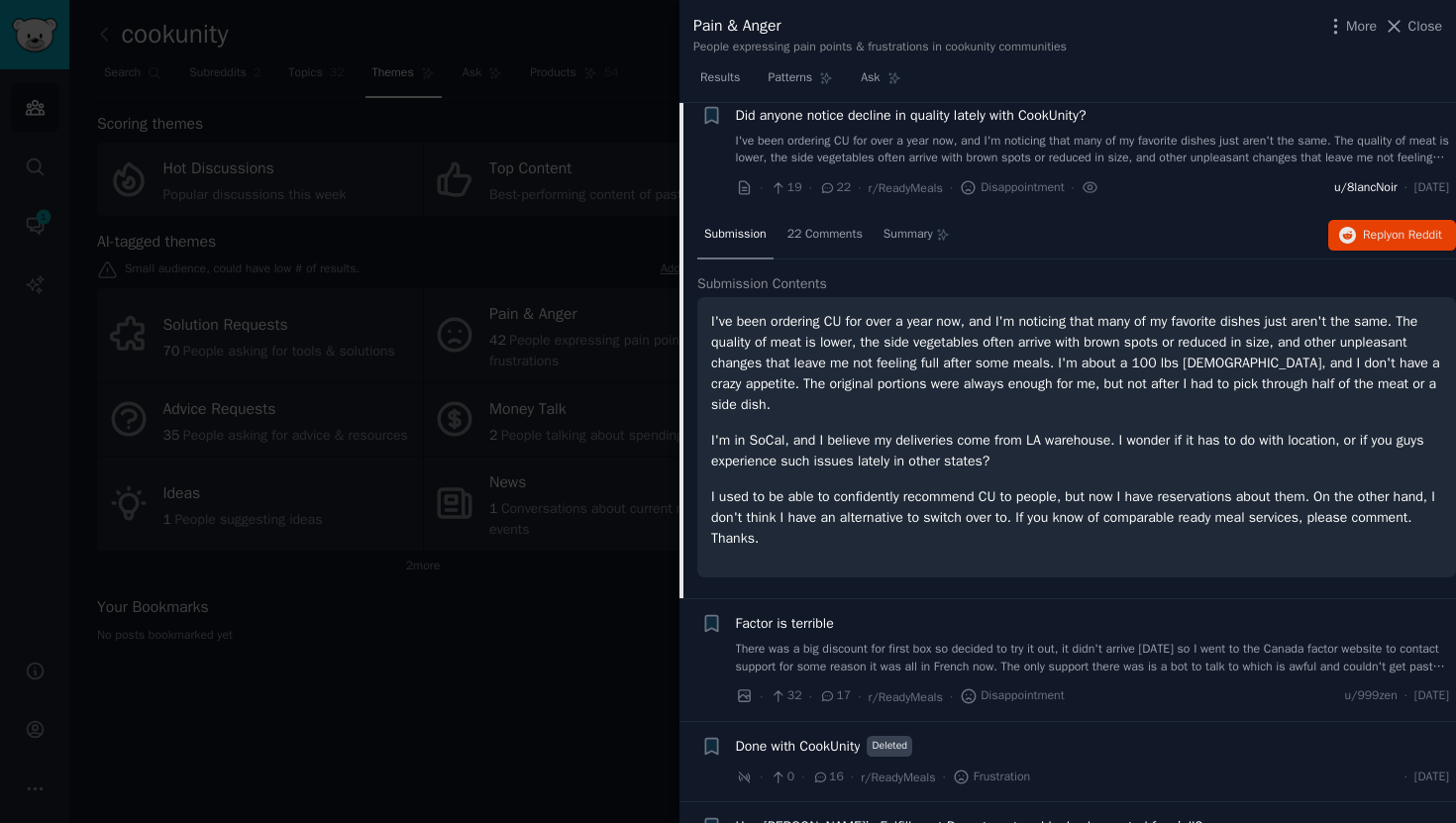 scroll, scrollTop: 1355, scrollLeft: 0, axis: vertical 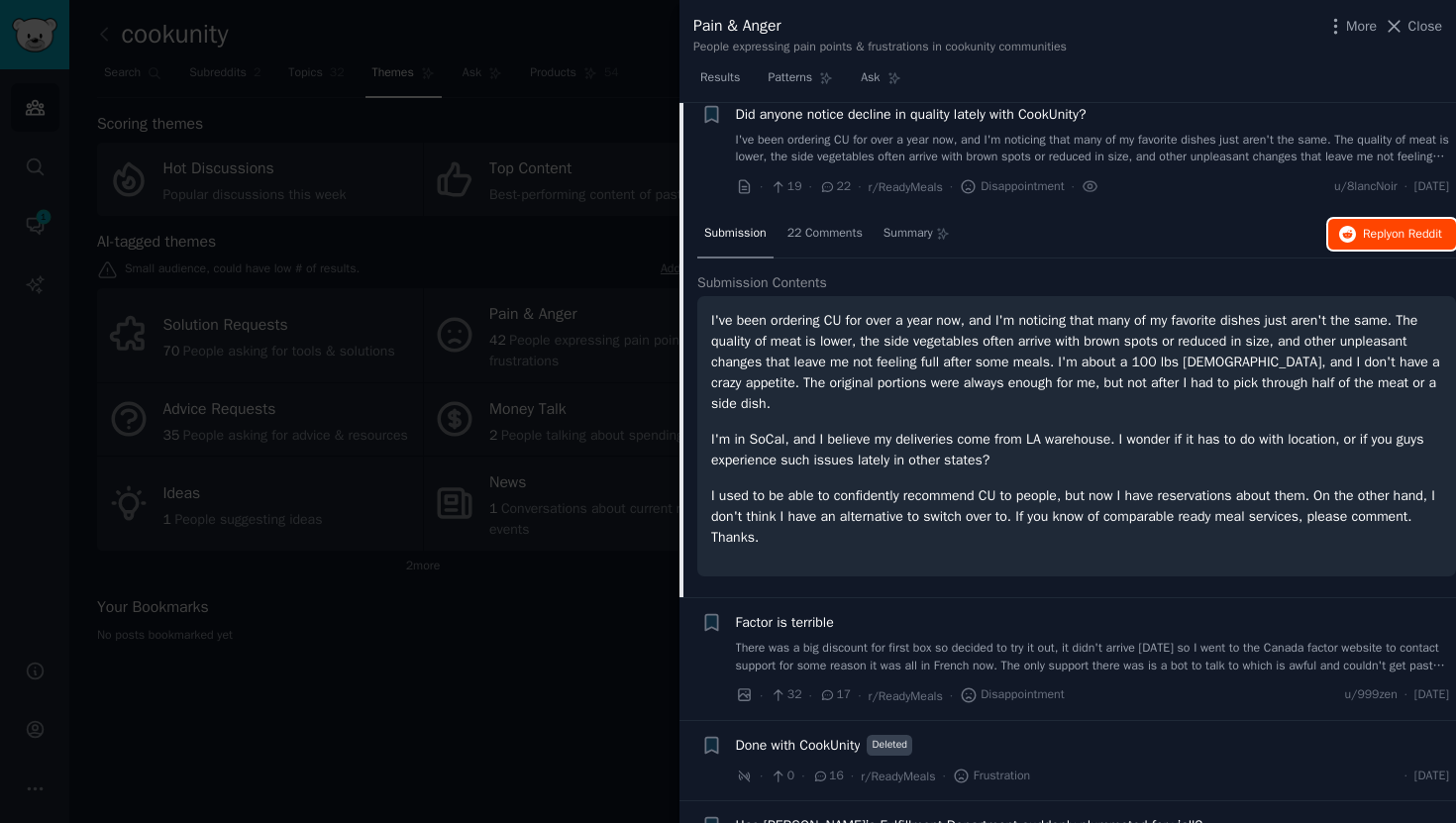 type 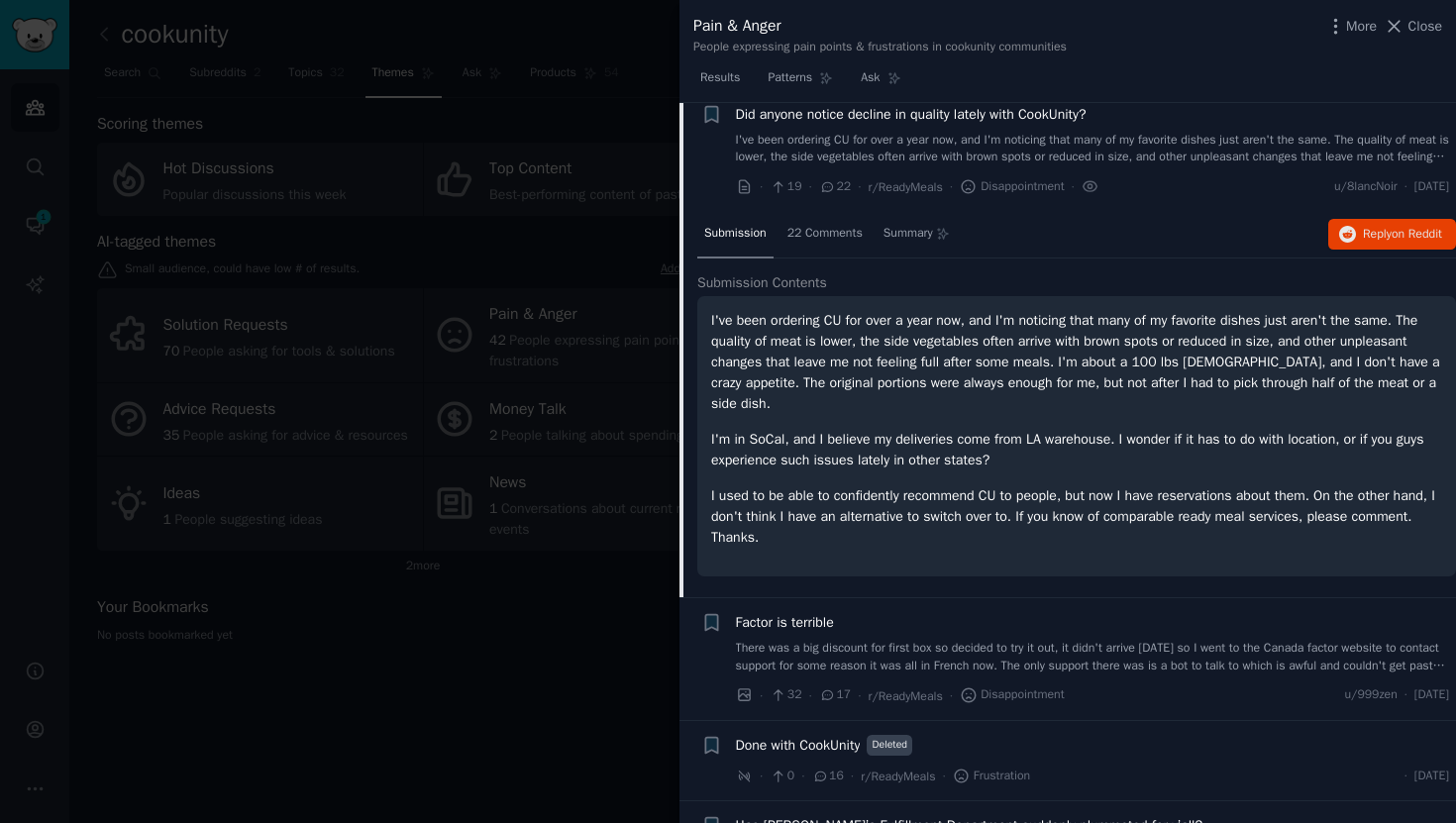 click on "Did anyone notice decline in quality lately with CookUnity?" at bounding box center (911, 114) 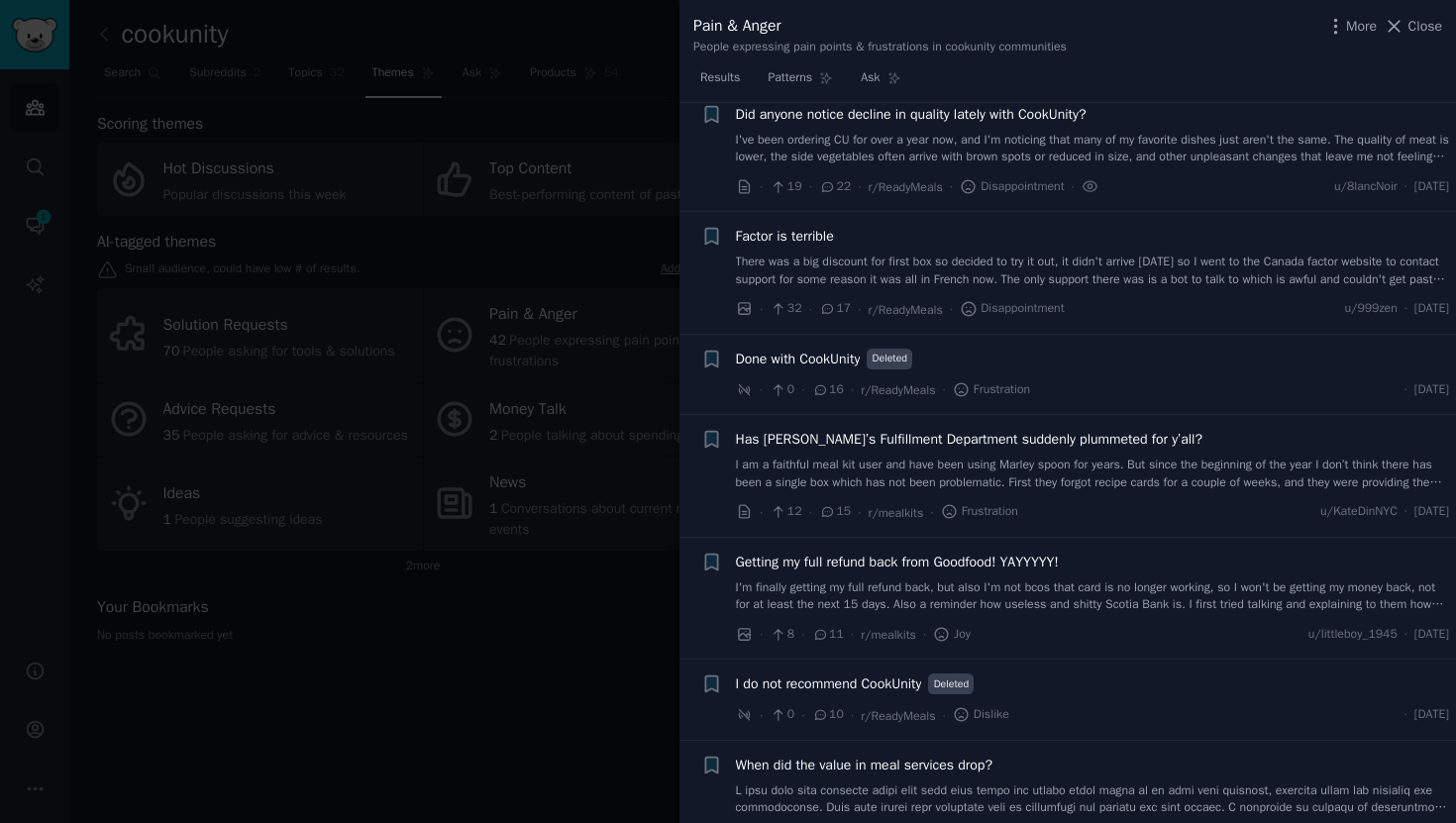 scroll, scrollTop: 1342, scrollLeft: 0, axis: vertical 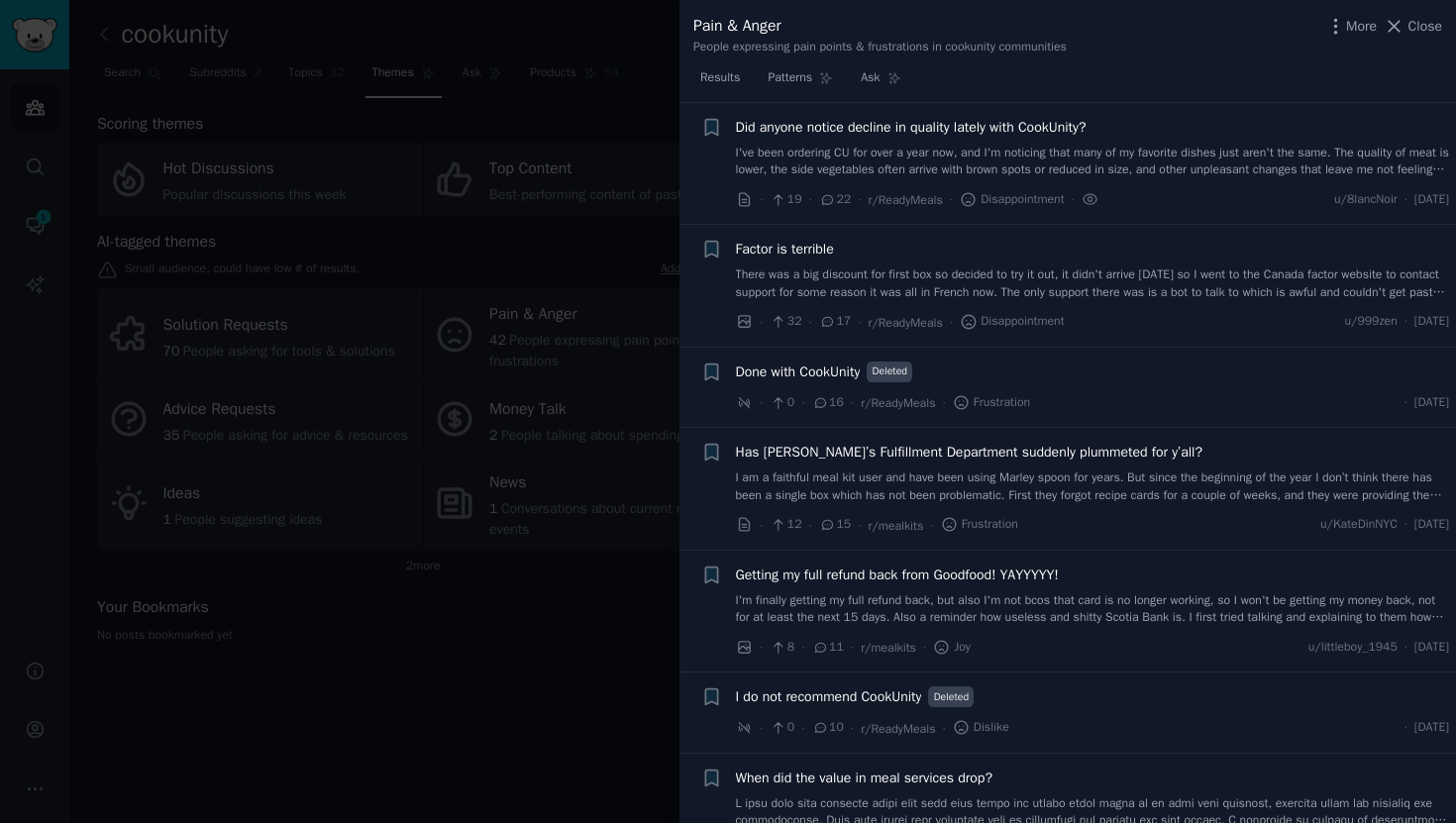click on "Factor is terrible" at bounding box center [784, 249] 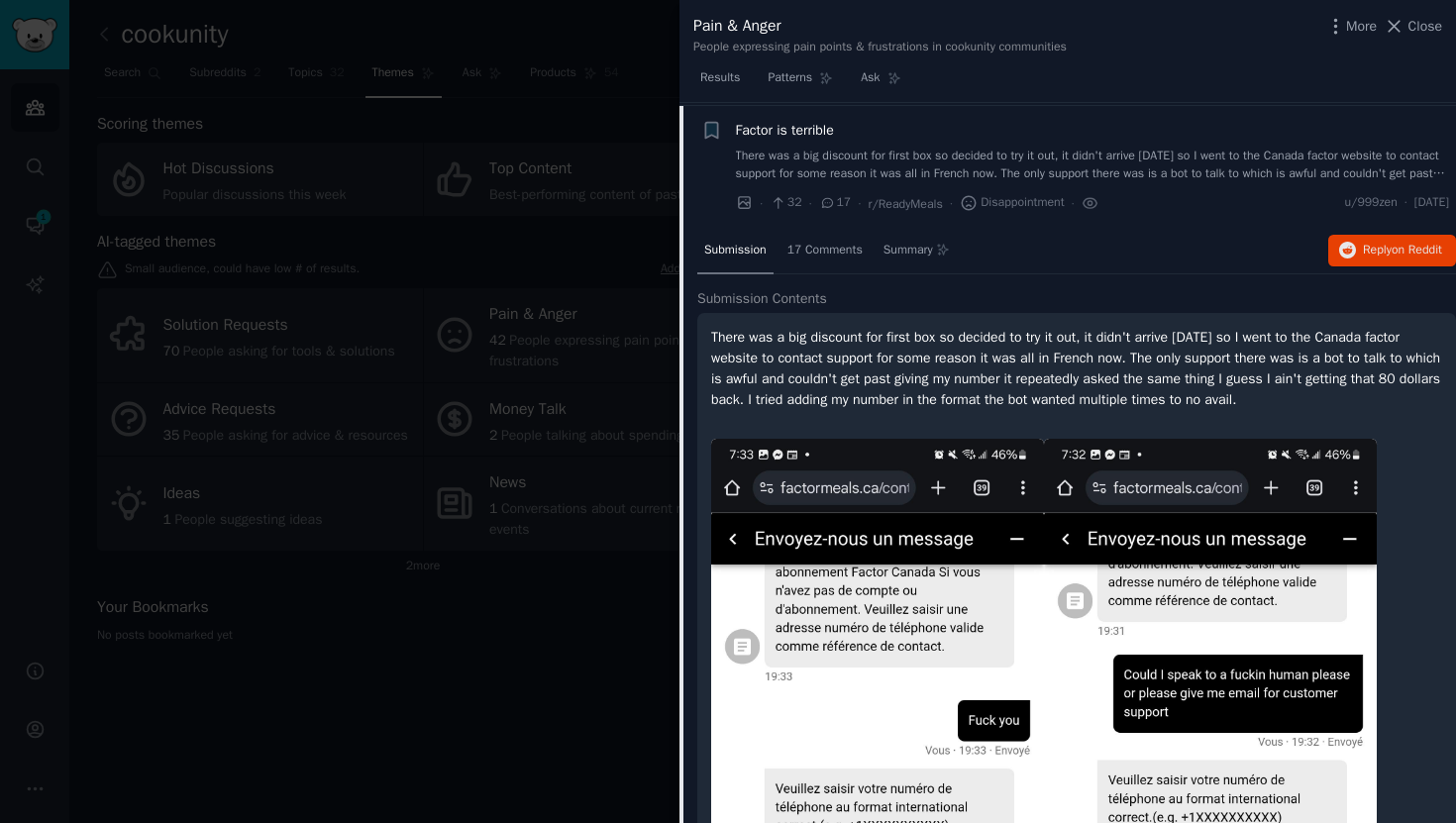 scroll, scrollTop: 1501, scrollLeft: 0, axis: vertical 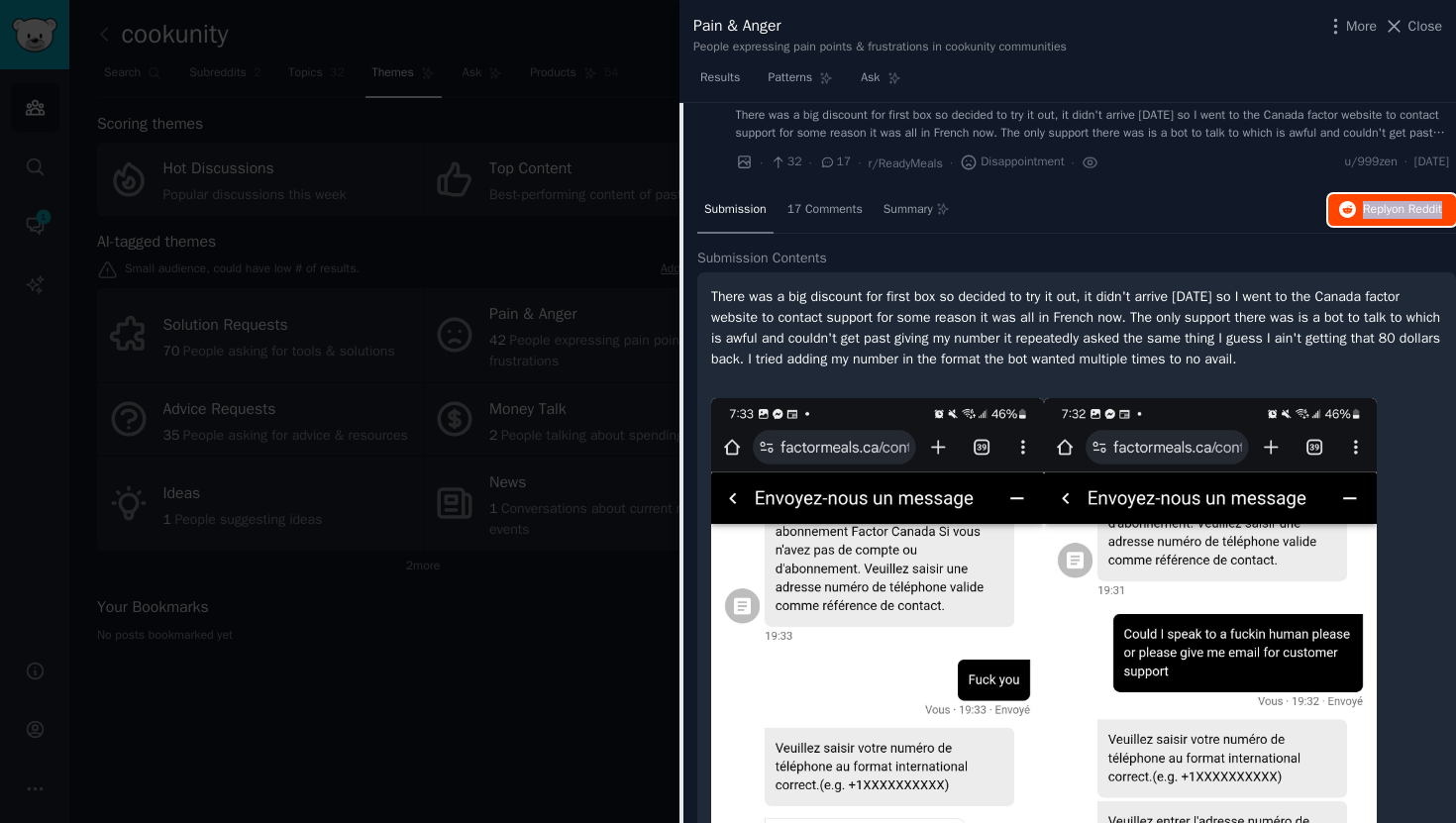 type 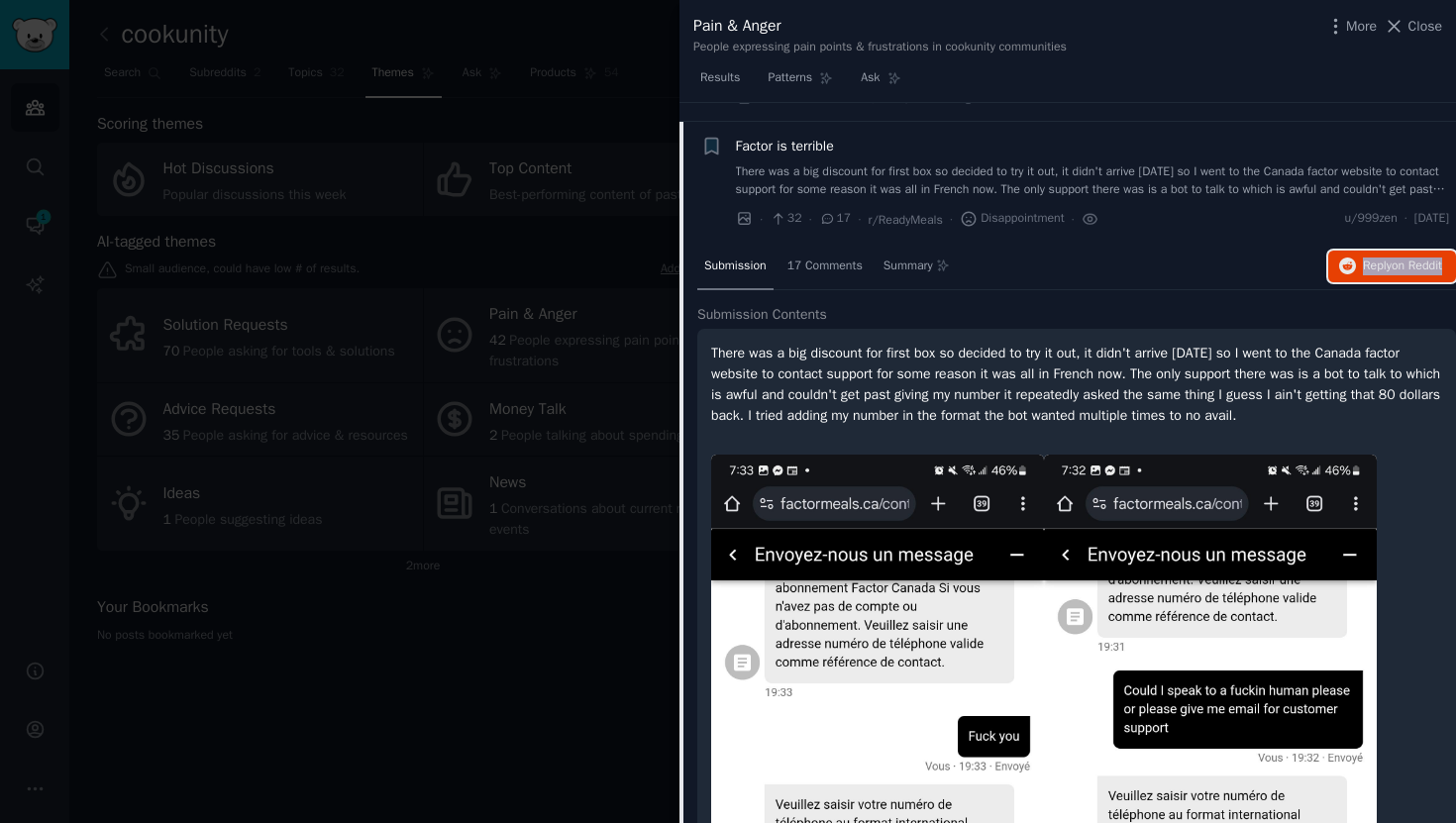 scroll, scrollTop: 1429, scrollLeft: 0, axis: vertical 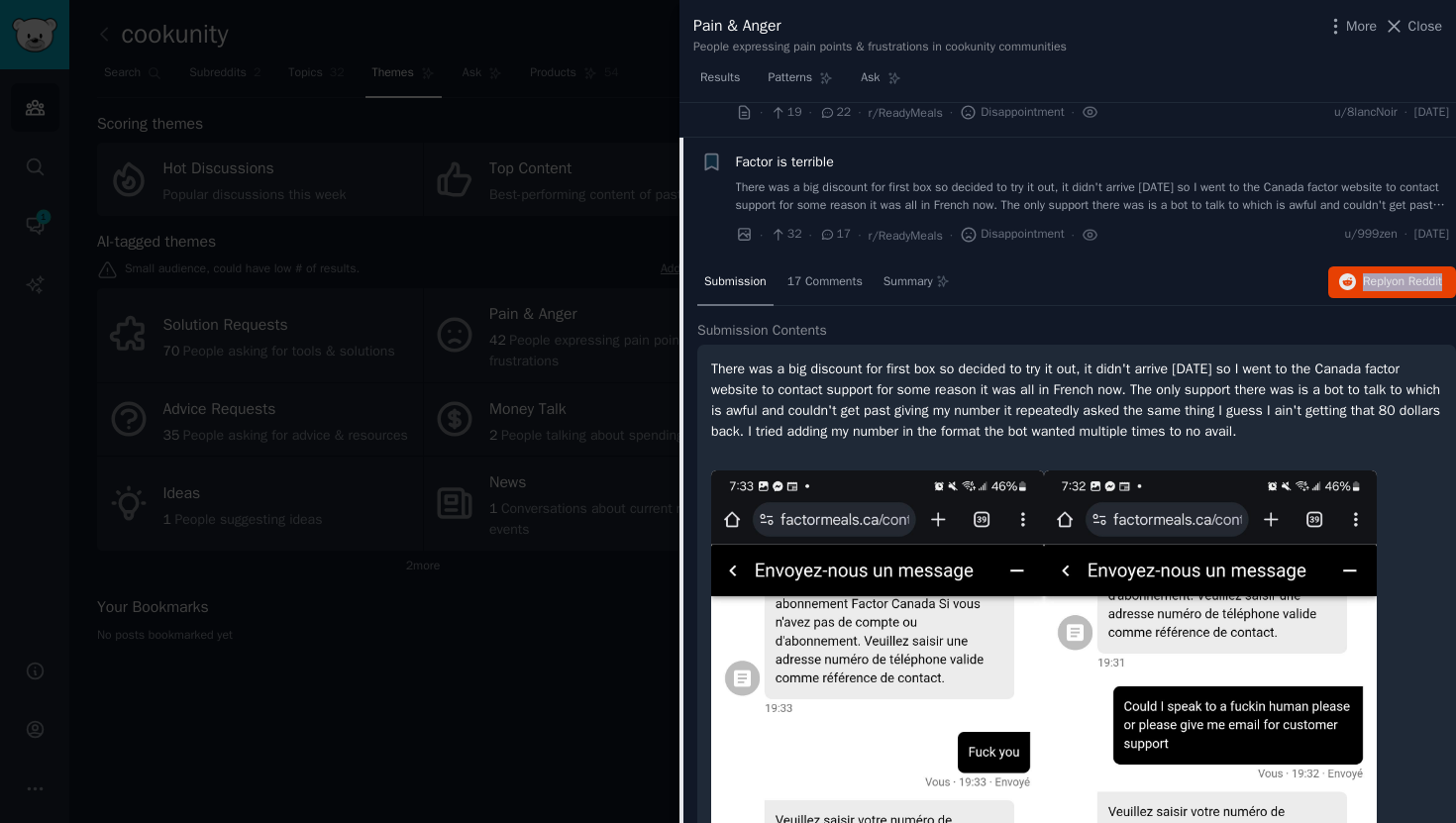 click on "Factor is terrible" at bounding box center [784, 161] 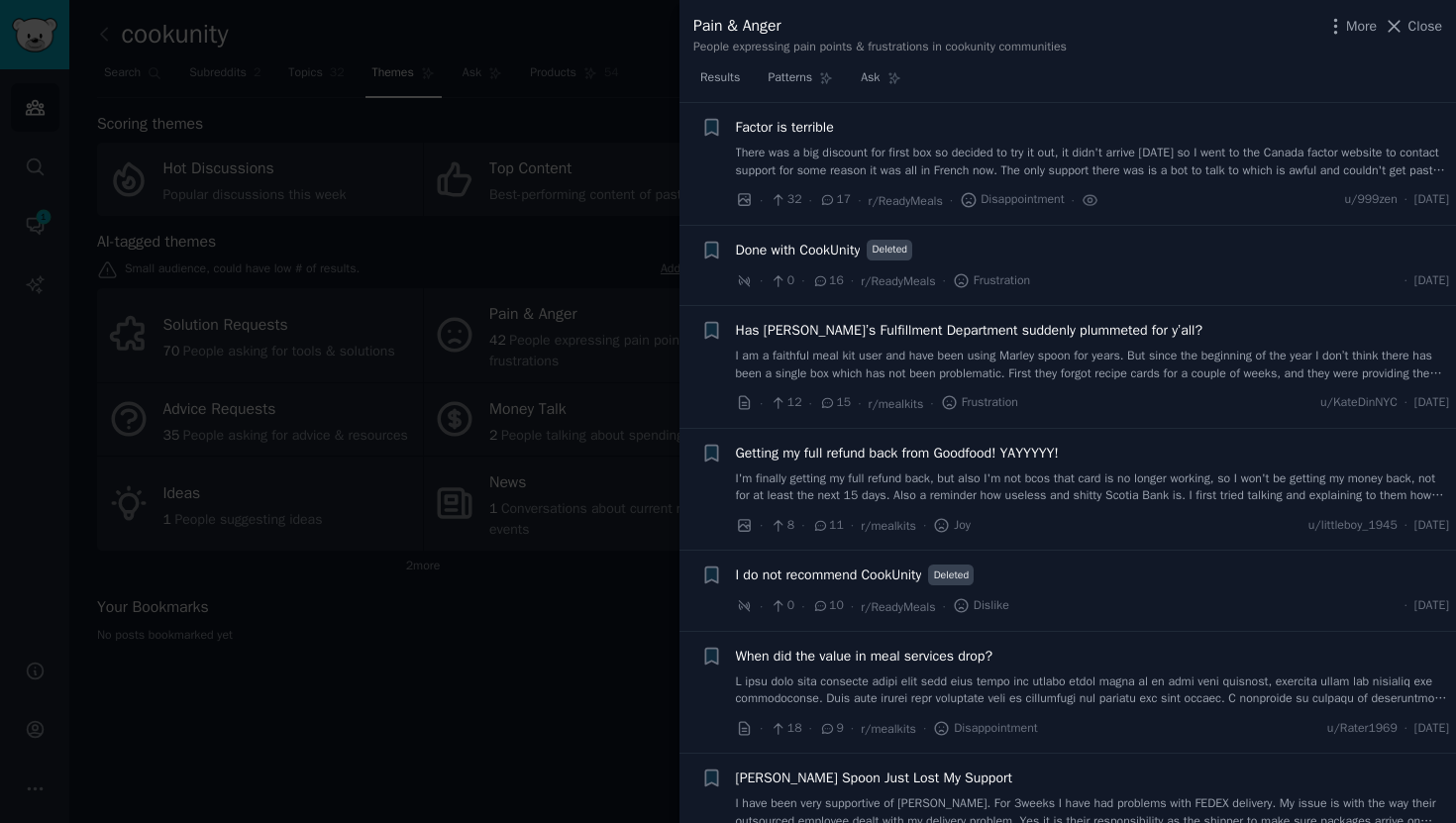 click on "Done with CookUnity" at bounding box center (798, 250) 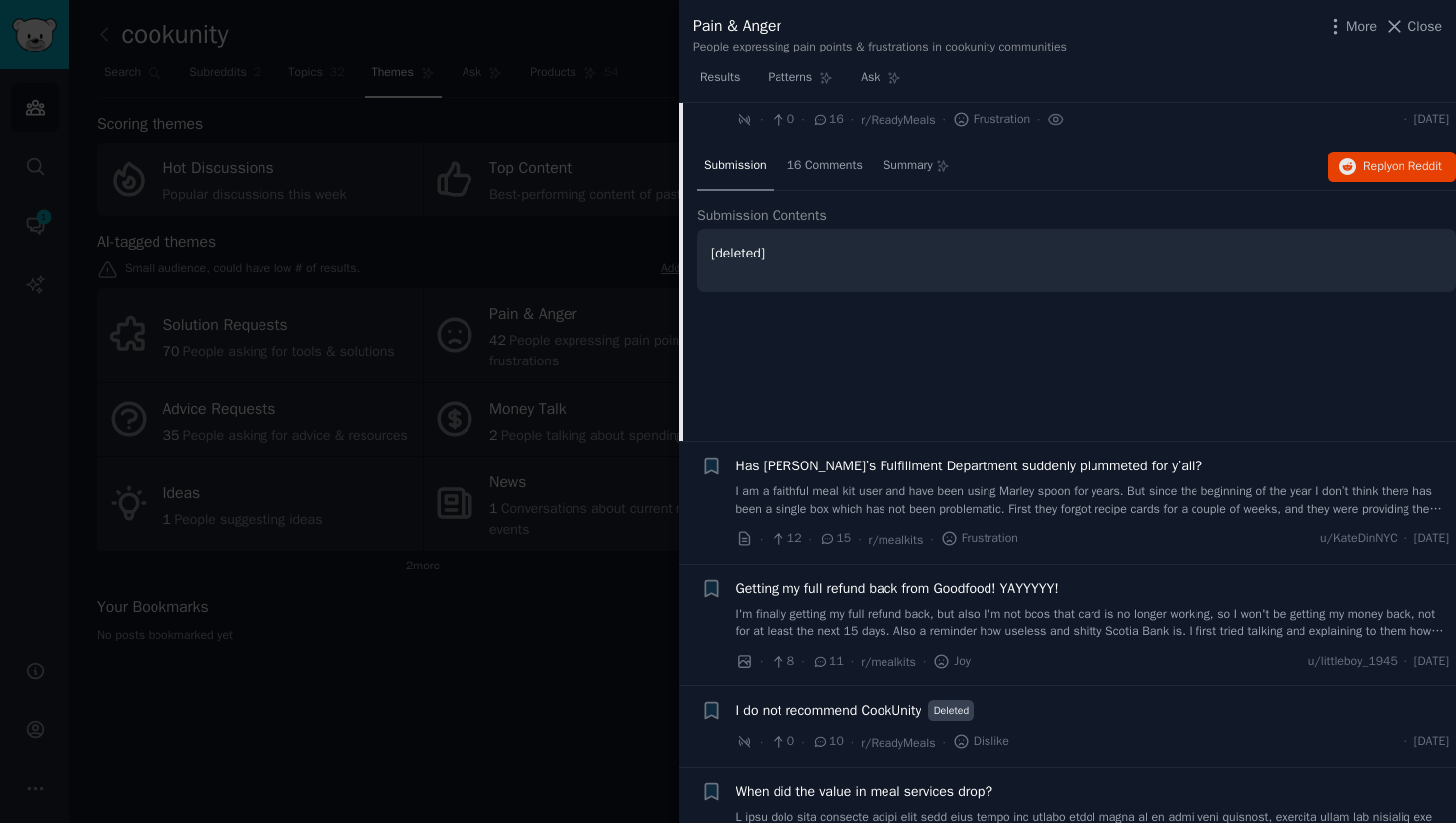 scroll, scrollTop: 1634, scrollLeft: 0, axis: vertical 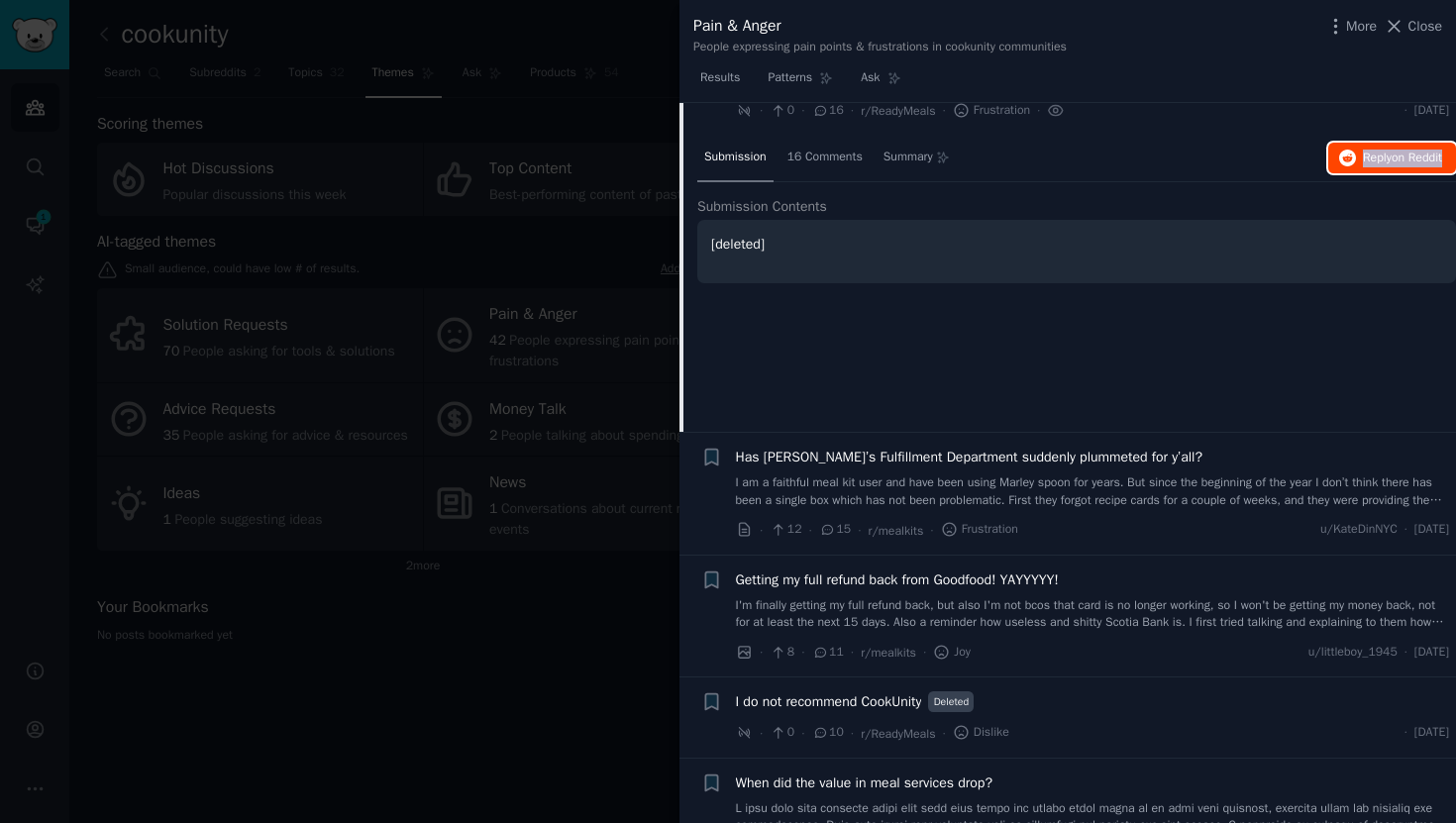type 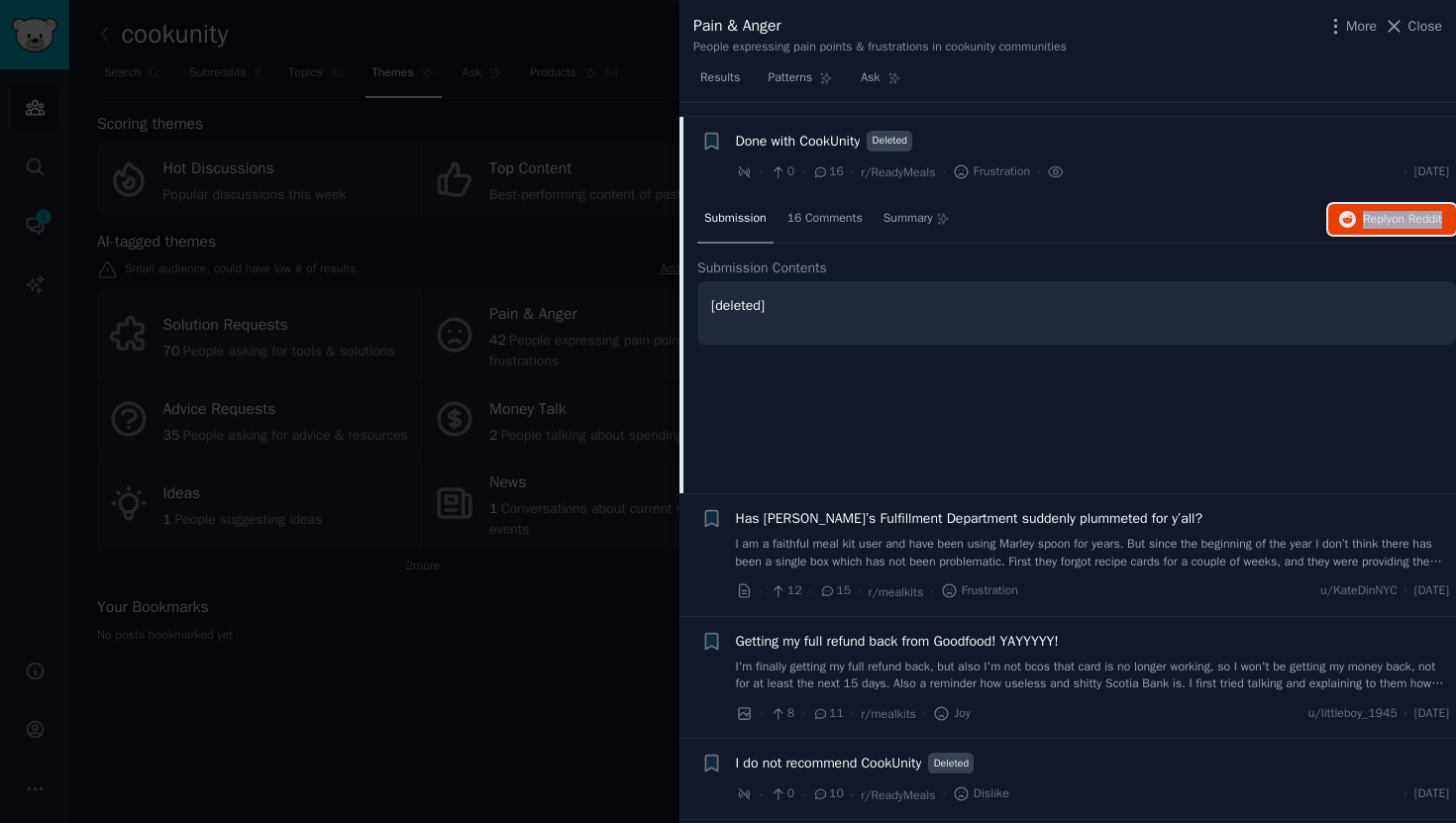scroll, scrollTop: 1567, scrollLeft: 0, axis: vertical 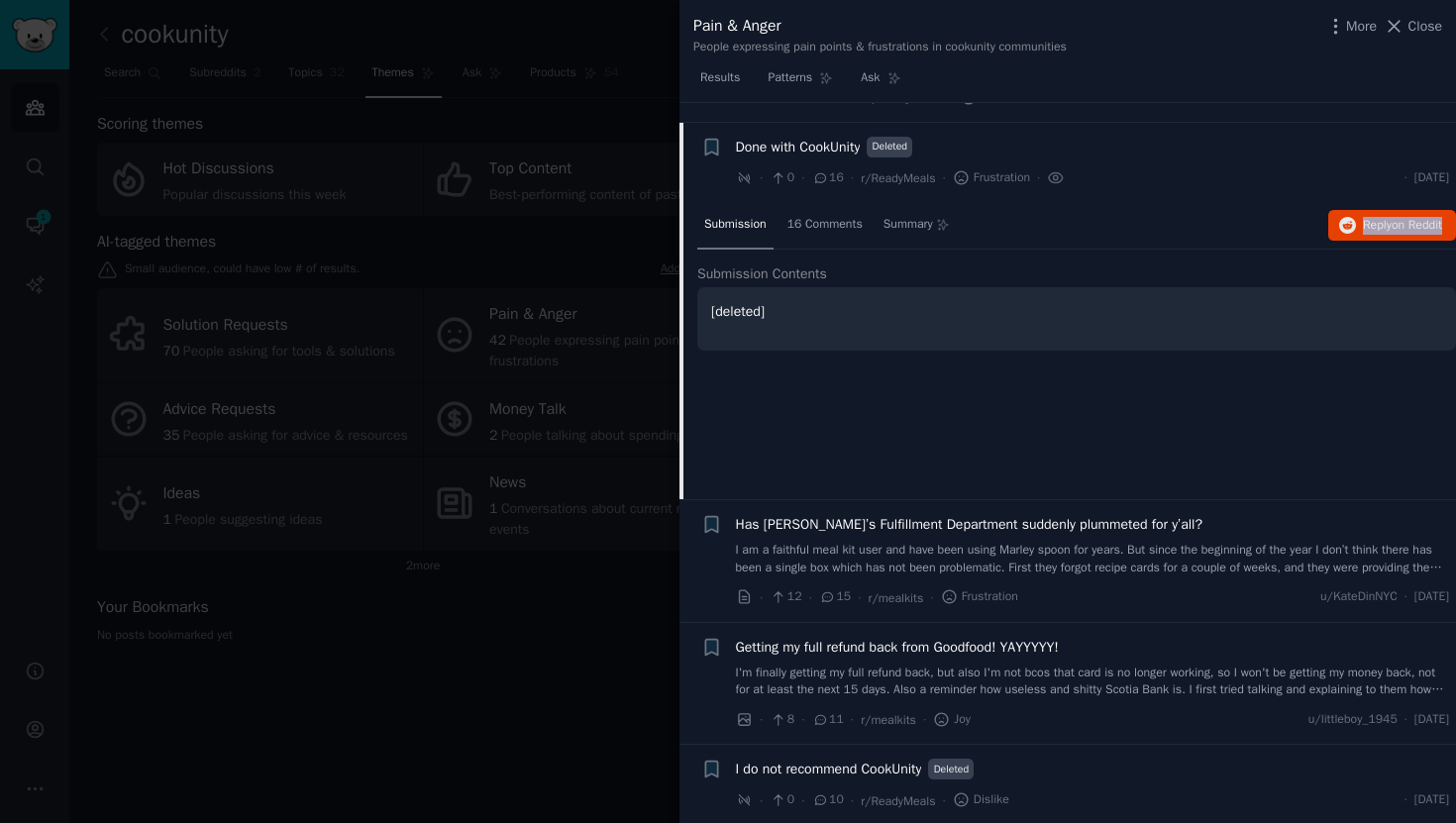 click on "Done with CookUnity" at bounding box center [798, 147] 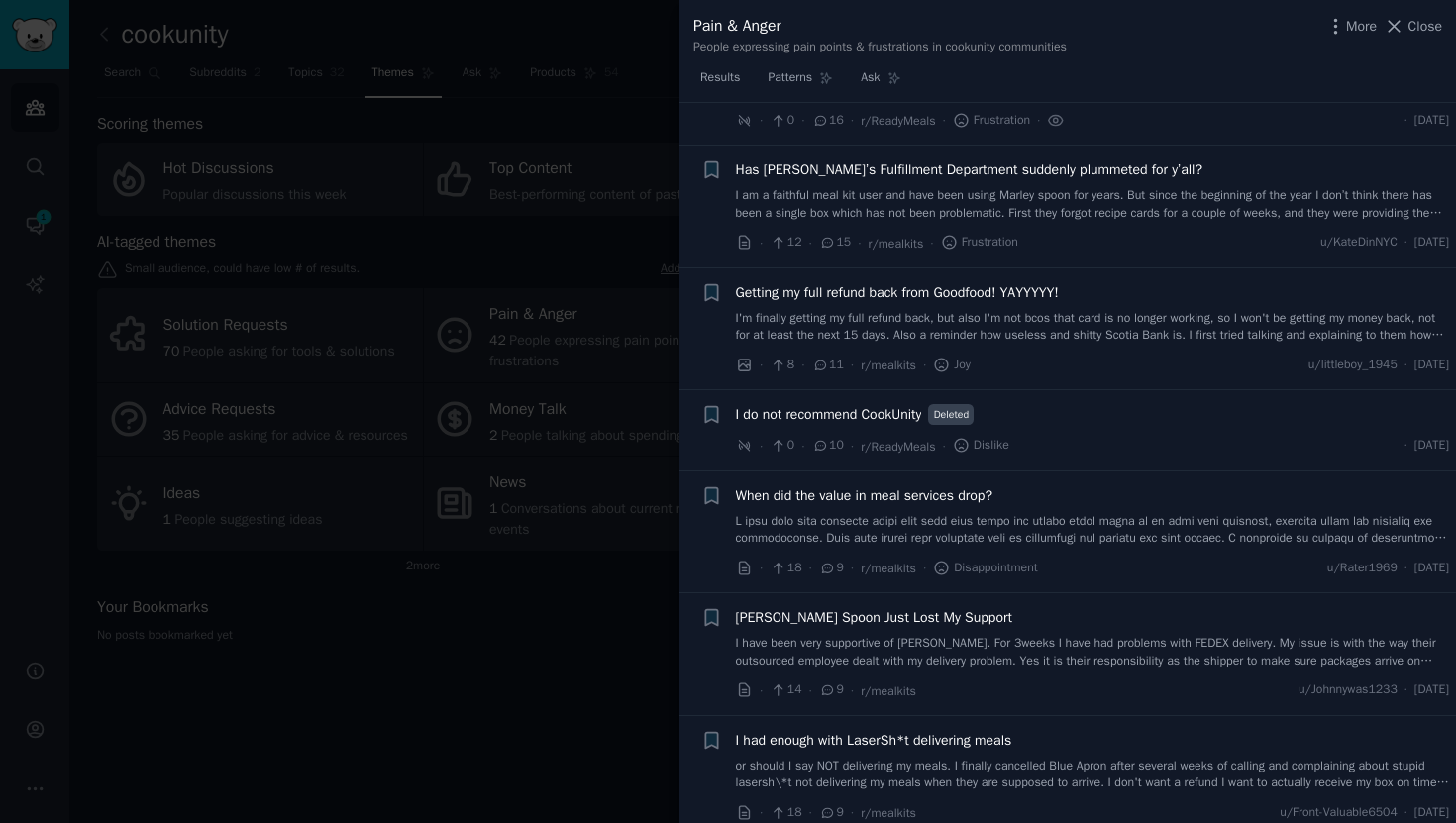 click on "Has [PERSON_NAME]’s Fulfillment Department suddenly plummeted for y’all?" at bounding box center [970, 169] 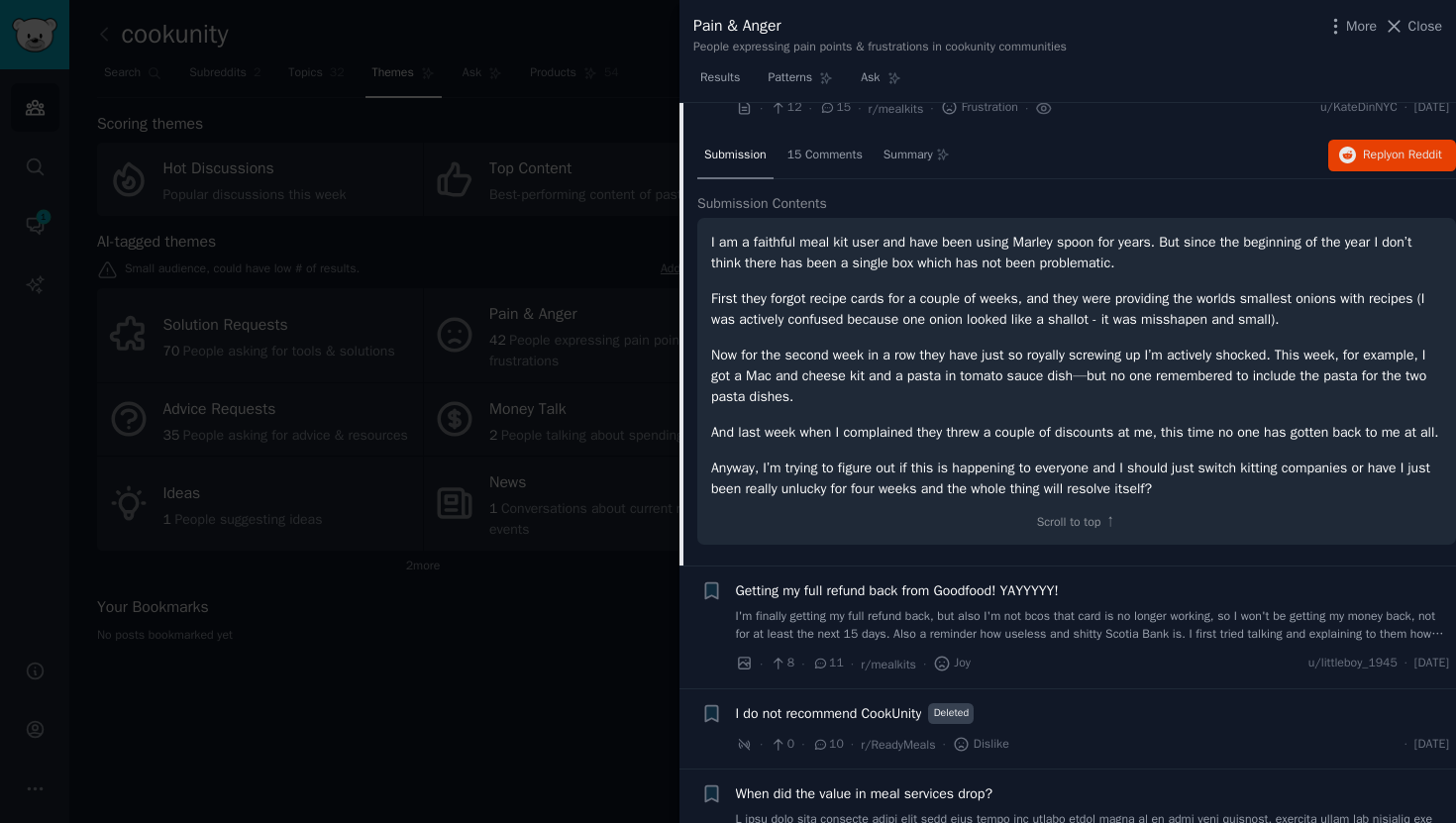 scroll, scrollTop: 1764, scrollLeft: 0, axis: vertical 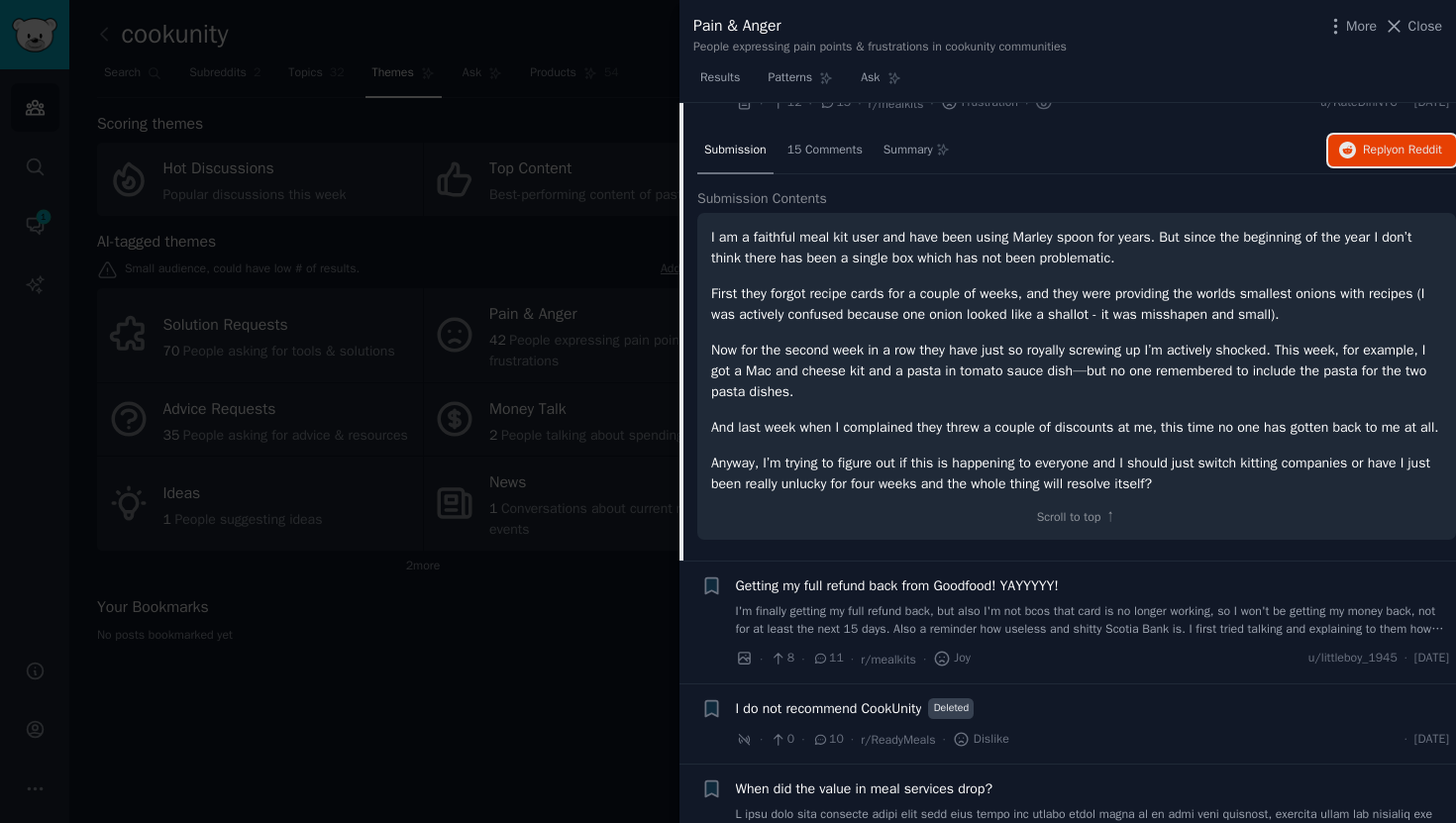 type 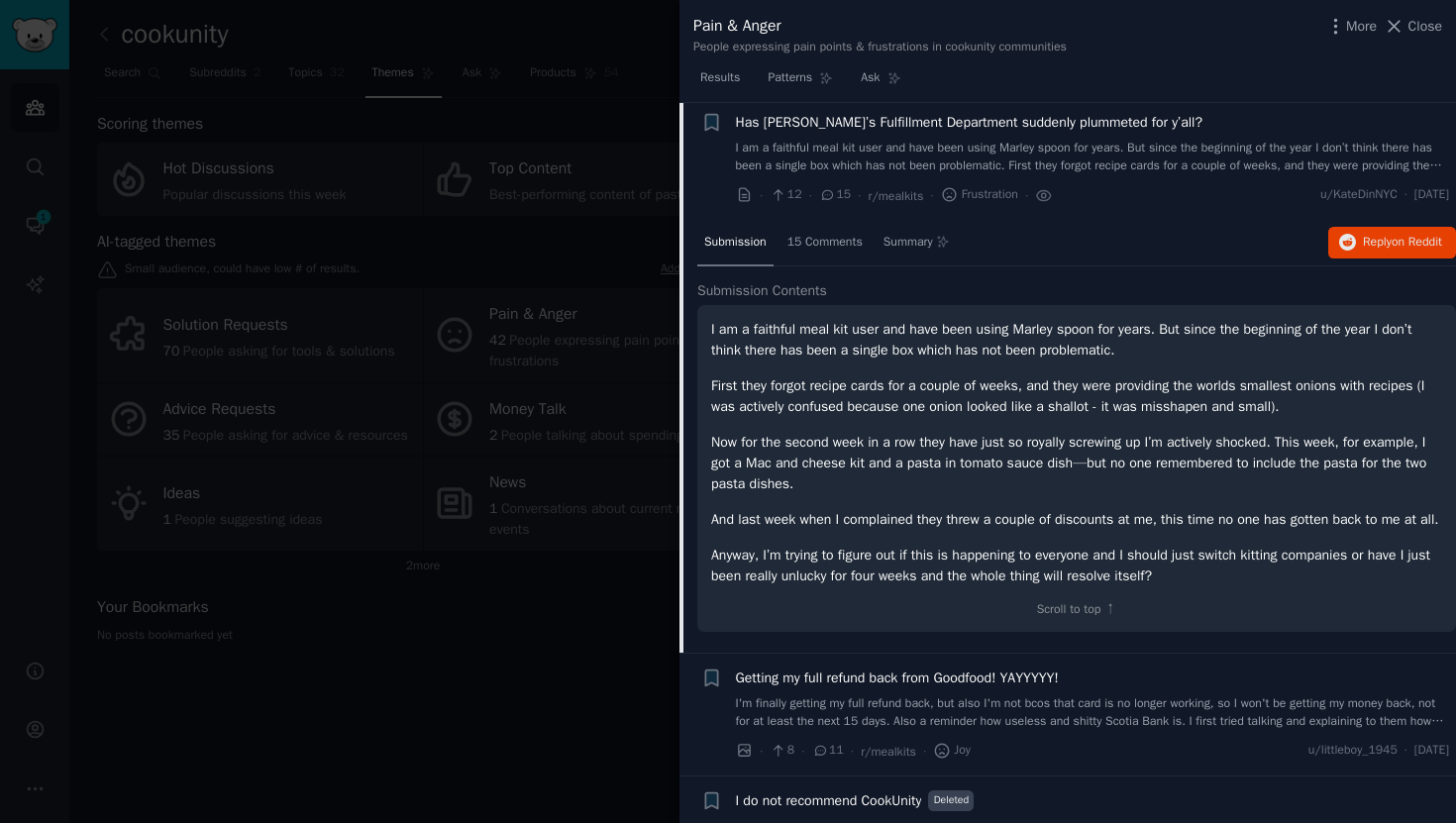 click on "Has [PERSON_NAME]’s Fulfillment Department suddenly plummeted for y’all?" at bounding box center (970, 122) 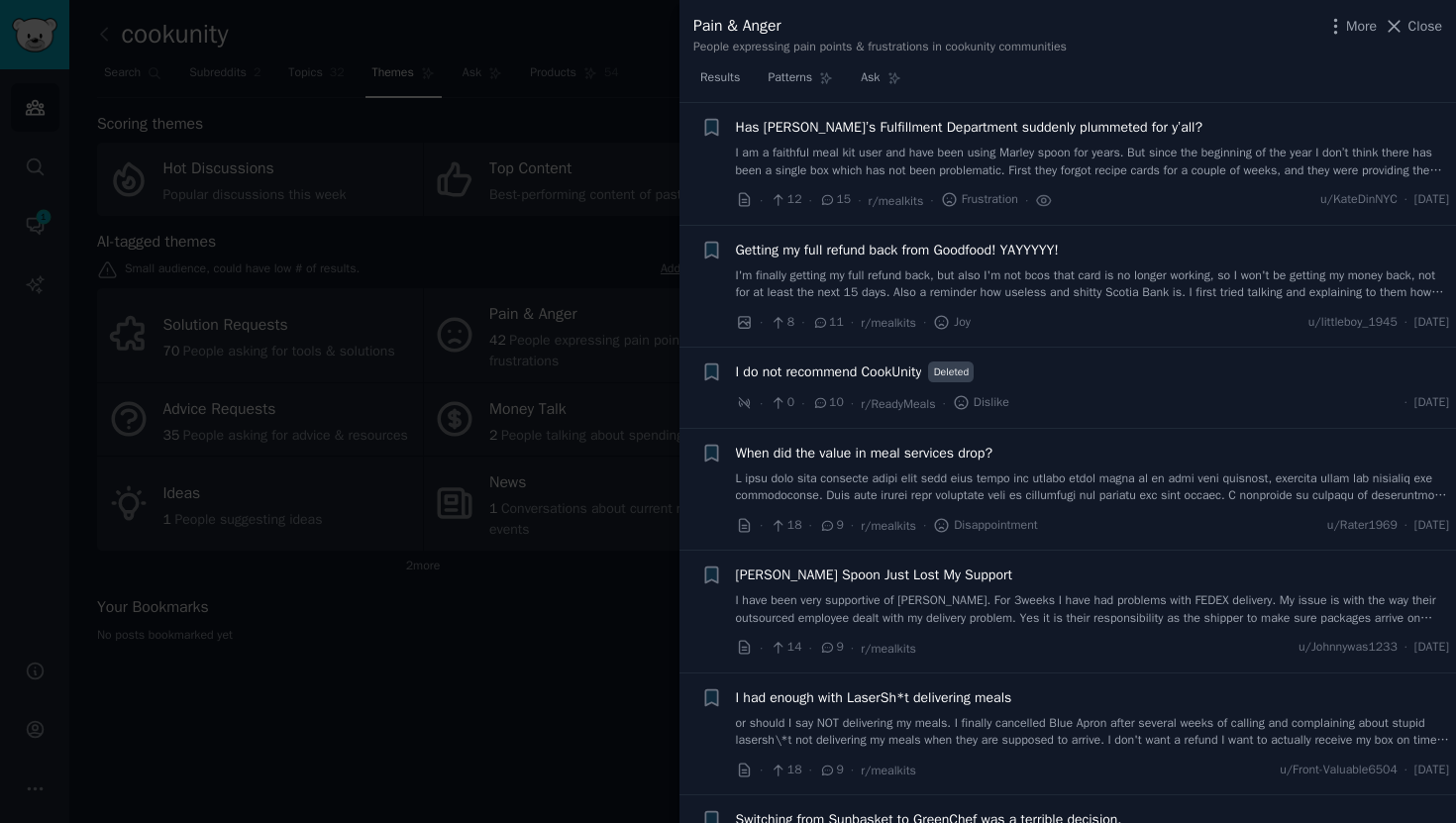 click on "Getting my full refund back from Goodfood! YAYYYYY!" at bounding box center [897, 250] 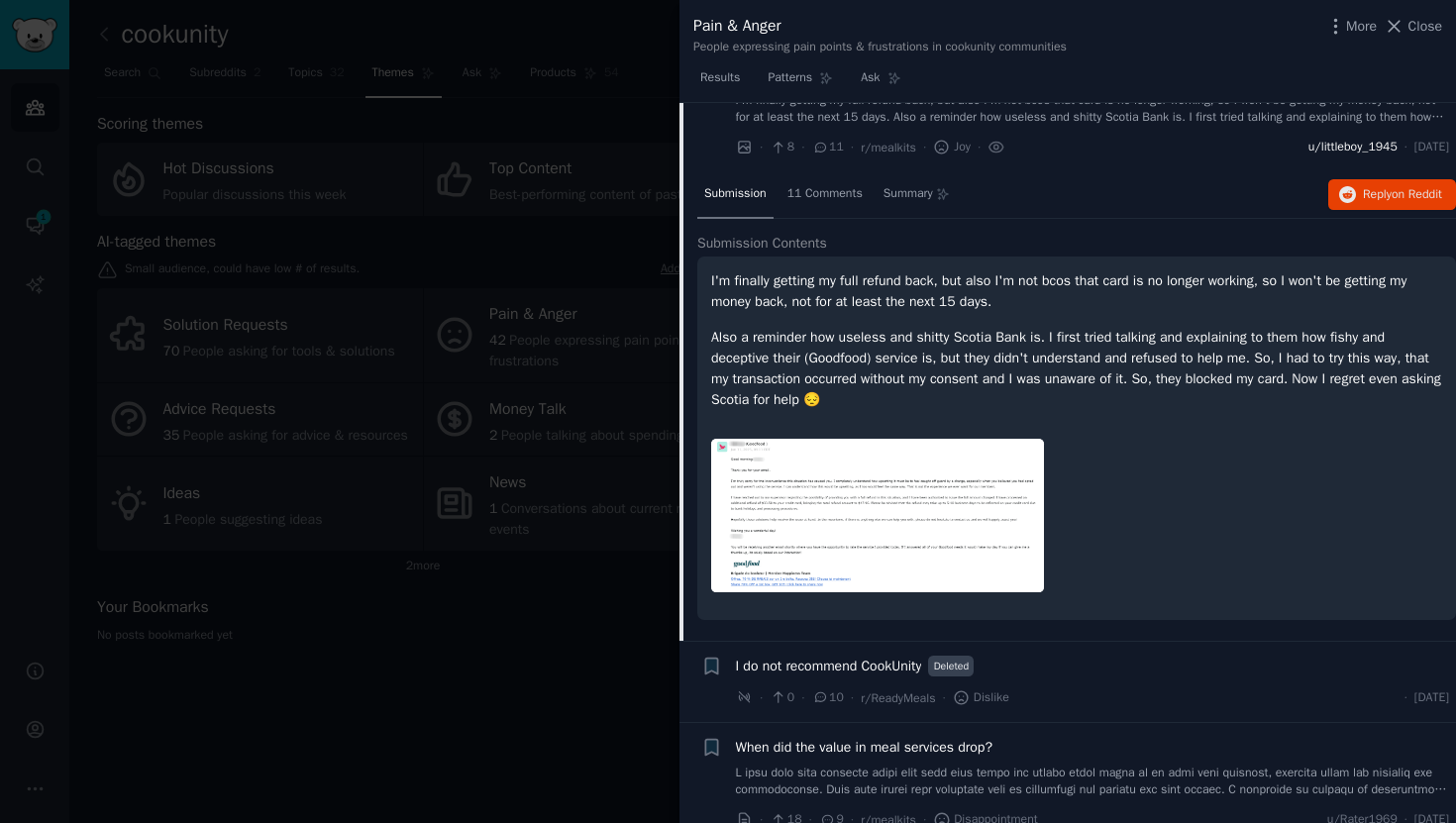 scroll, scrollTop: 1852, scrollLeft: 0, axis: vertical 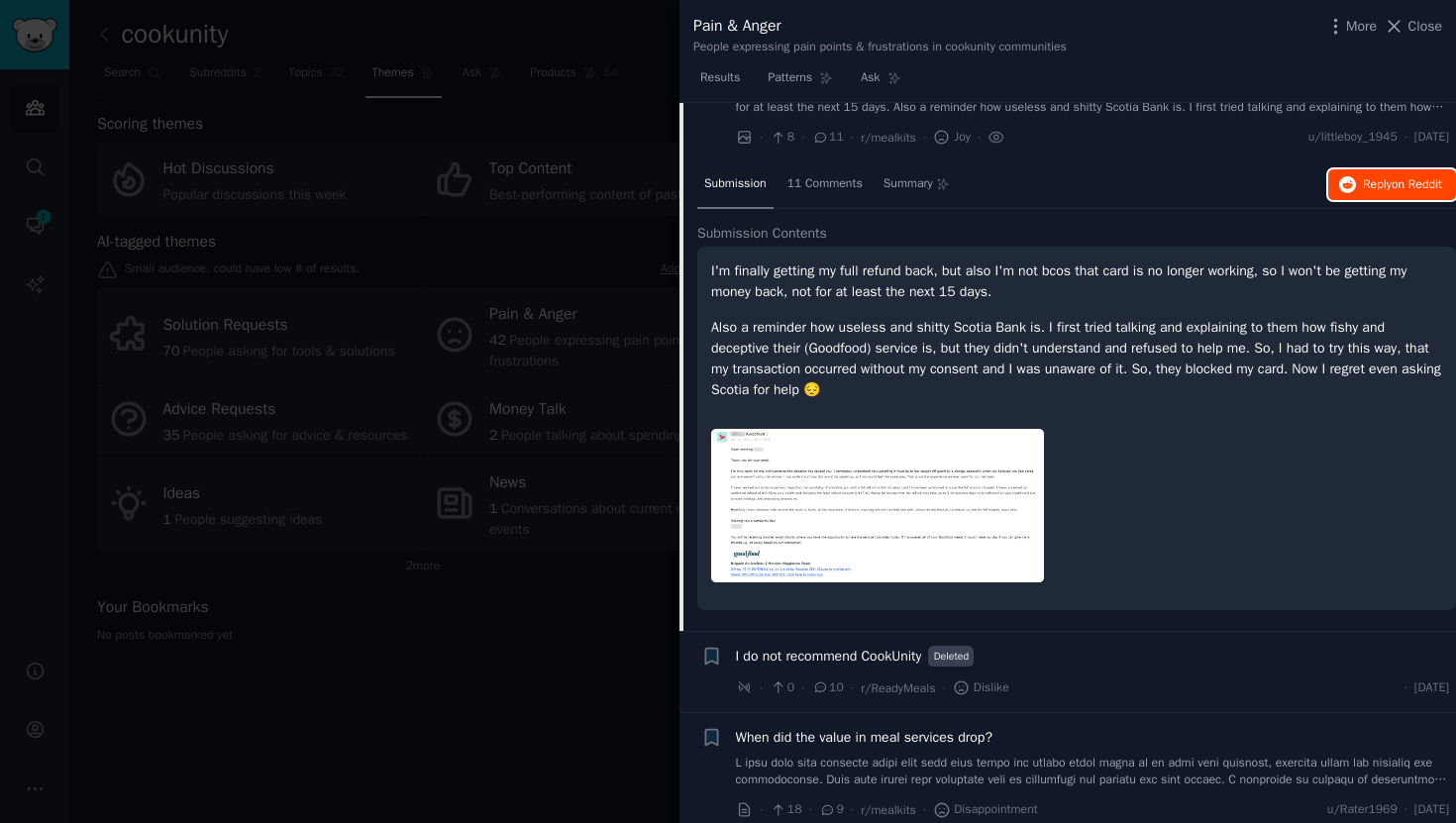 type 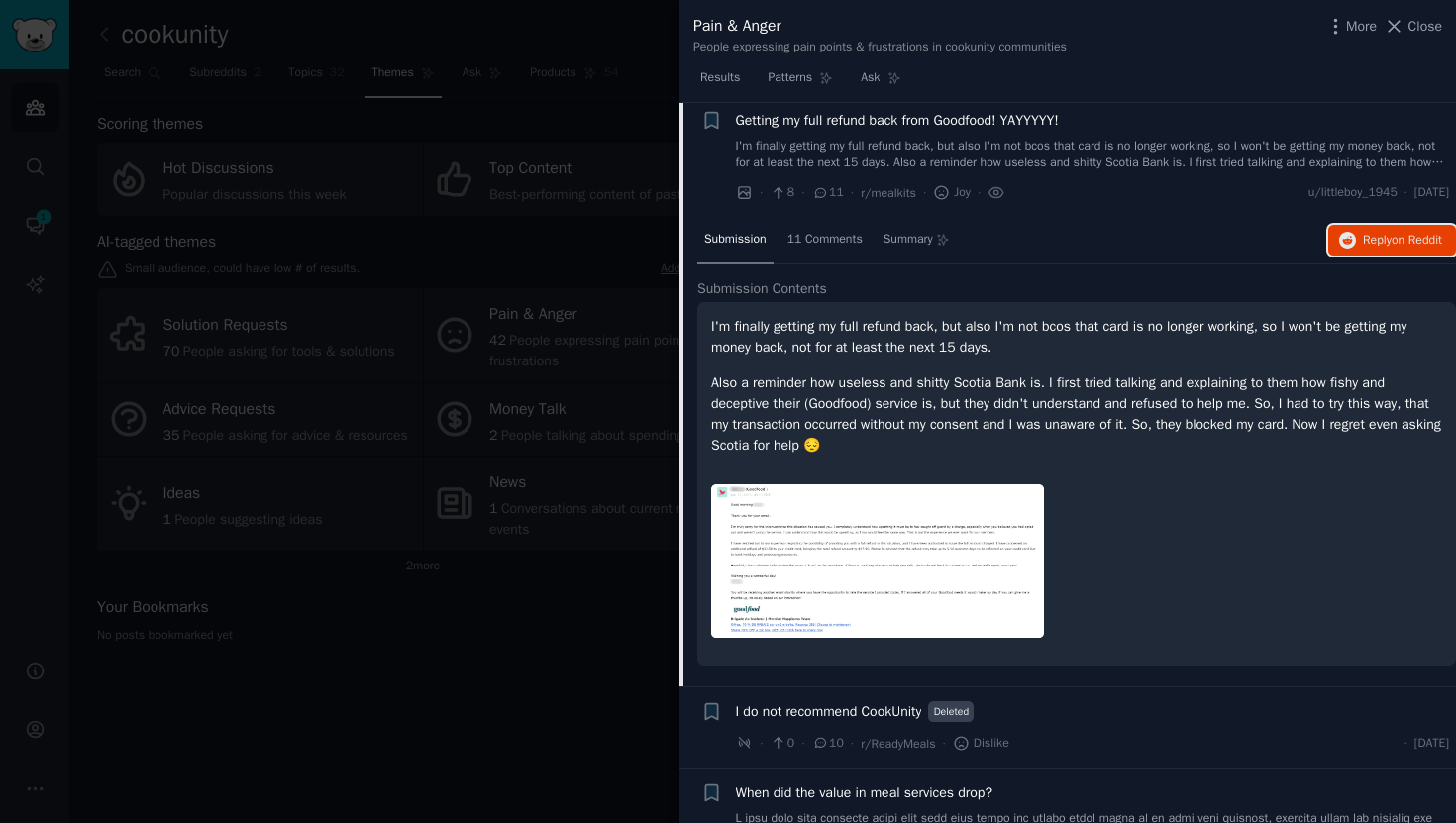scroll, scrollTop: 1798, scrollLeft: 0, axis: vertical 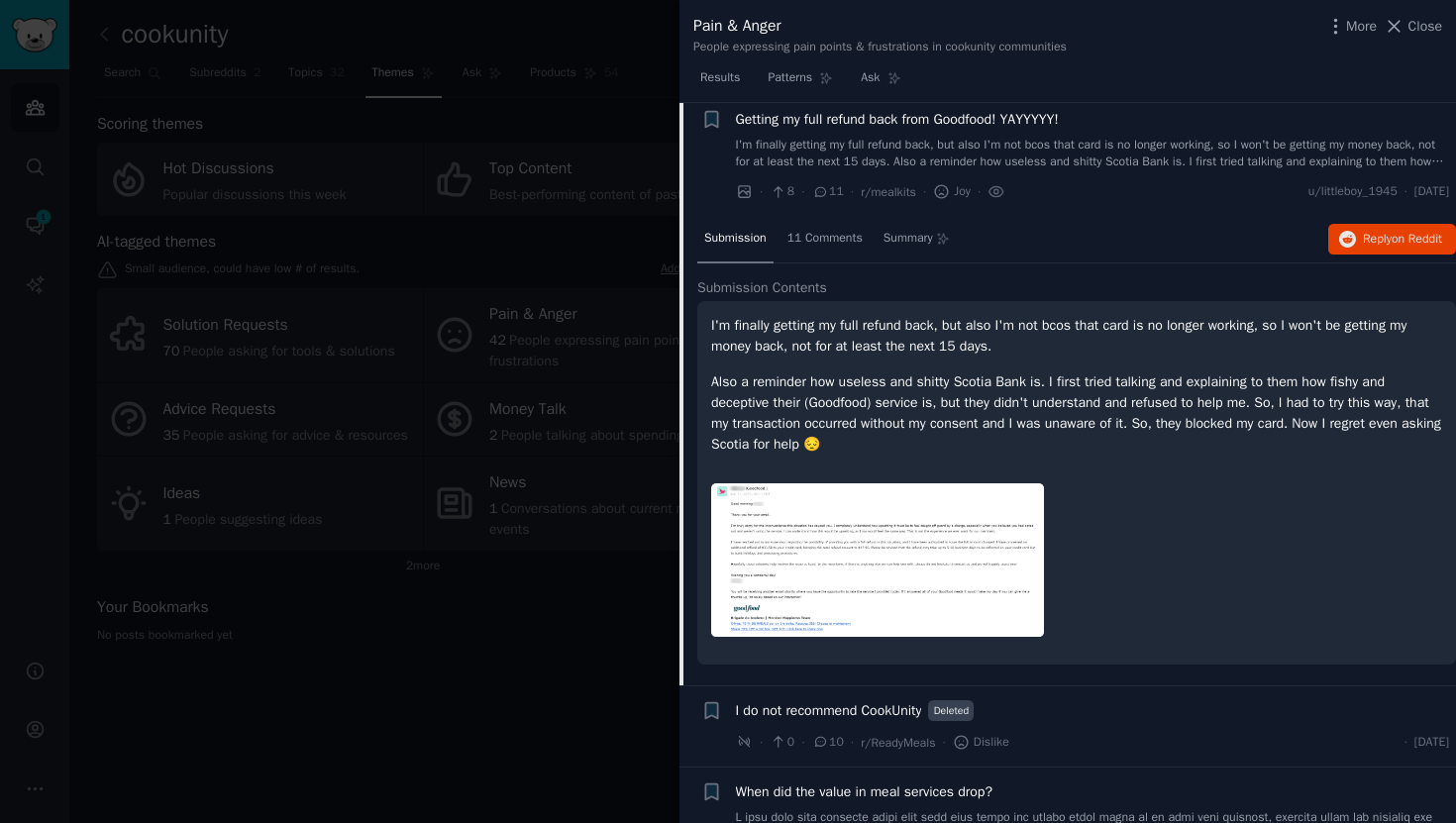 click on "Getting my full refund back from Goodfood! YAYYYYY!" at bounding box center (897, 119) 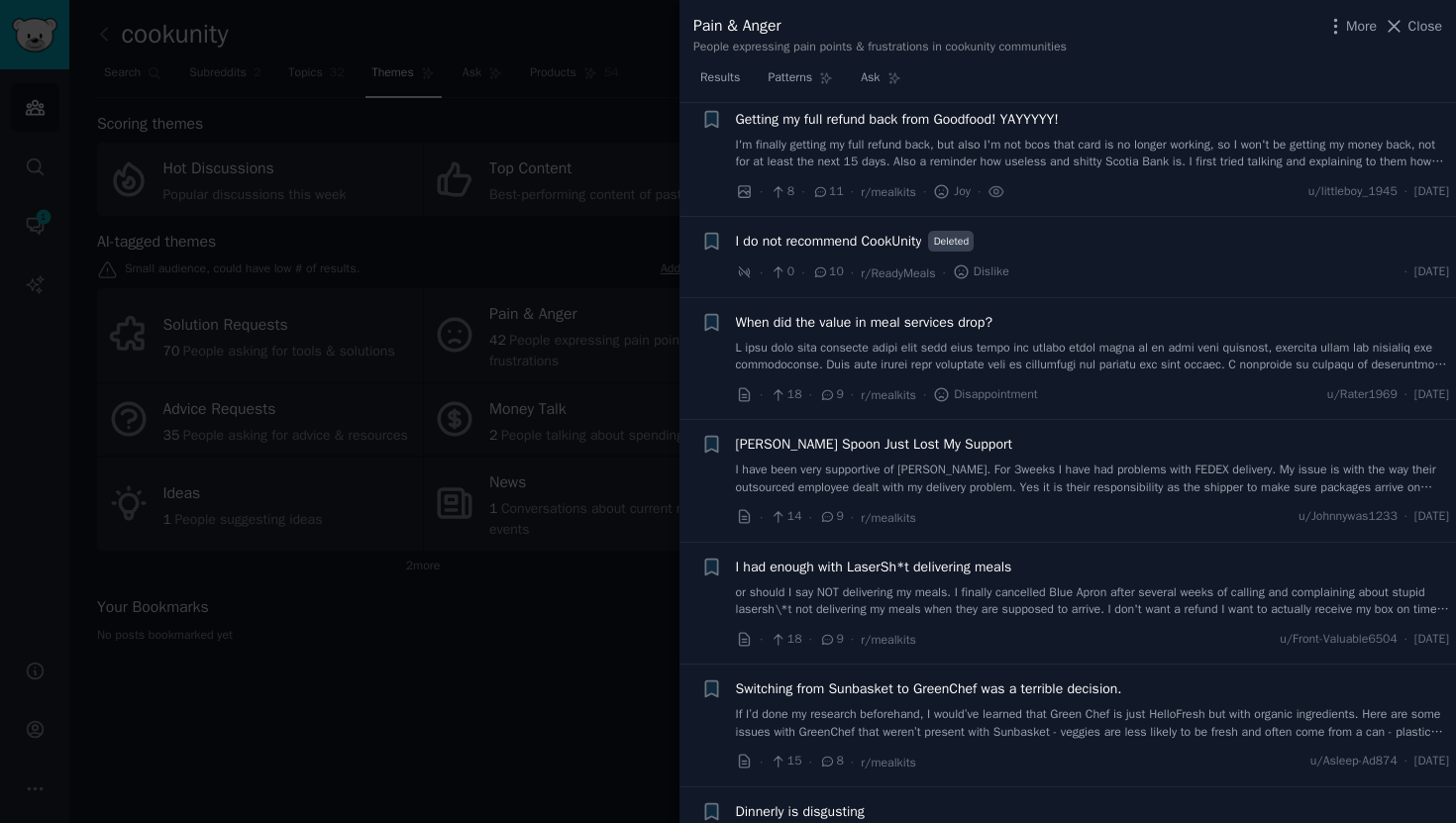 scroll, scrollTop: 1790, scrollLeft: 0, axis: vertical 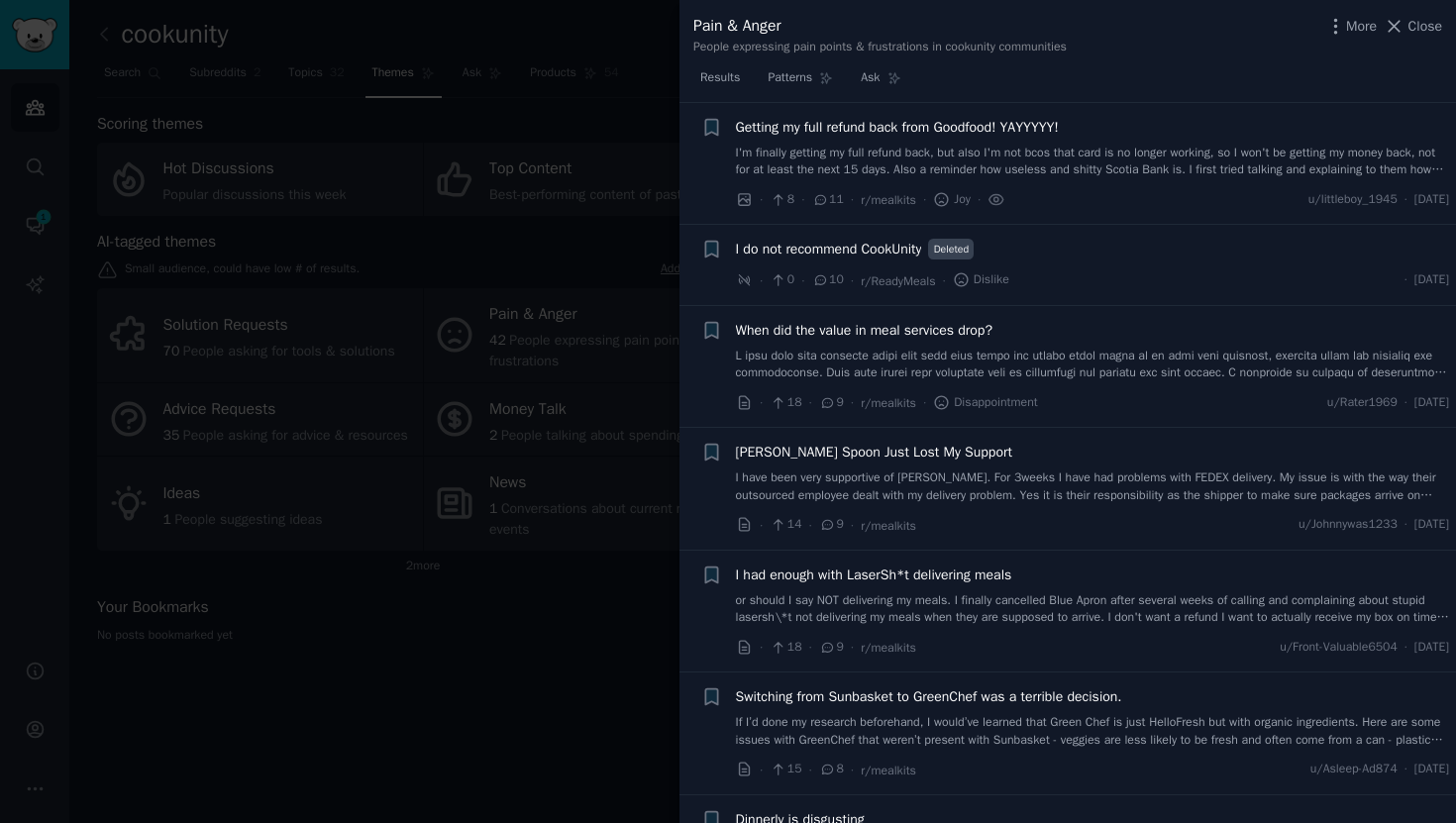 drag, startPoint x: 918, startPoint y: 258, endPoint x: 1052, endPoint y: 239, distance: 135.34031 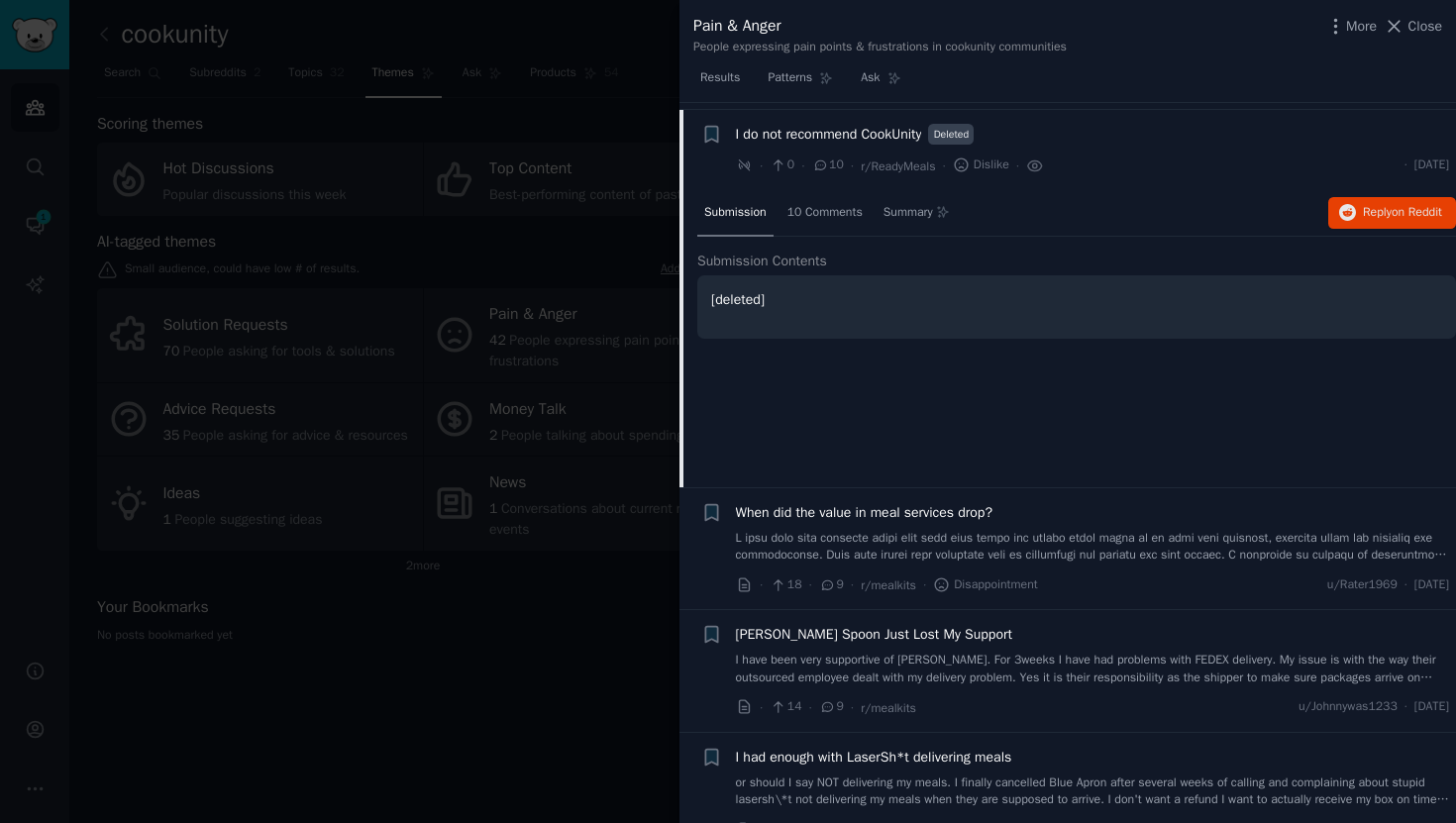 scroll, scrollTop: 1911, scrollLeft: 0, axis: vertical 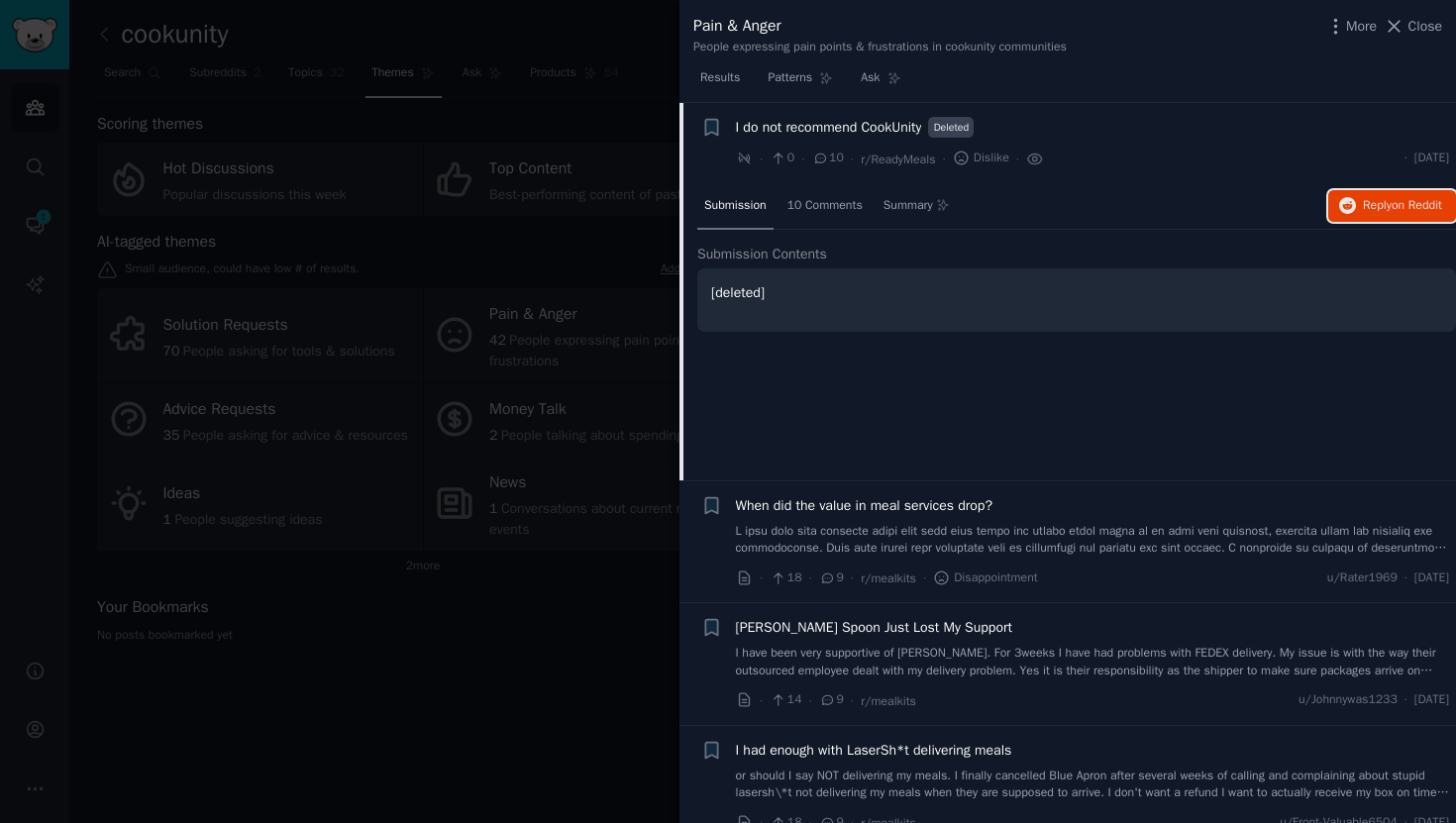 type 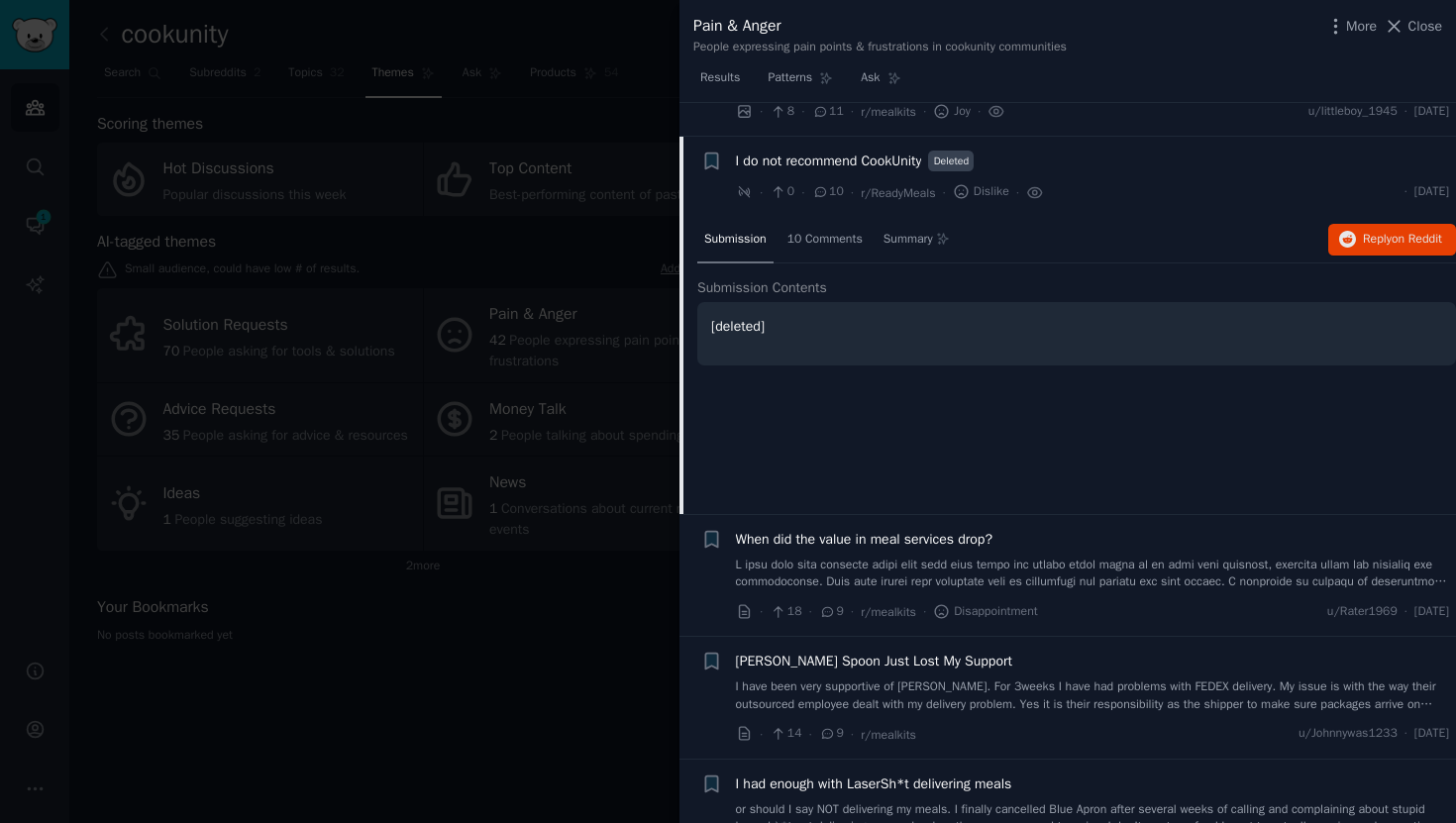 click on "I do not recommend CookUnity" at bounding box center (829, 160) 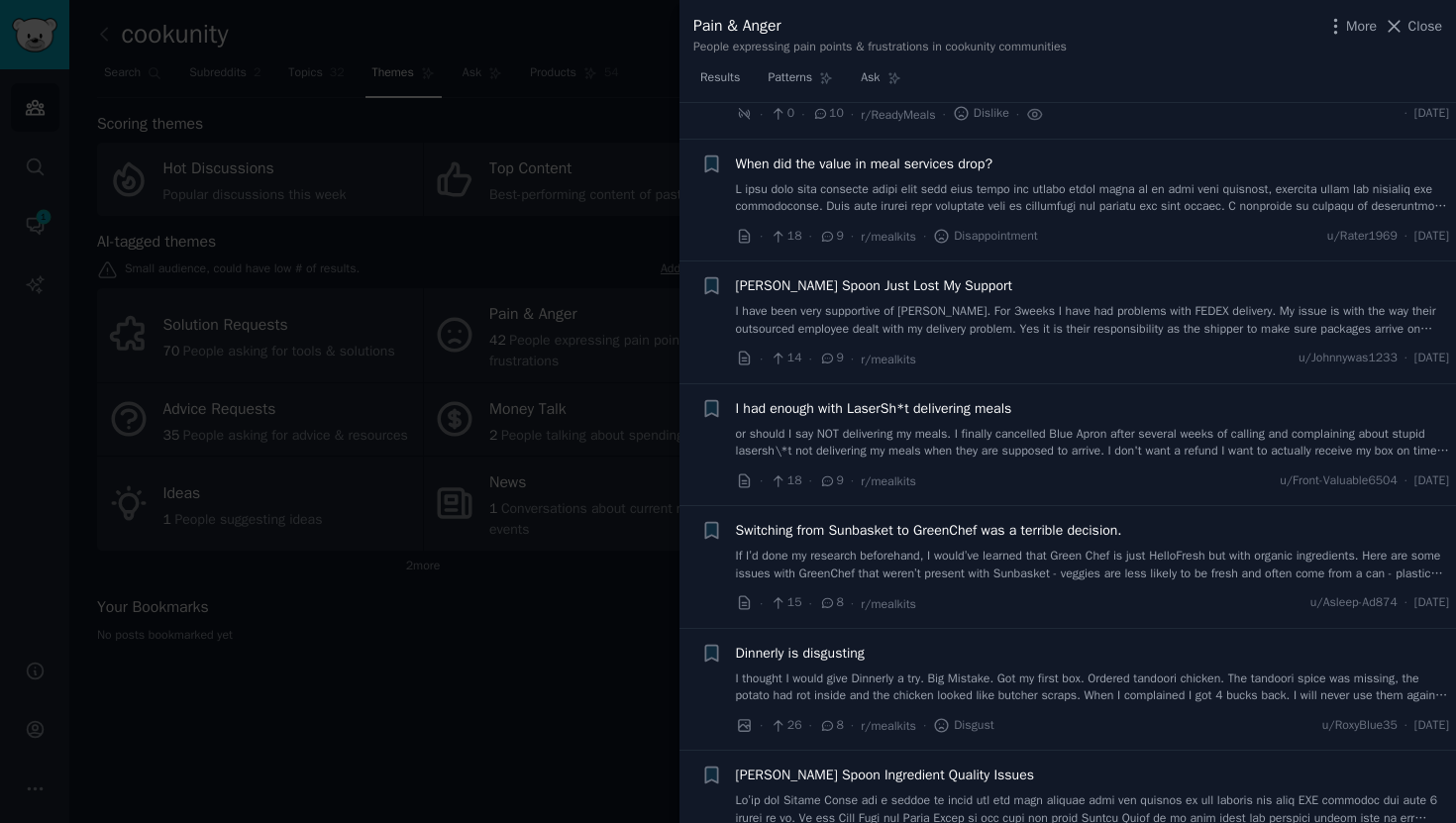 click on "When did the value in meal services drop?" at bounding box center [864, 163] 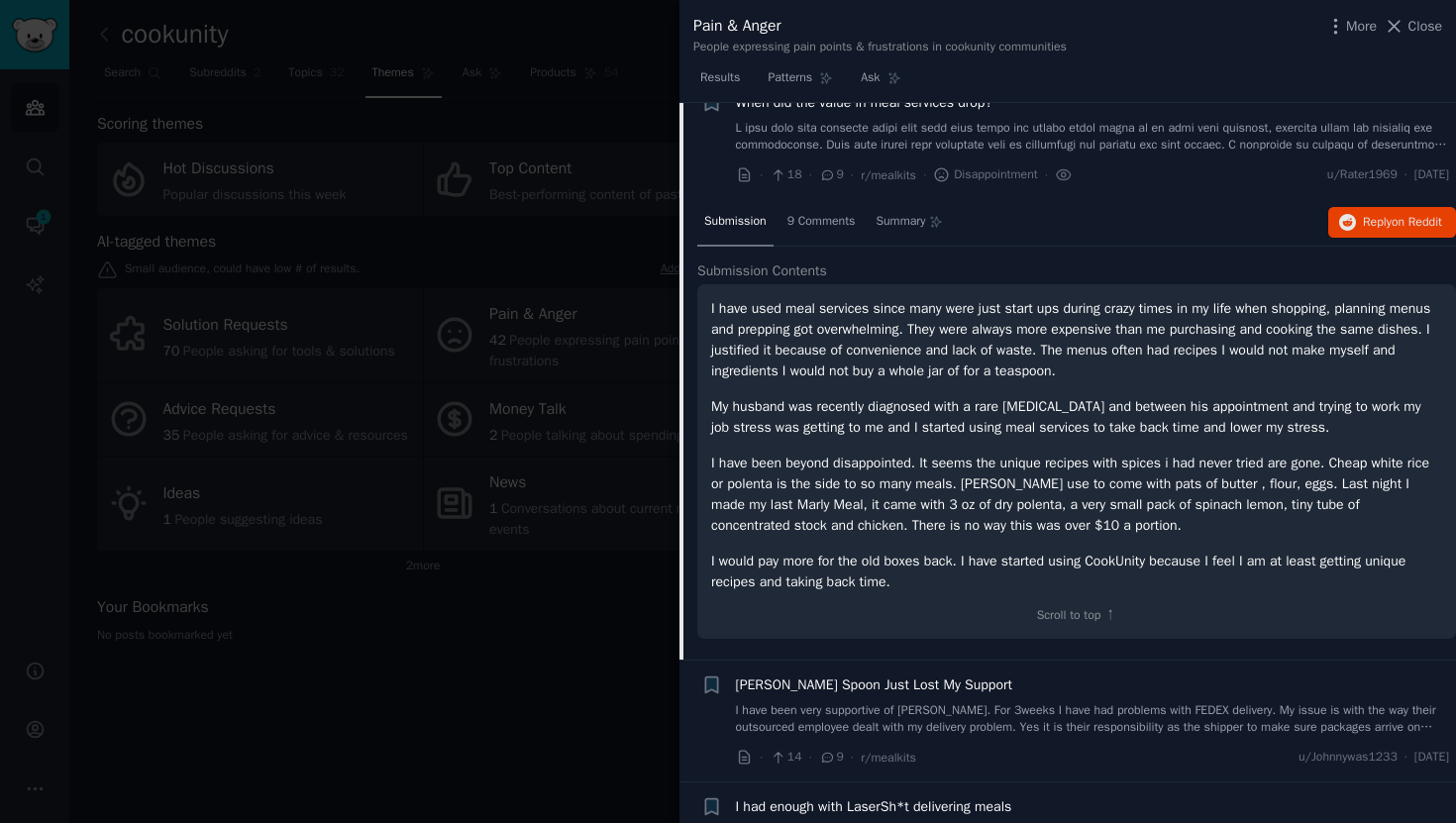 scroll, scrollTop: 2018, scrollLeft: 0, axis: vertical 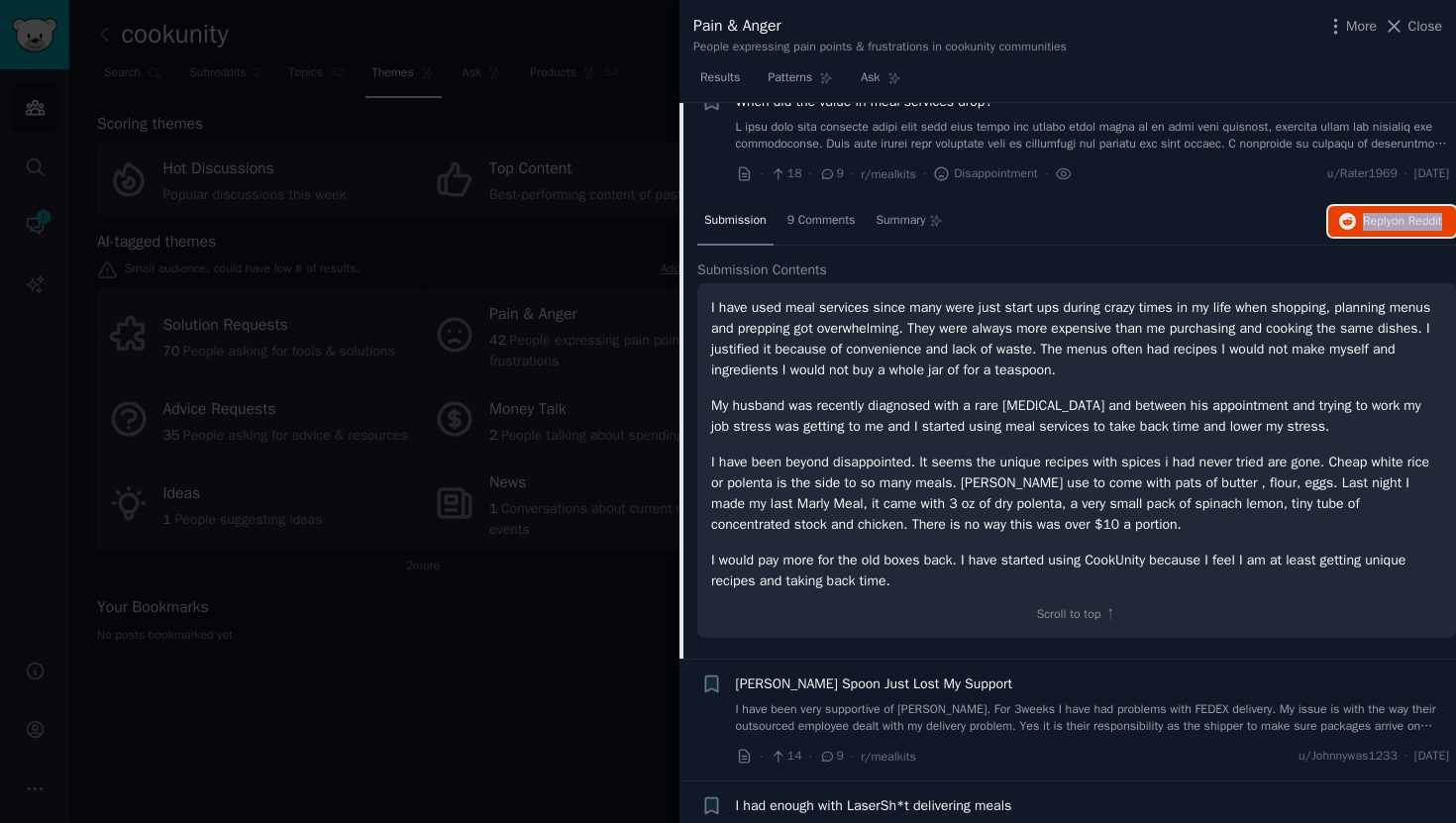 type 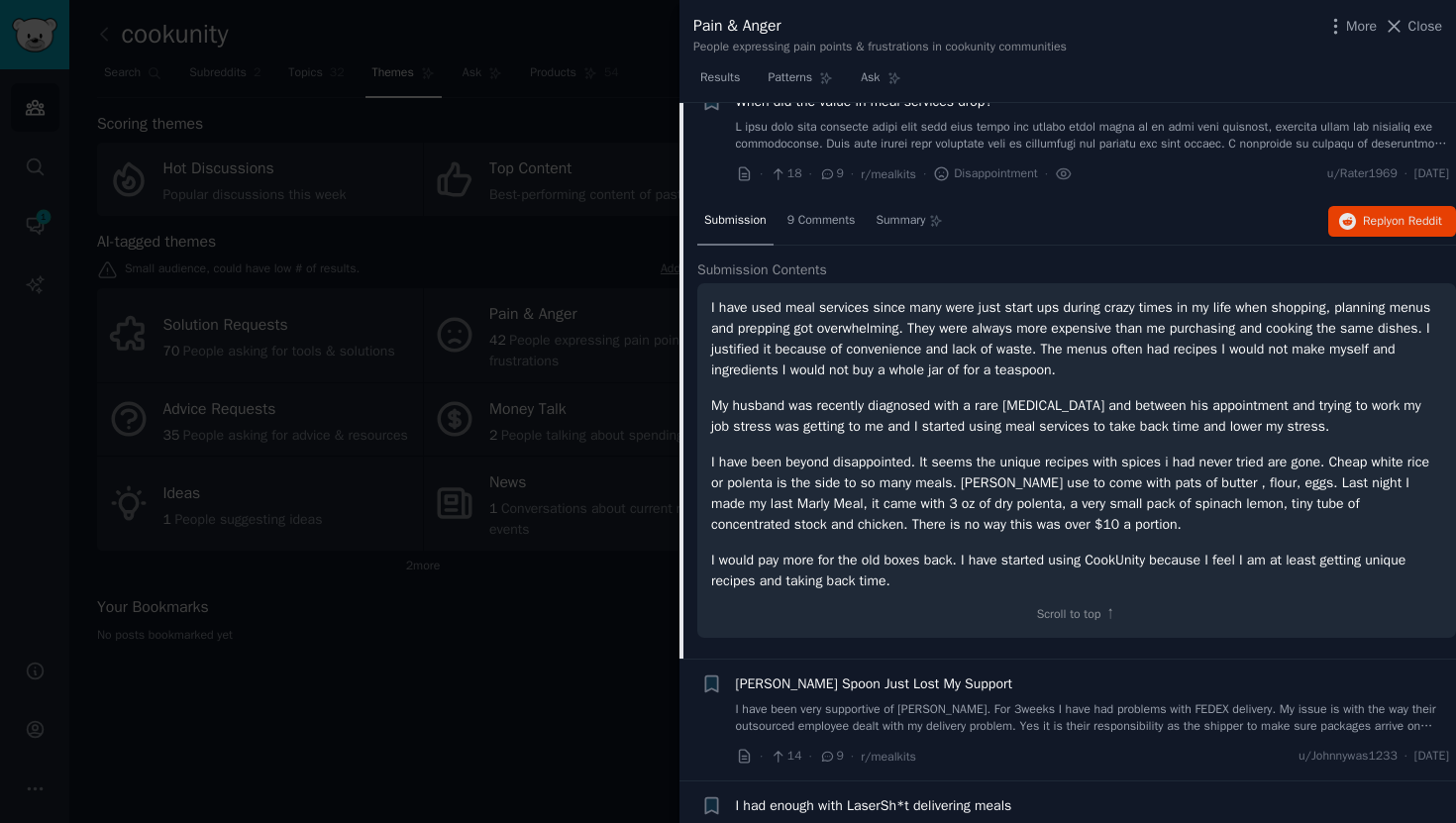 click on "When did the value in meal services drop?" at bounding box center [1092, 122] 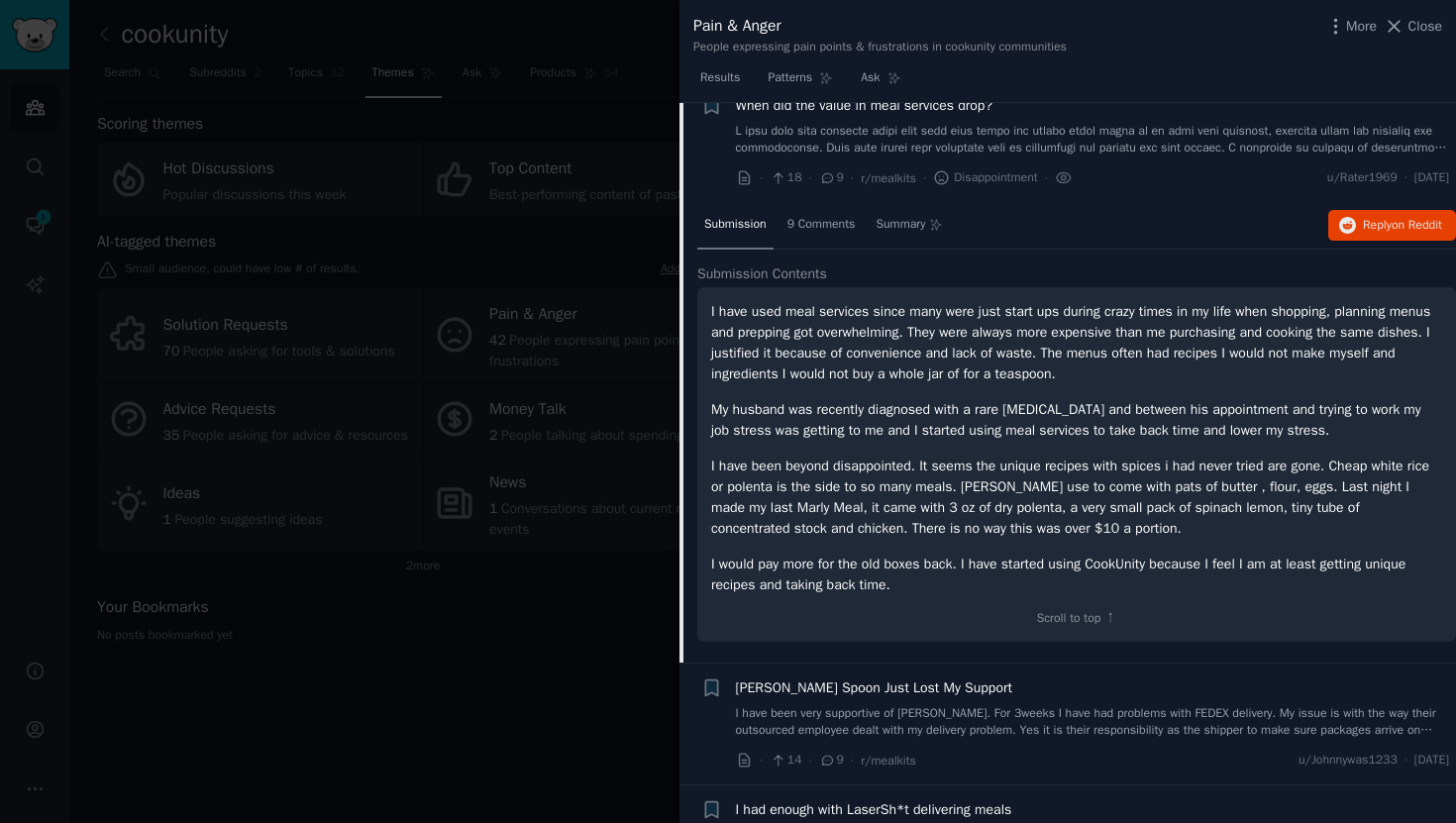 click at bounding box center [1092, 140] 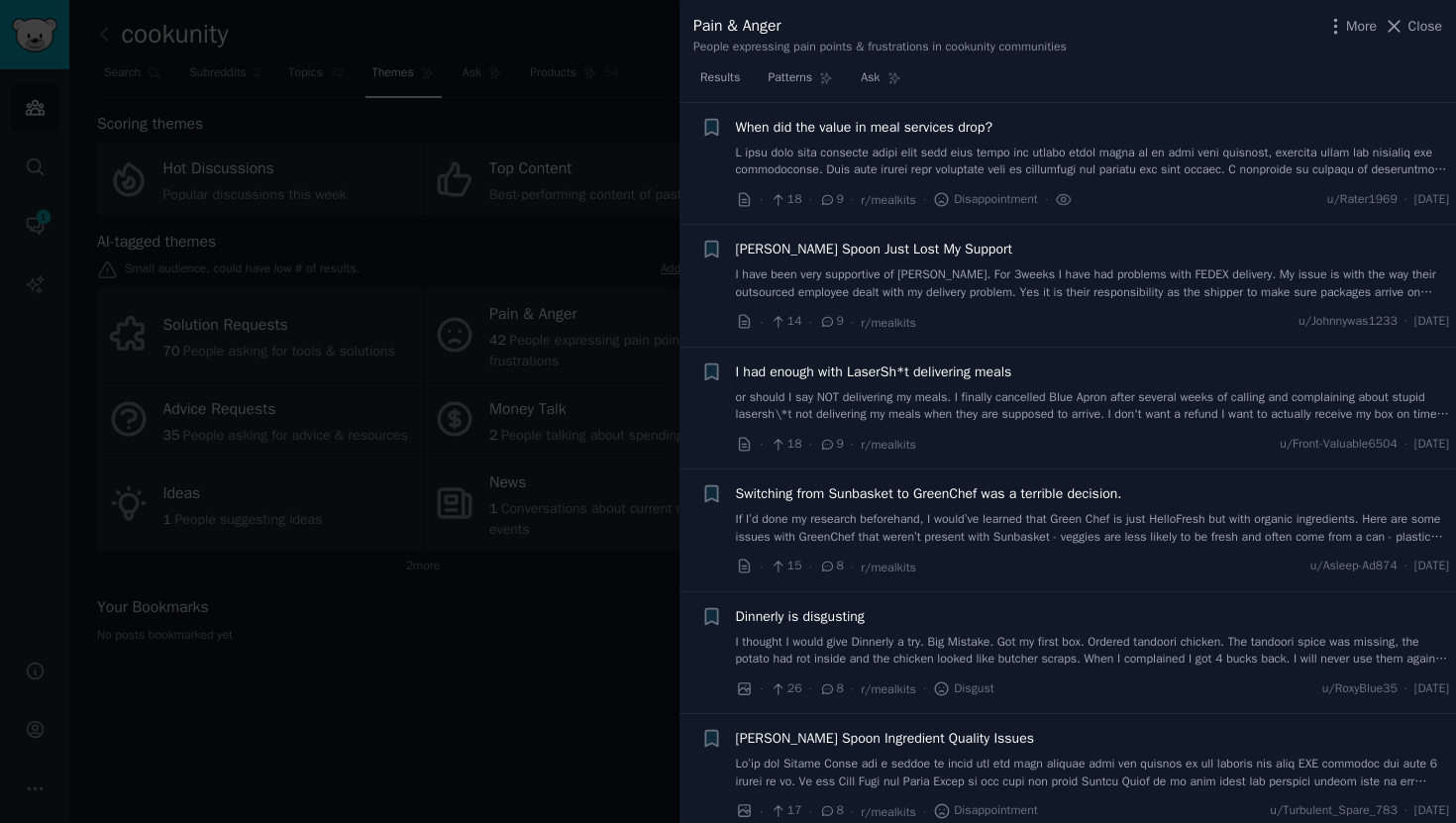 click on "I have been very supportive of [PERSON_NAME]. For 3weeks I have had problems with FEDEX delivery. My issue is with the way their outsourced employee dealt with my delivery problem. Yes it is their responsibility as the shipper to make sure packages arrive on time. My delivery for [DATE] was out for delivery until 8:30 last night and then scanned “delivery rescheduled”  It is out for delivery again [DATE]. They think their boxes will still be okay after 3 days in transit. Hardly. I live in [US_STATE]. So I call just a few minutes ago, got the runaround from some employee, so said I had to wait. That is very poor customer service. I will just go to my credit card. So after this I am not recommending them.
Additionally I had a Blue Apron [DATE] box scheduled. I called to see who would be shipping..FEDEX..I explained that there were major problems and they refunded my money and cancelled. Just how hard is it to take care of the customer. Without us, they would be out of business." at bounding box center (1092, 283) 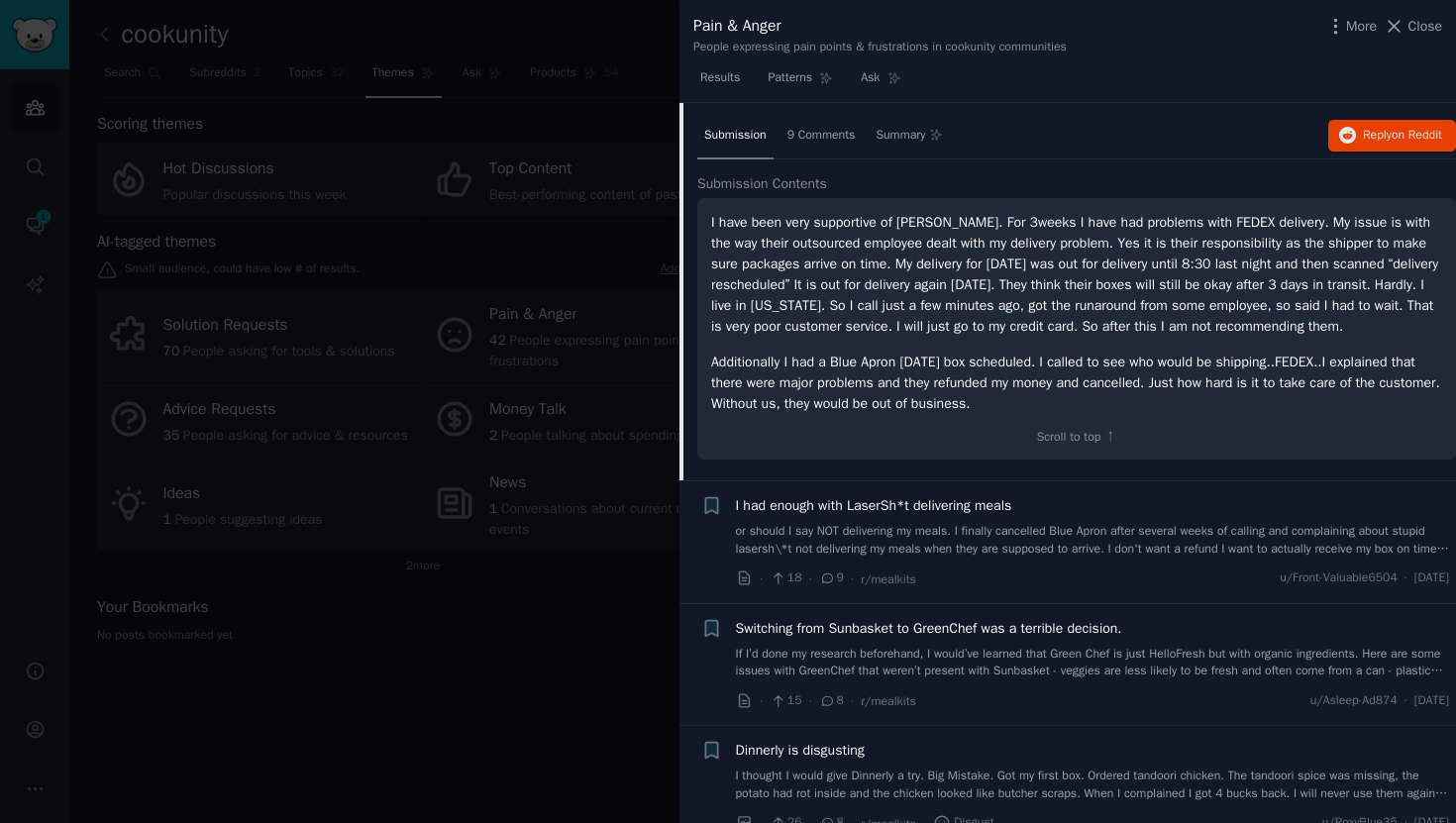 scroll, scrollTop: 2227, scrollLeft: 0, axis: vertical 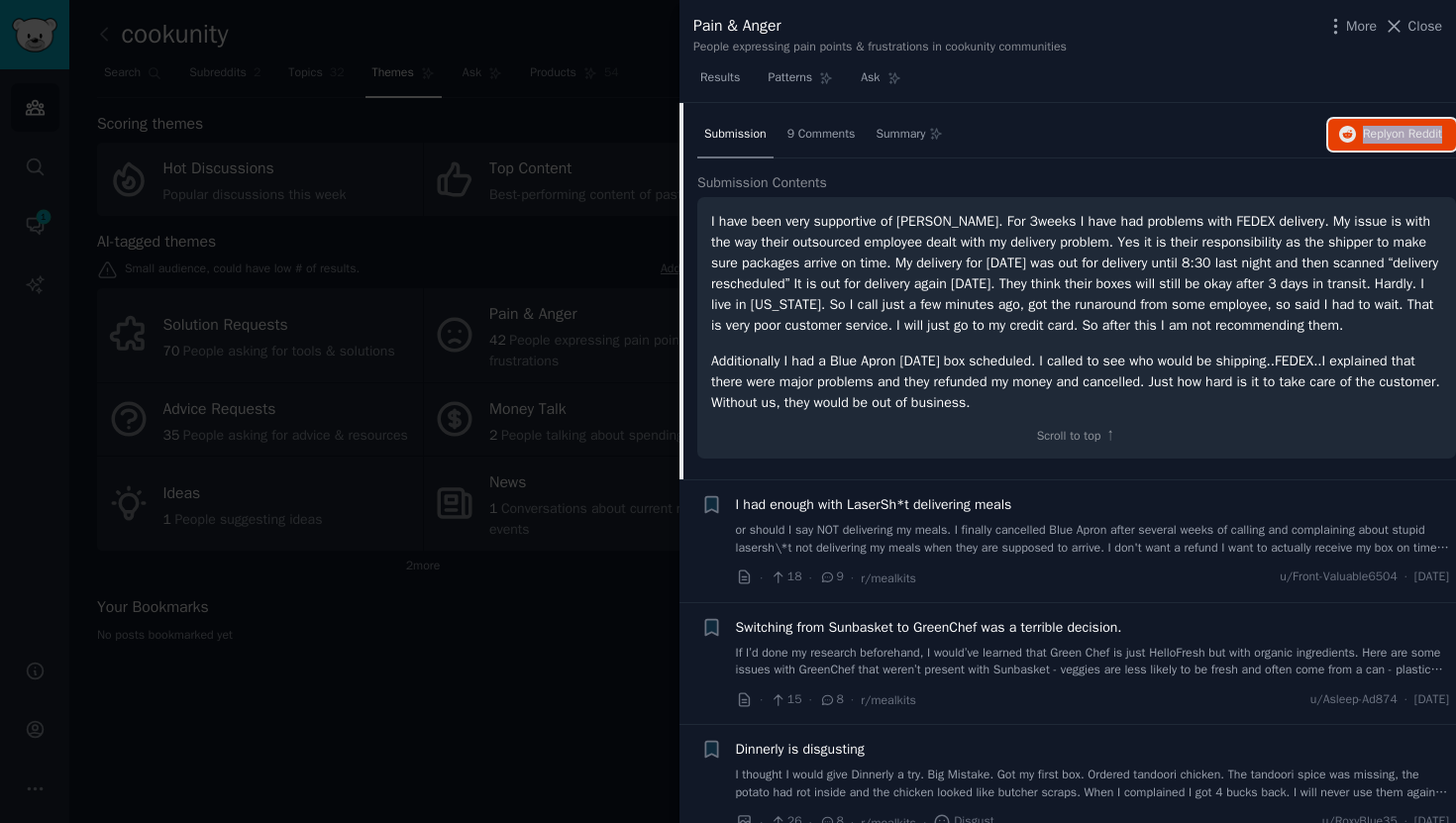 type 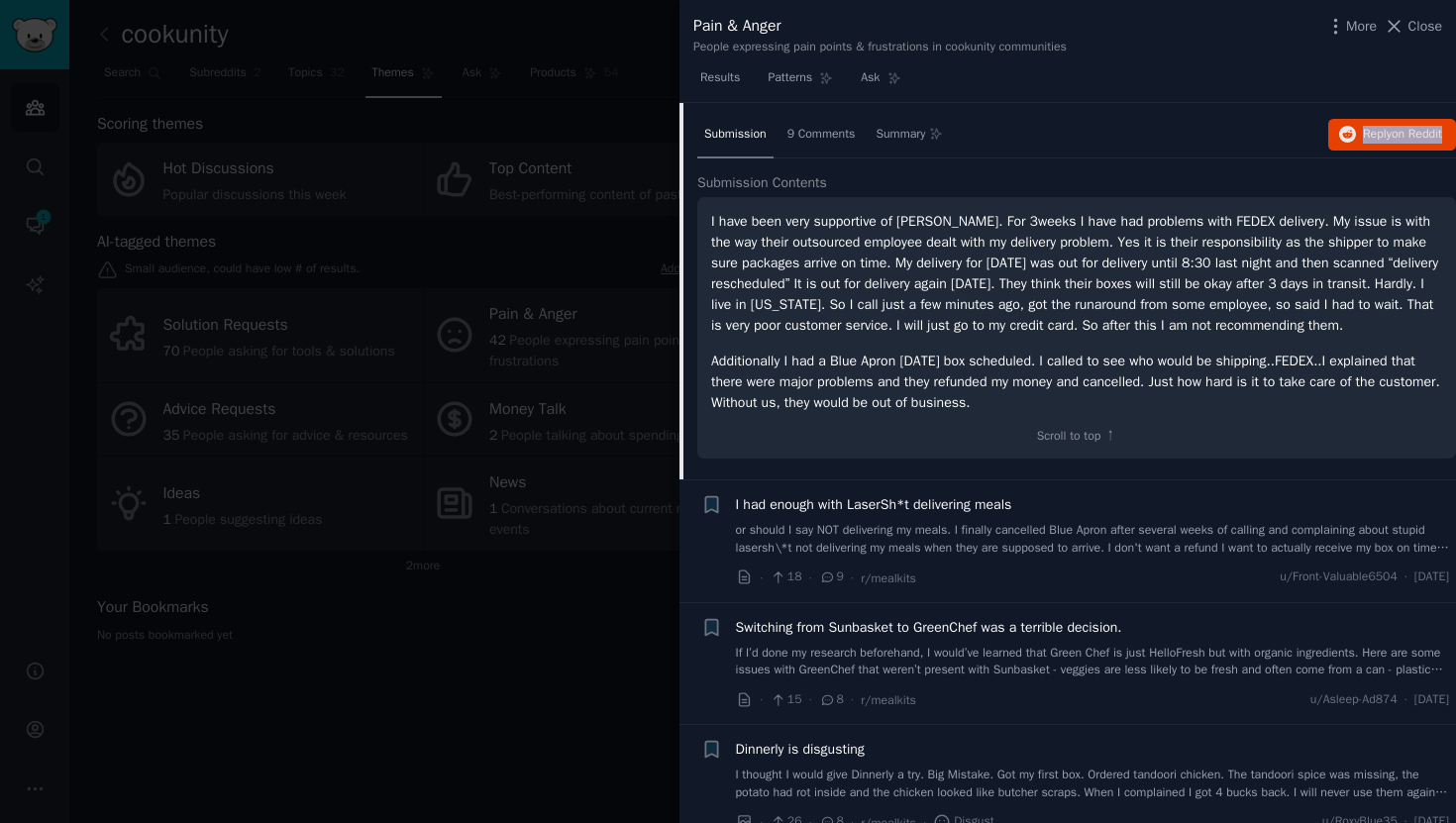 click on "or should I say NOT delivering my meals. I finally cancelled Blue Apron after several weeks of calling and complaining about stupid lasersh\*t not delivering my meals when they are supposed to arrive. I don't want a refund I want to actually receive my box on time not [DATE]!  What meal delivery companies DON'T use this crap delivery service??   How is lasership even still in business???" at bounding box center (1092, 539) 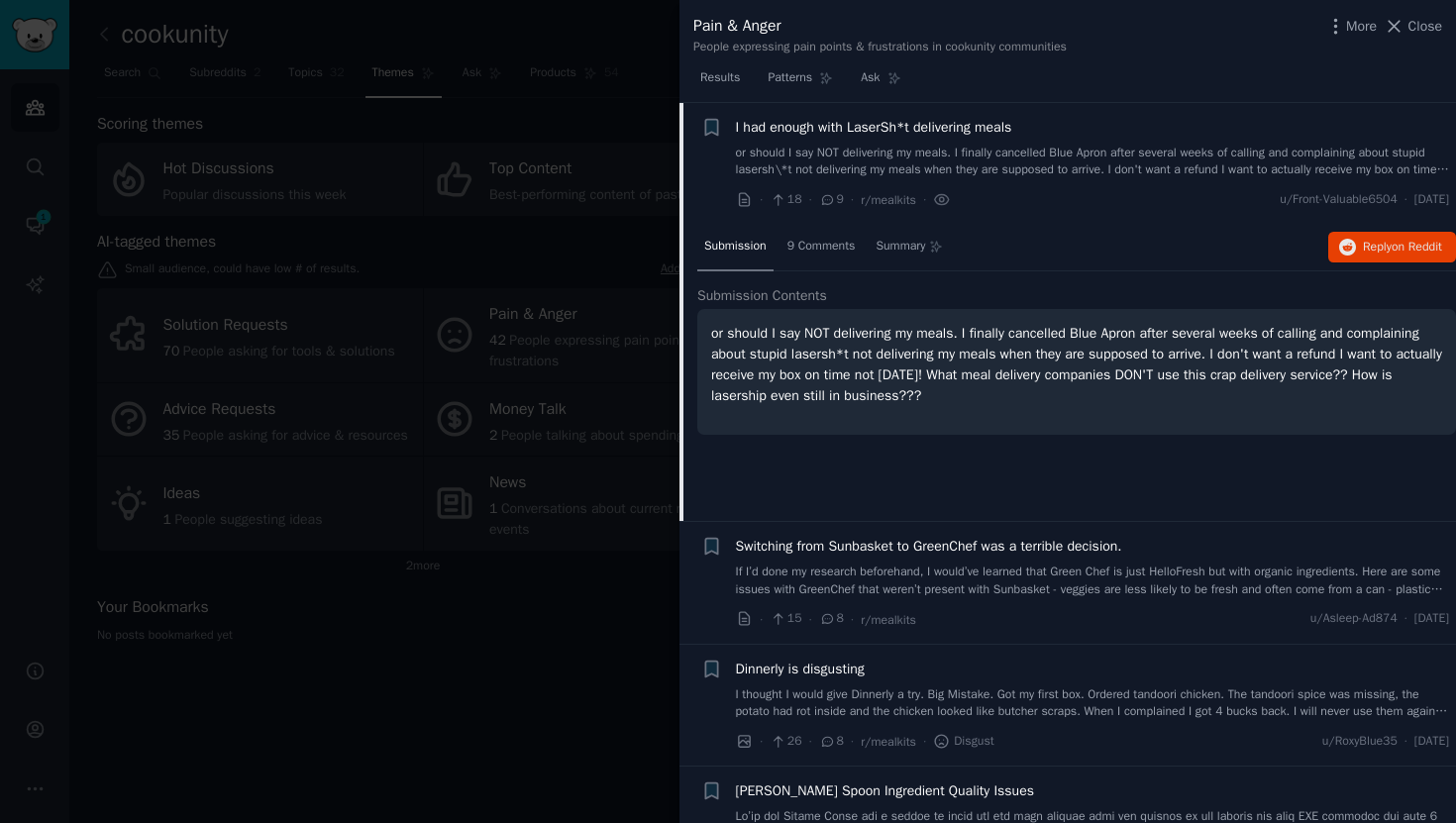 scroll, scrollTop: 2275, scrollLeft: 0, axis: vertical 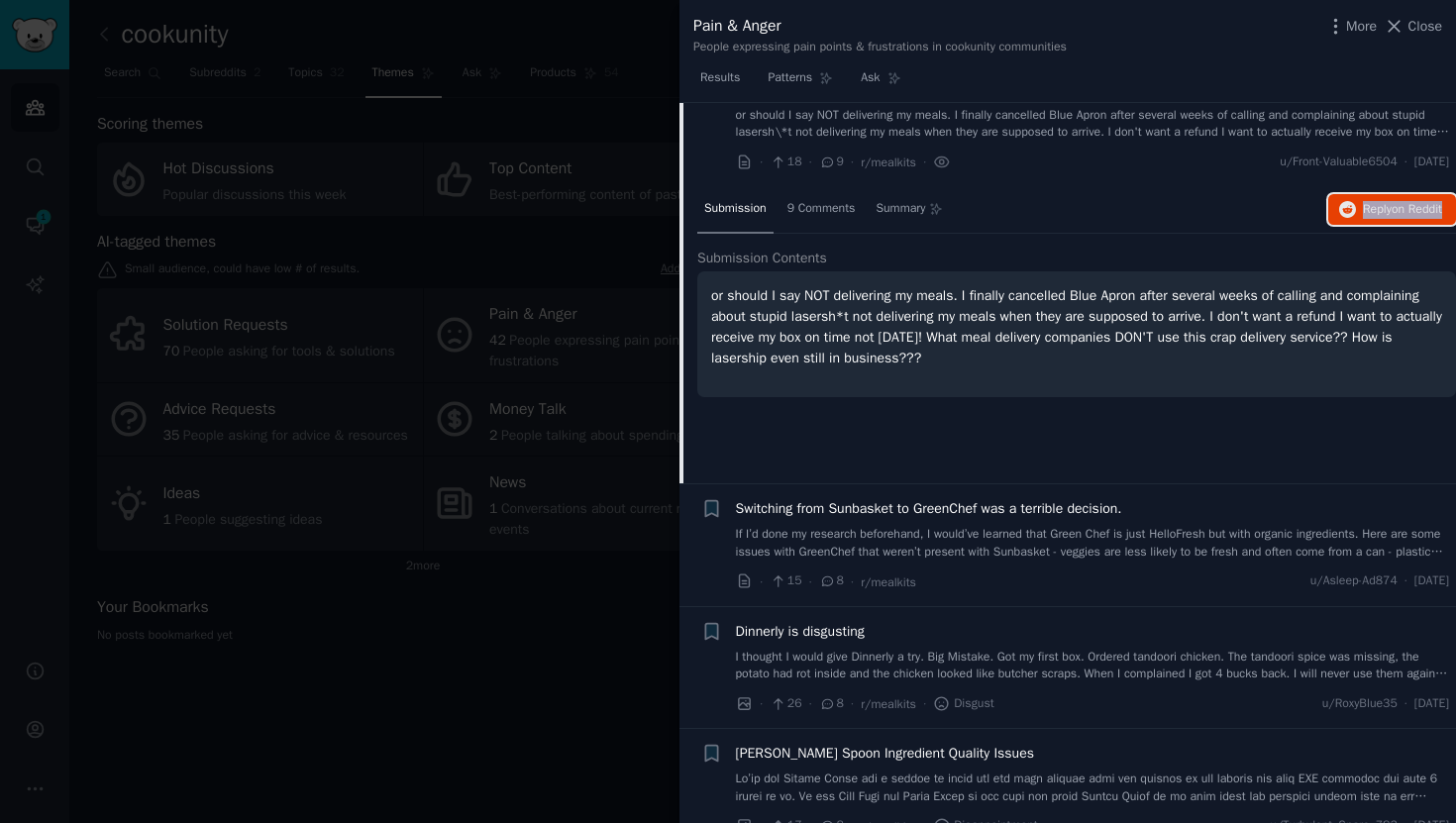type 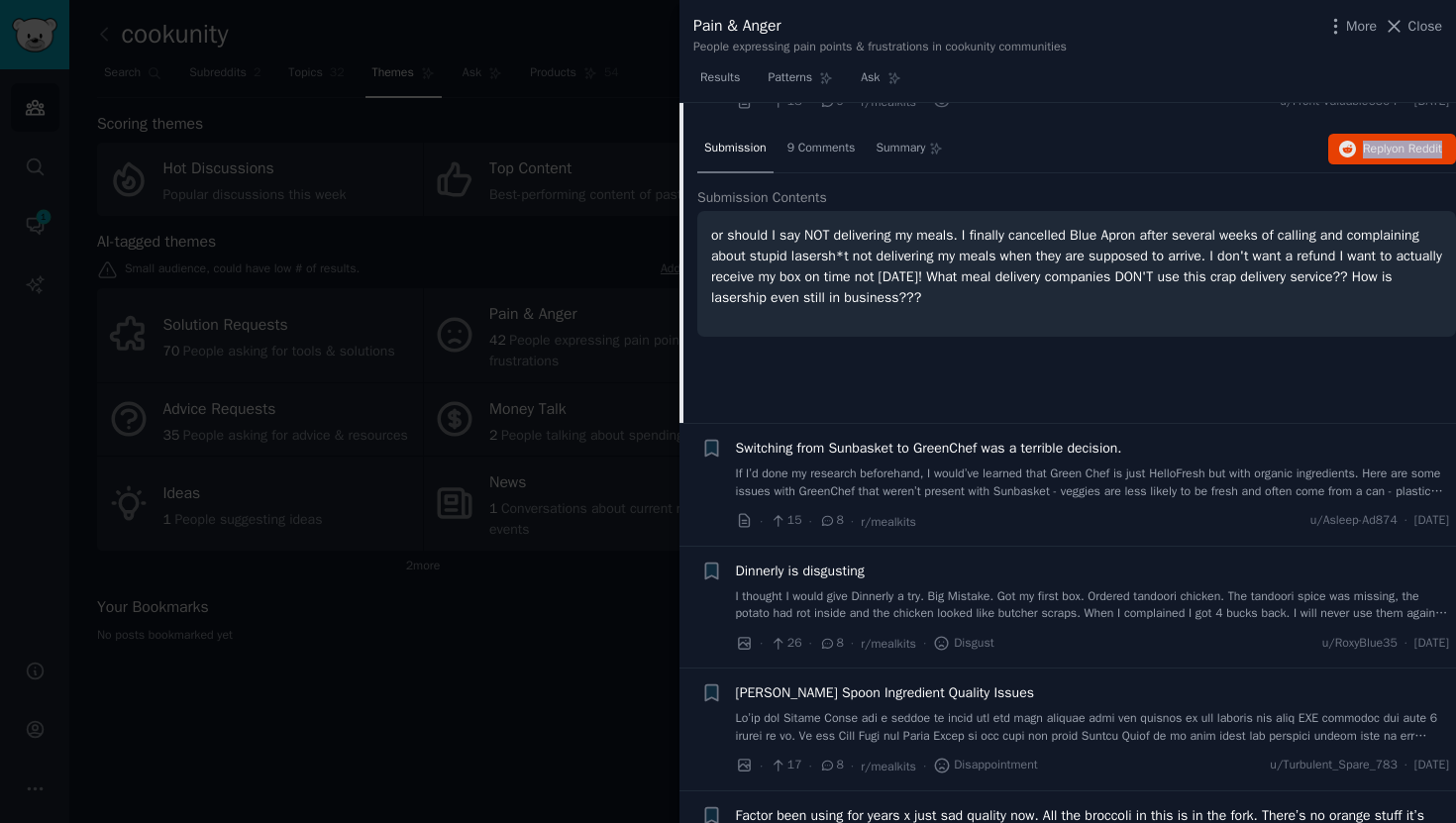 click on "If I’d done my research beforehand, I would’ve learned that Green Chef is just HelloFresh but with organic ingredients.
Here are some issues with GreenChef that weren’t present with Sunbasket
- veggies are less likely to be fresh and often come from a can
- plastic covers *everything*
- quality of meat is less than it is at Sunbasket
- CONSTANT mistakes. Green Chef messes up at least 2 meals/week without fail. Something is *always* missing or there’s something incorrect about the order.
We’ve tolerated Green Chef for long enough. We’re going back to Sunbasket. Sunbasket has its issues but they’re nowhere near as dysfunctional as GC, and the quality is better." at bounding box center [1092, 482] 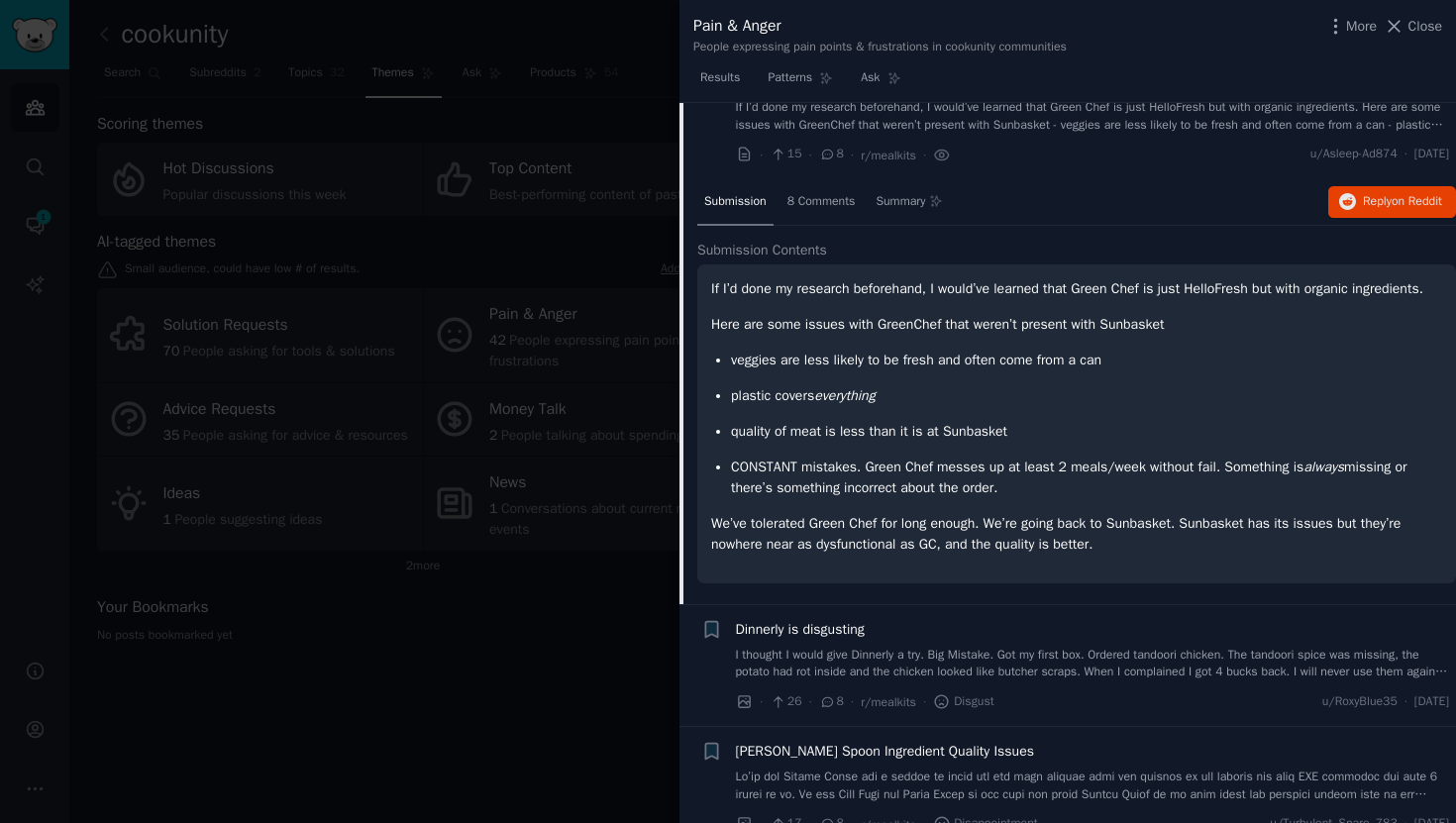 scroll, scrollTop: 2410, scrollLeft: 0, axis: vertical 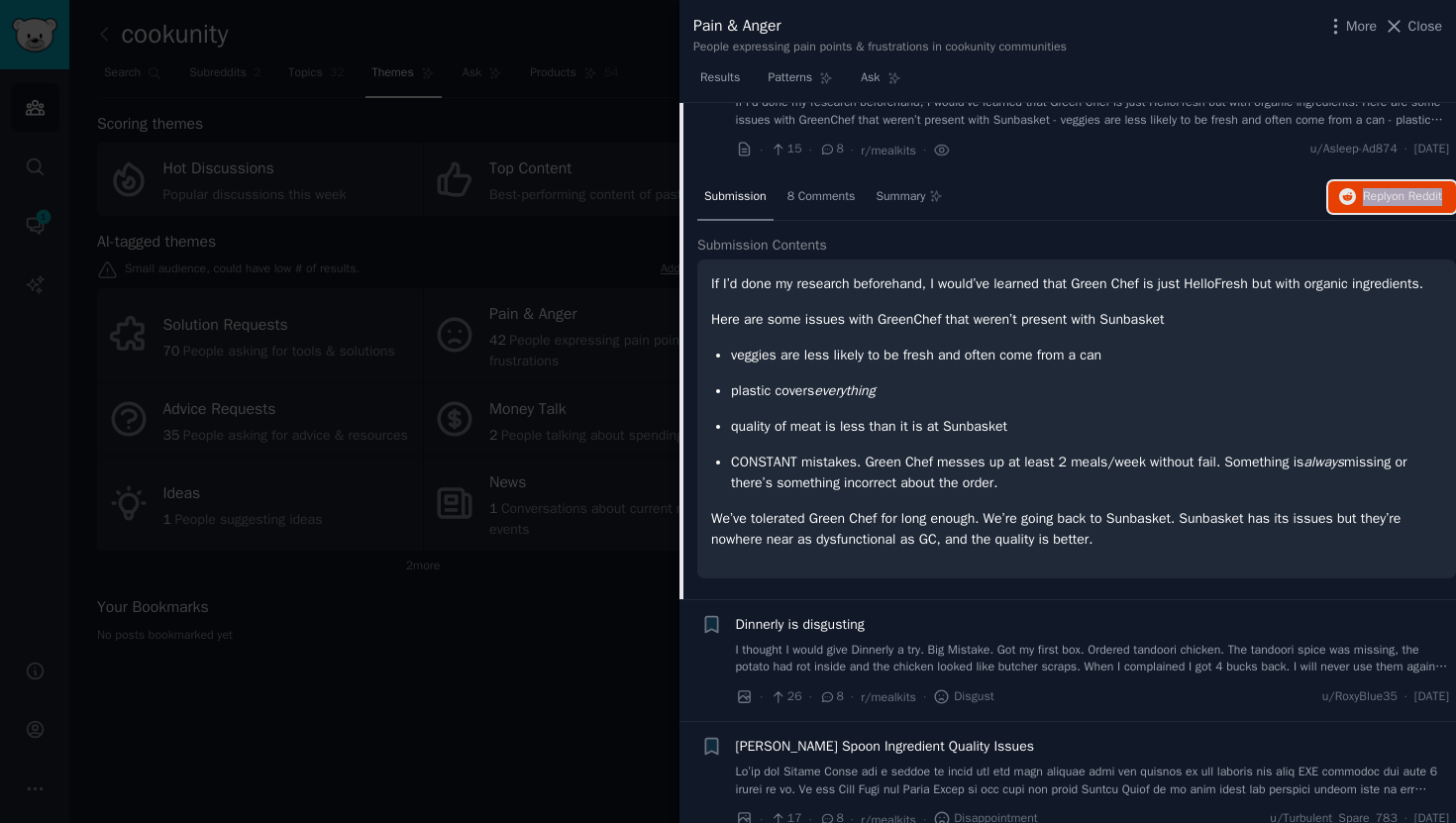 type 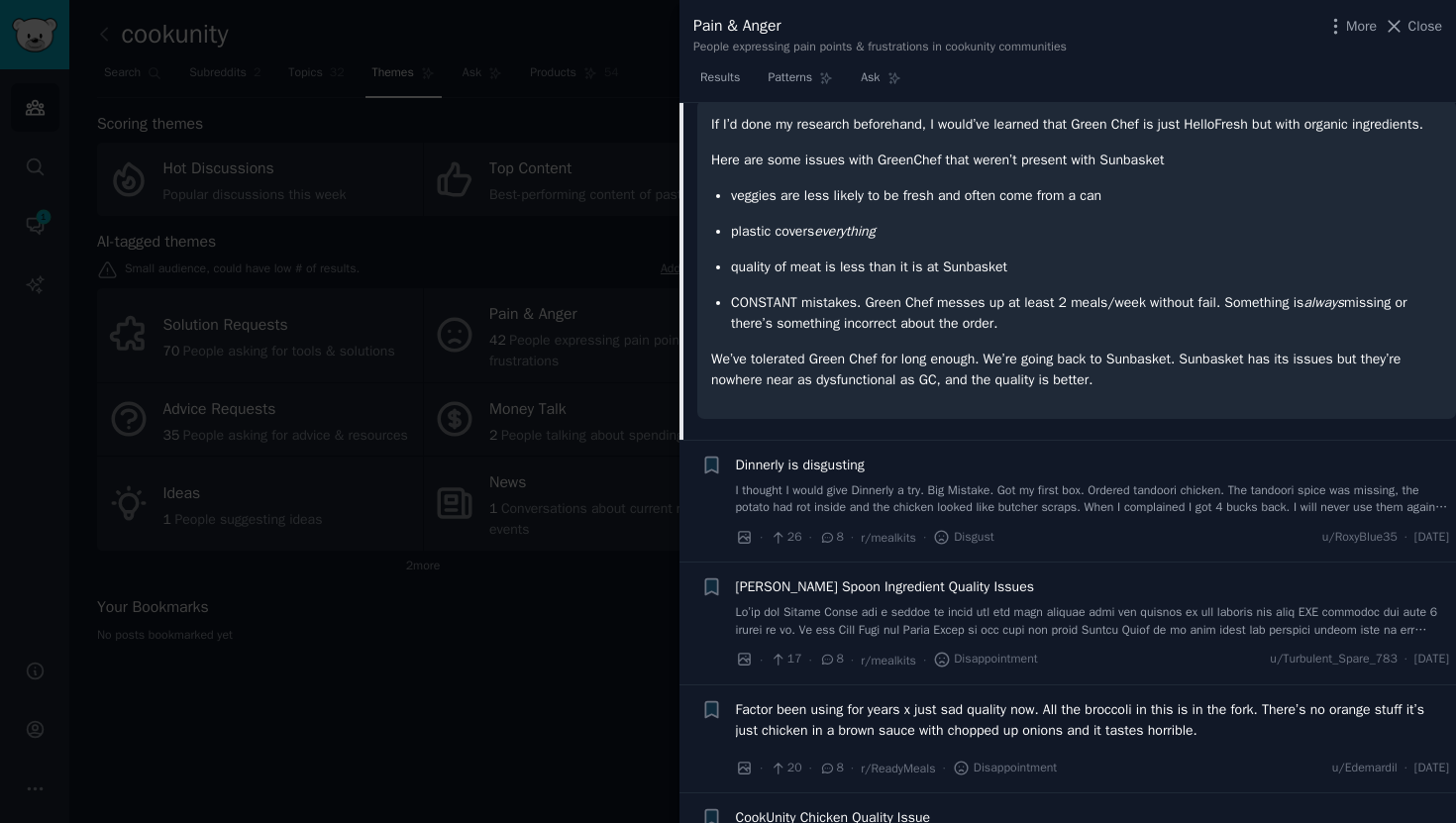 click on "I thought I would give Dinnerly a try. Big Mistake.  Got my first box. Ordered tandoori chicken.  The tandoori spice was missing, the potato had rot inside and the chicken looked like butcher scraps.  When I complained I got 4 bucks back. I will never use them again.
[URL][DOMAIN_NAME][PERSON_NAME]" at bounding box center [1092, 499] 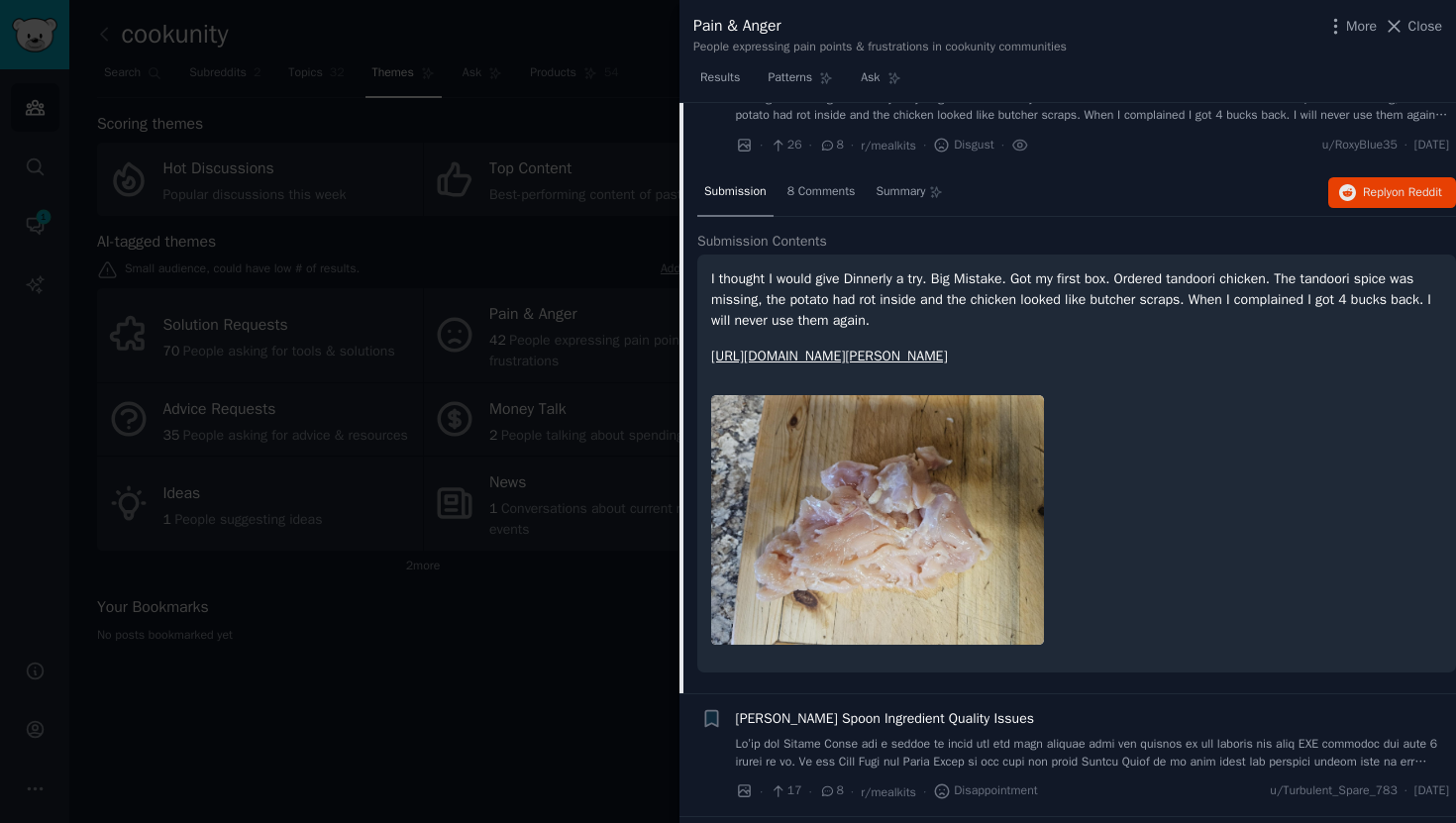 scroll, scrollTop: 2549, scrollLeft: 0, axis: vertical 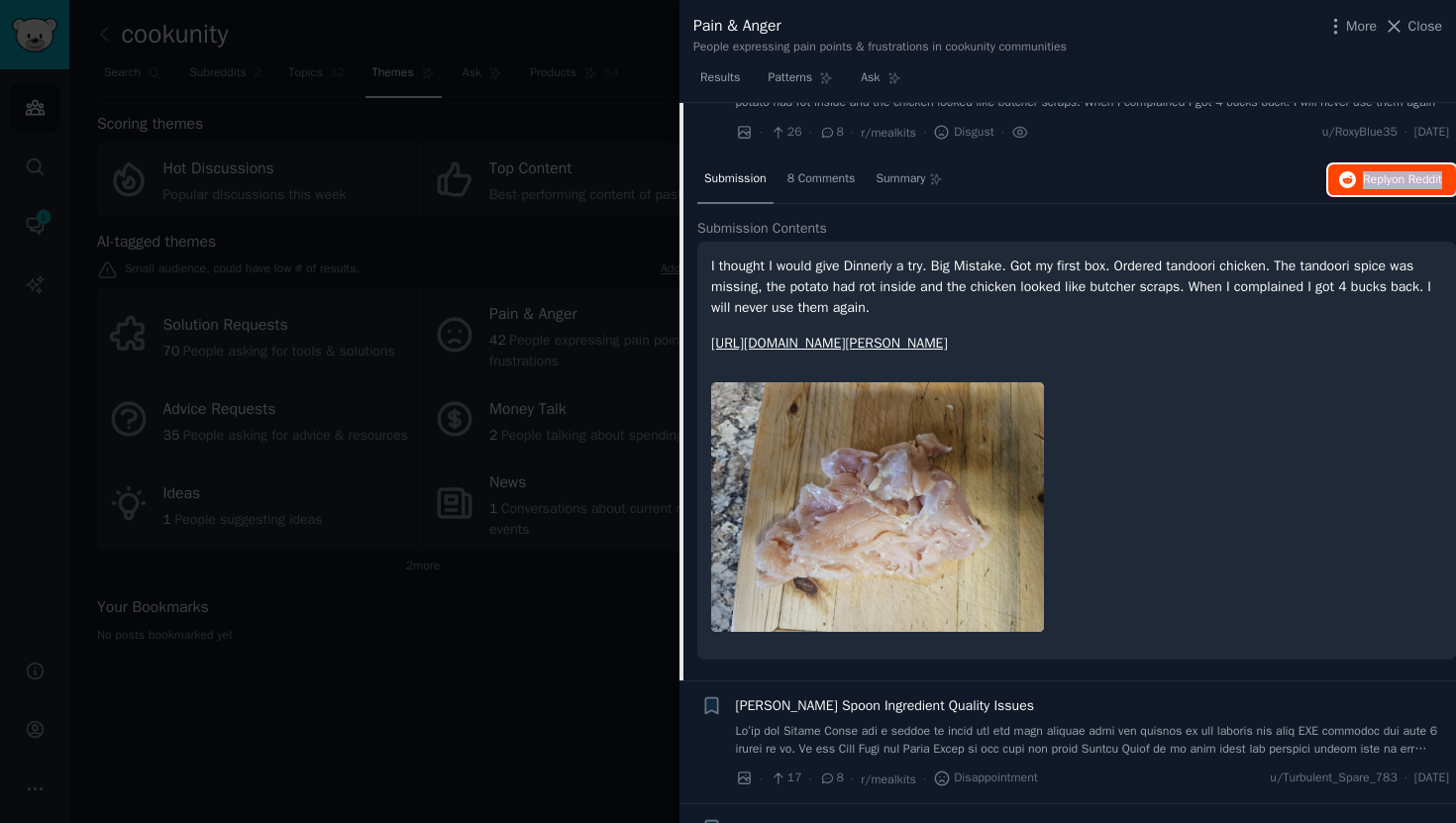 type 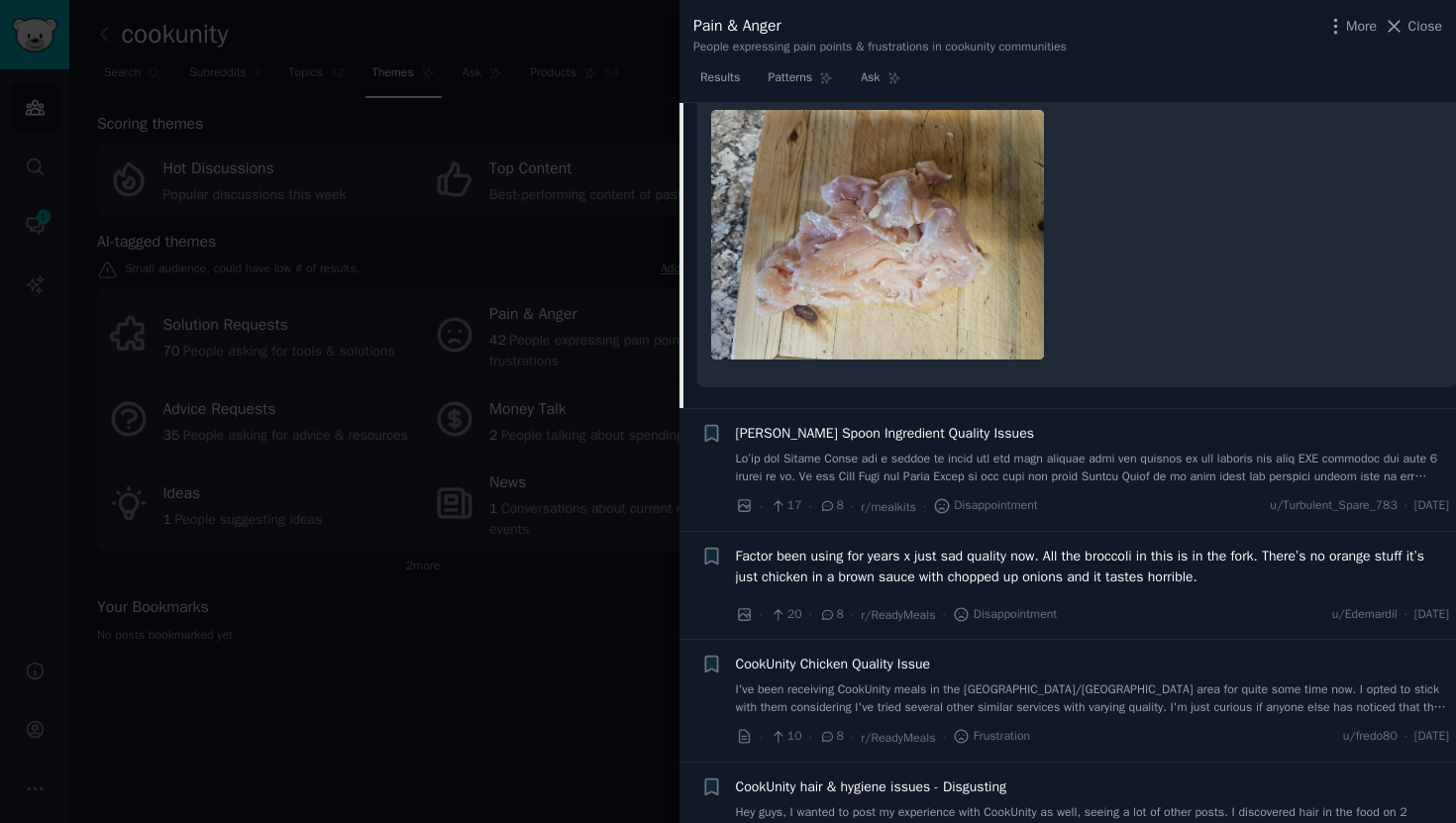 scroll, scrollTop: 2824, scrollLeft: 0, axis: vertical 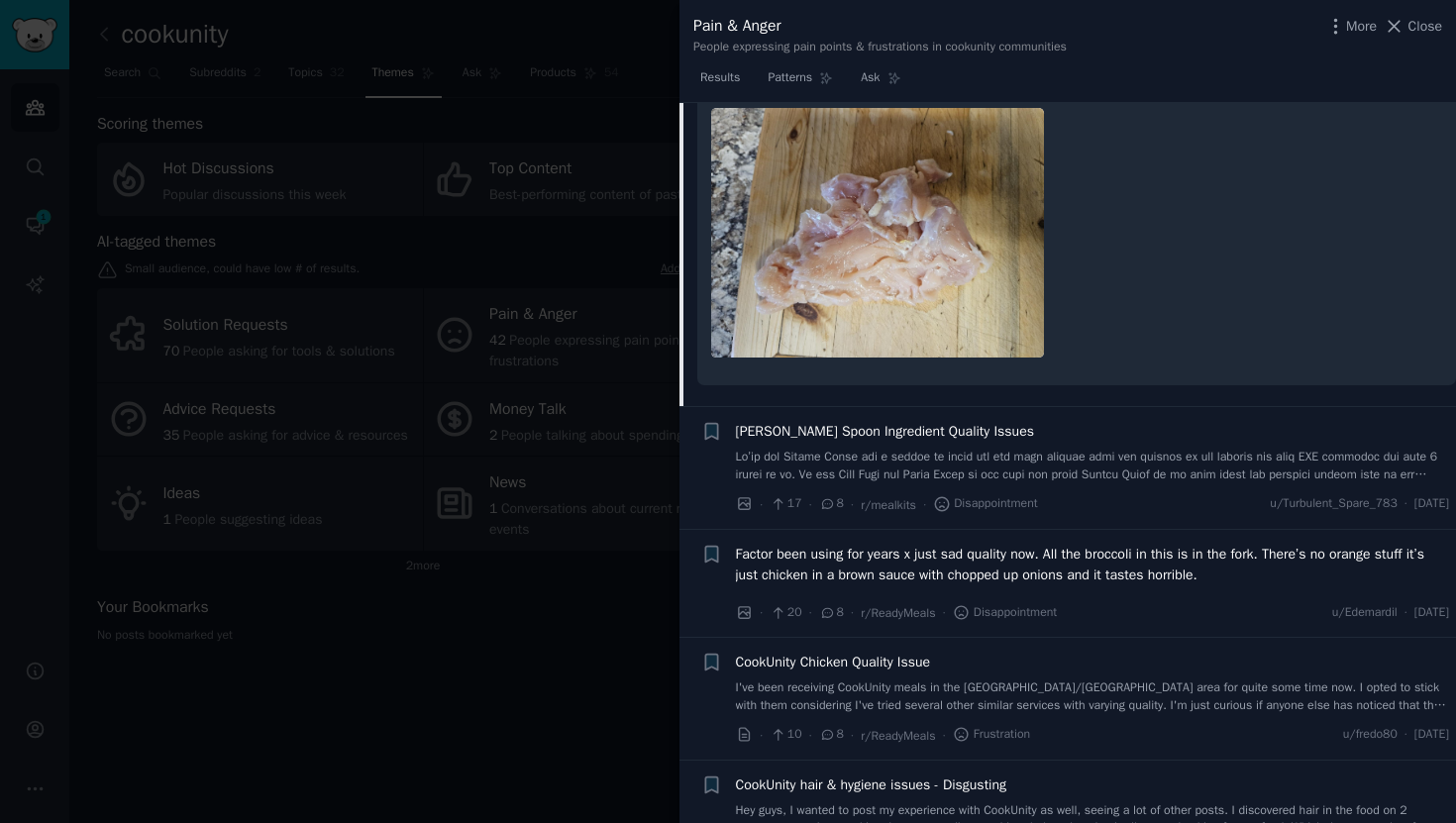 click at bounding box center [1092, 465] 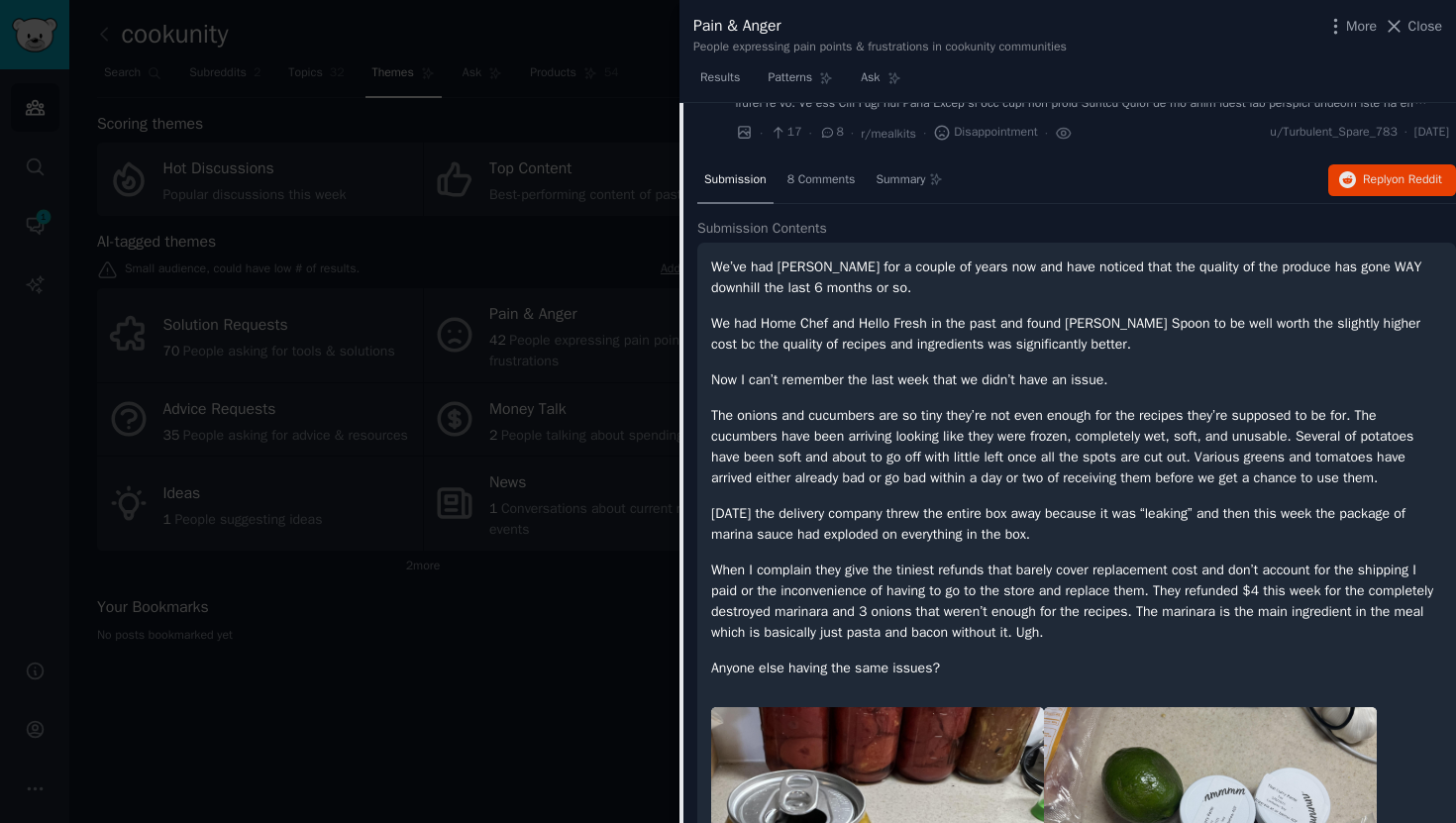 scroll, scrollTop: 2604, scrollLeft: 0, axis: vertical 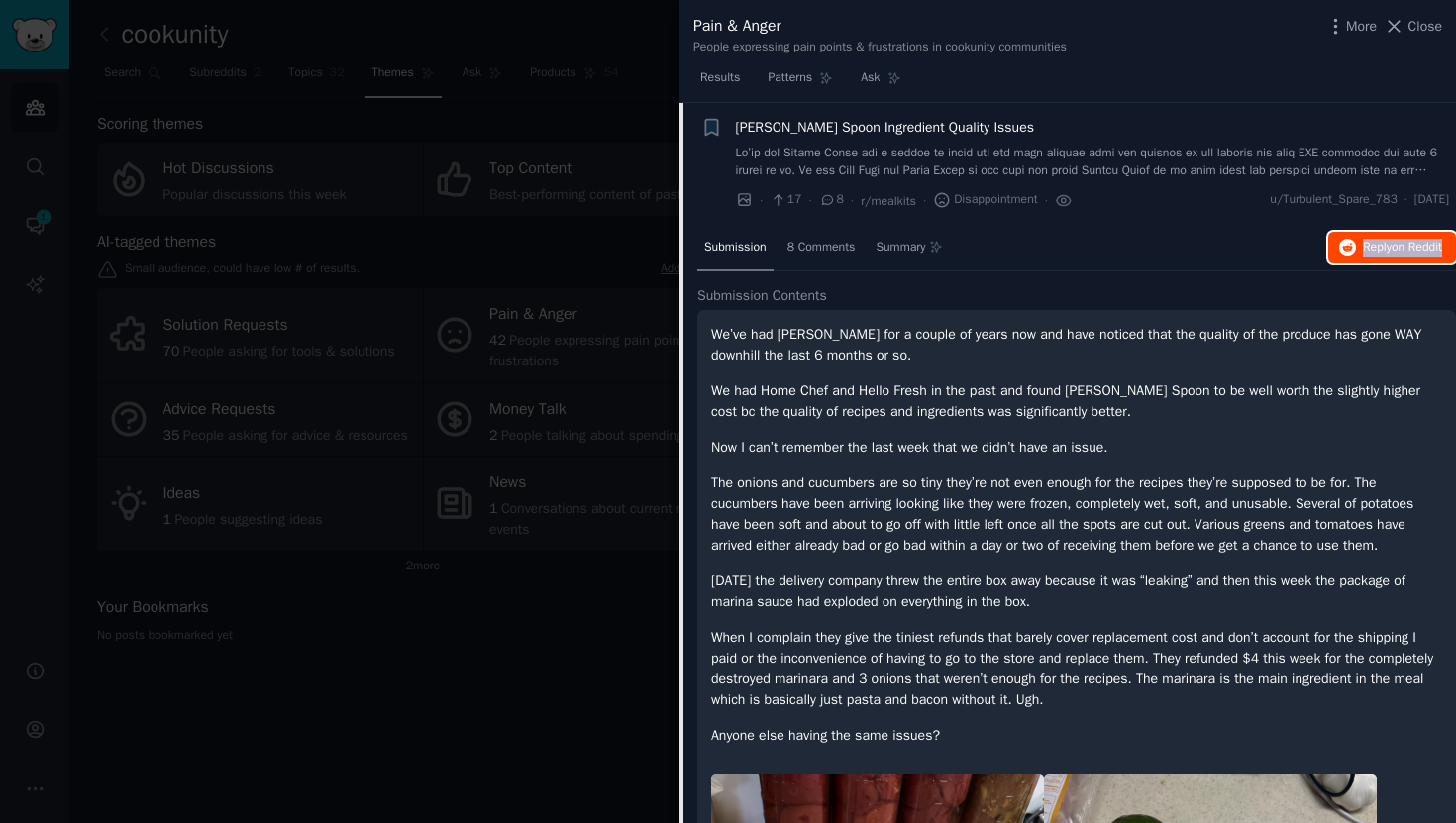 type 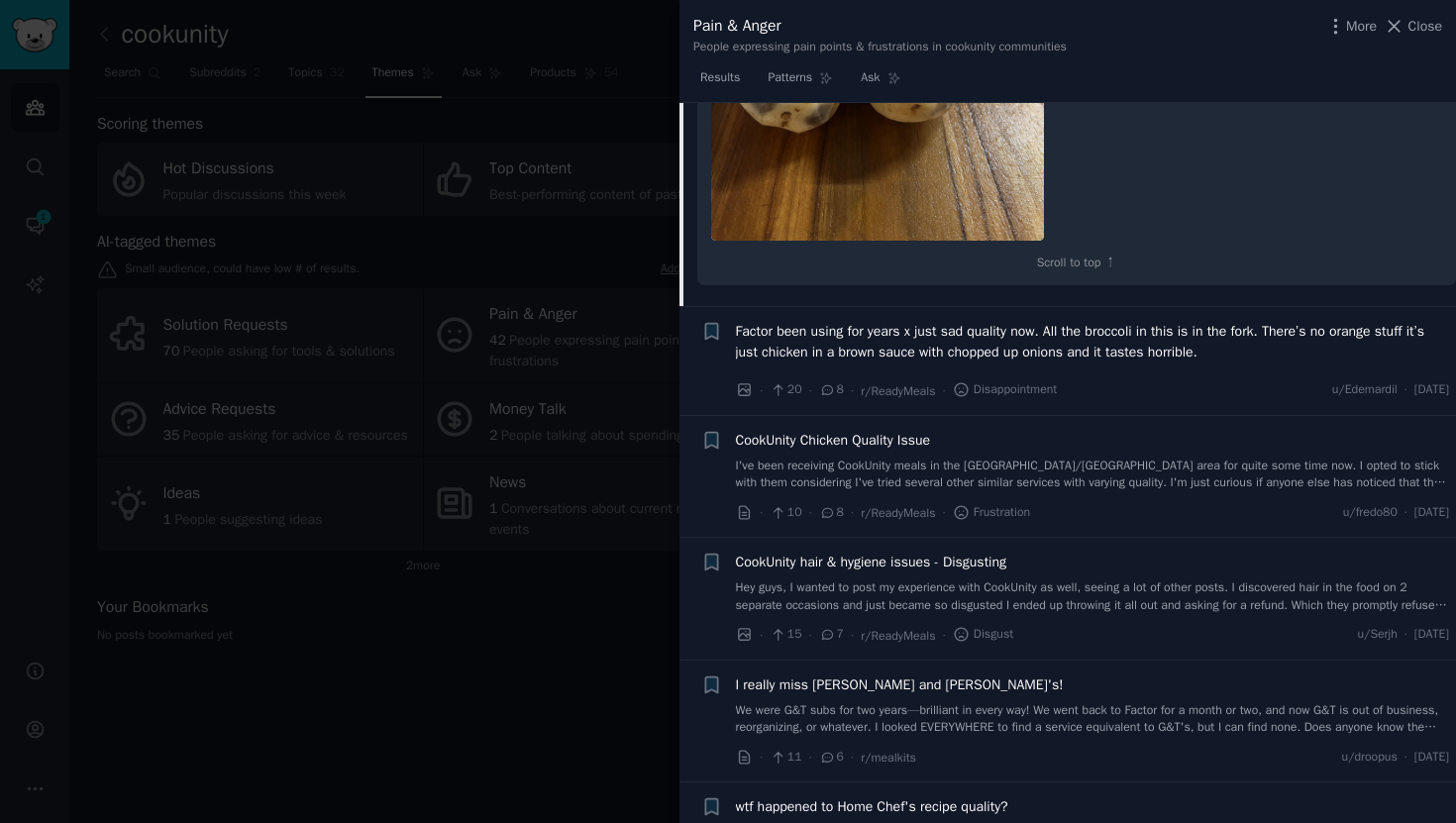 click on "Factor been using for years x just sad quality now. All the broccoli in this is in the fork. There’s no orange stuff it’s just chicken in a brown sauce with chopped up onions and it tastes horrible." at bounding box center (1092, 342) 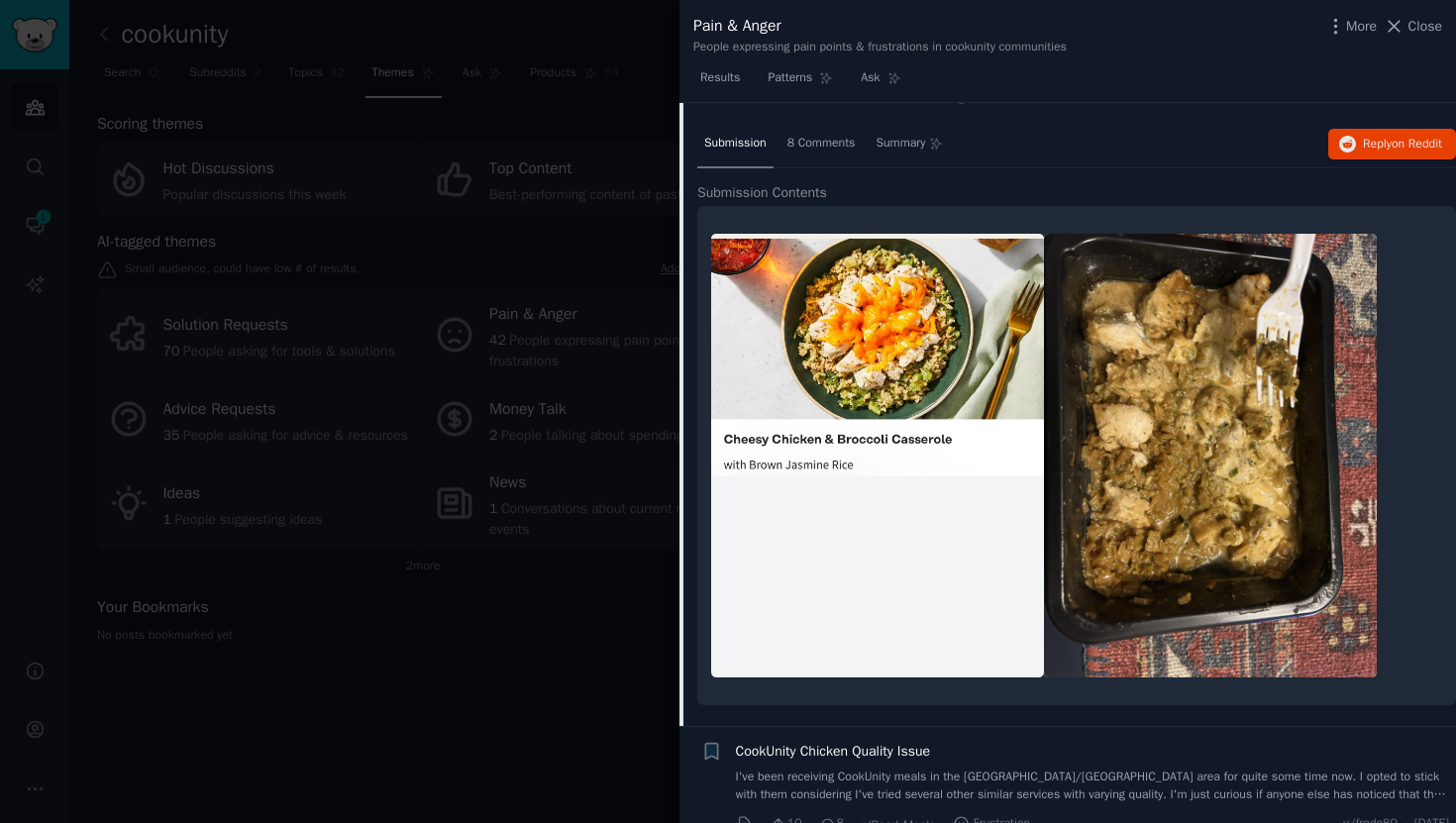 scroll, scrollTop: 2726, scrollLeft: 0, axis: vertical 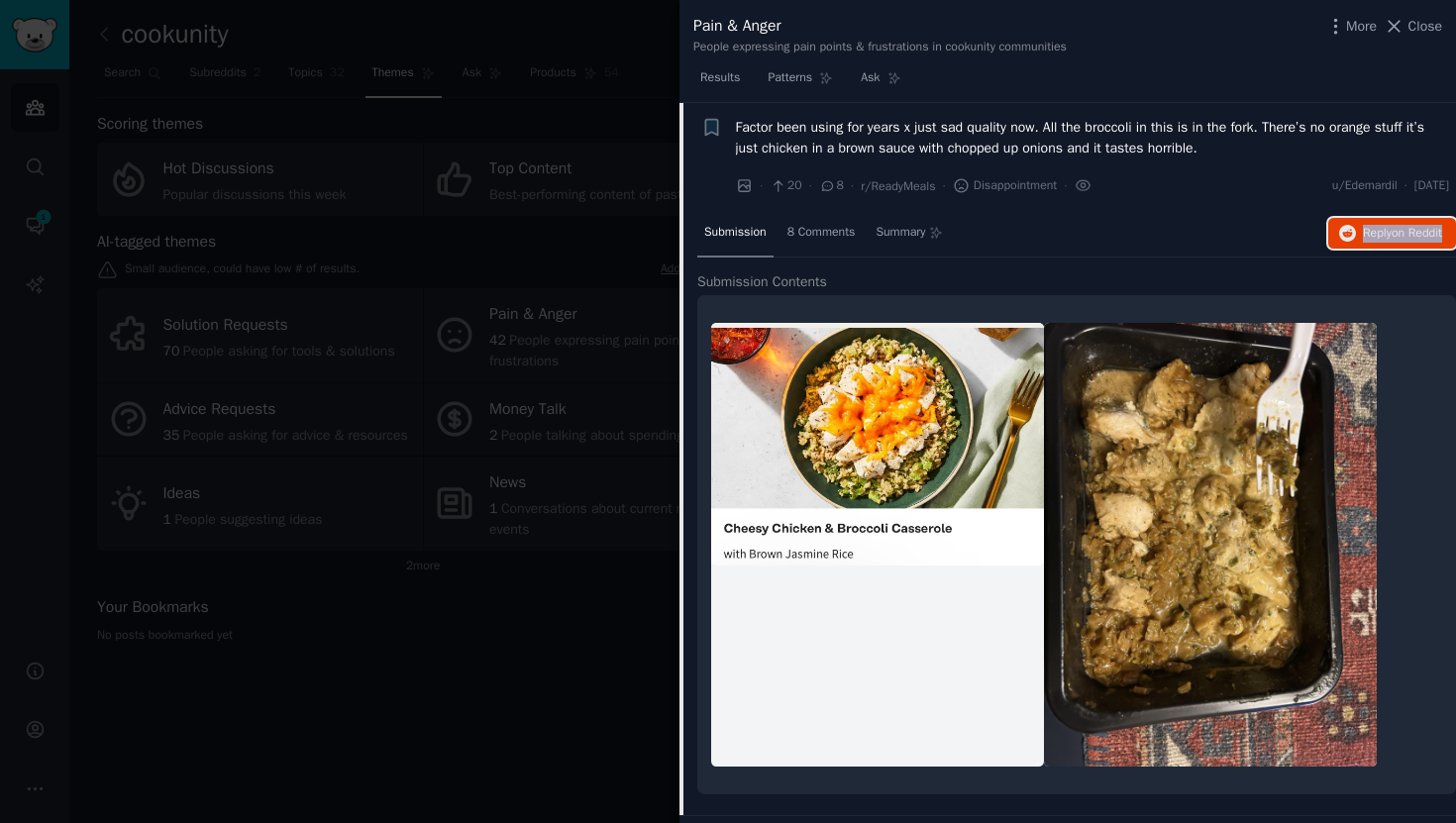 type 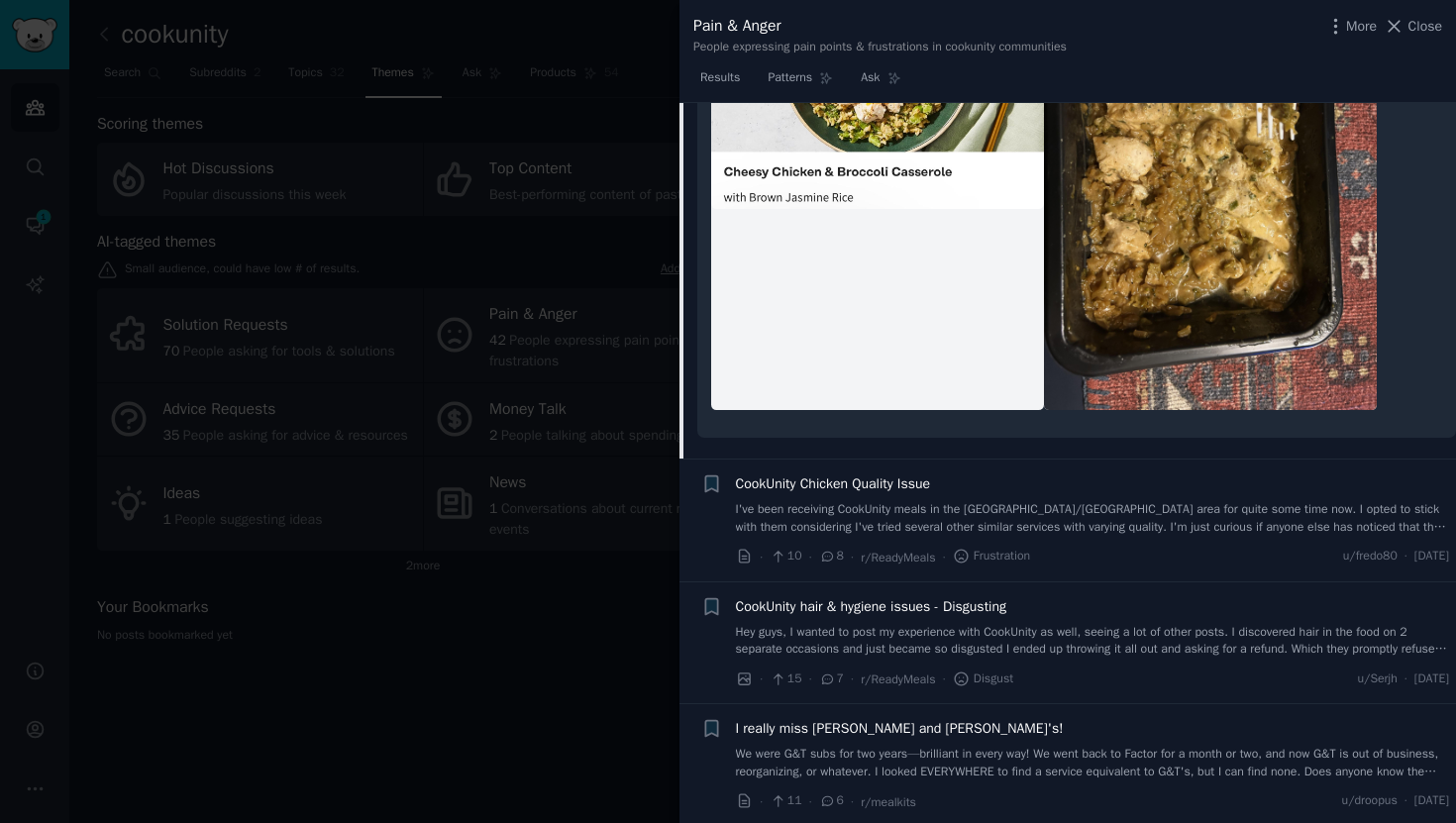 scroll, scrollTop: 3236, scrollLeft: 0, axis: vertical 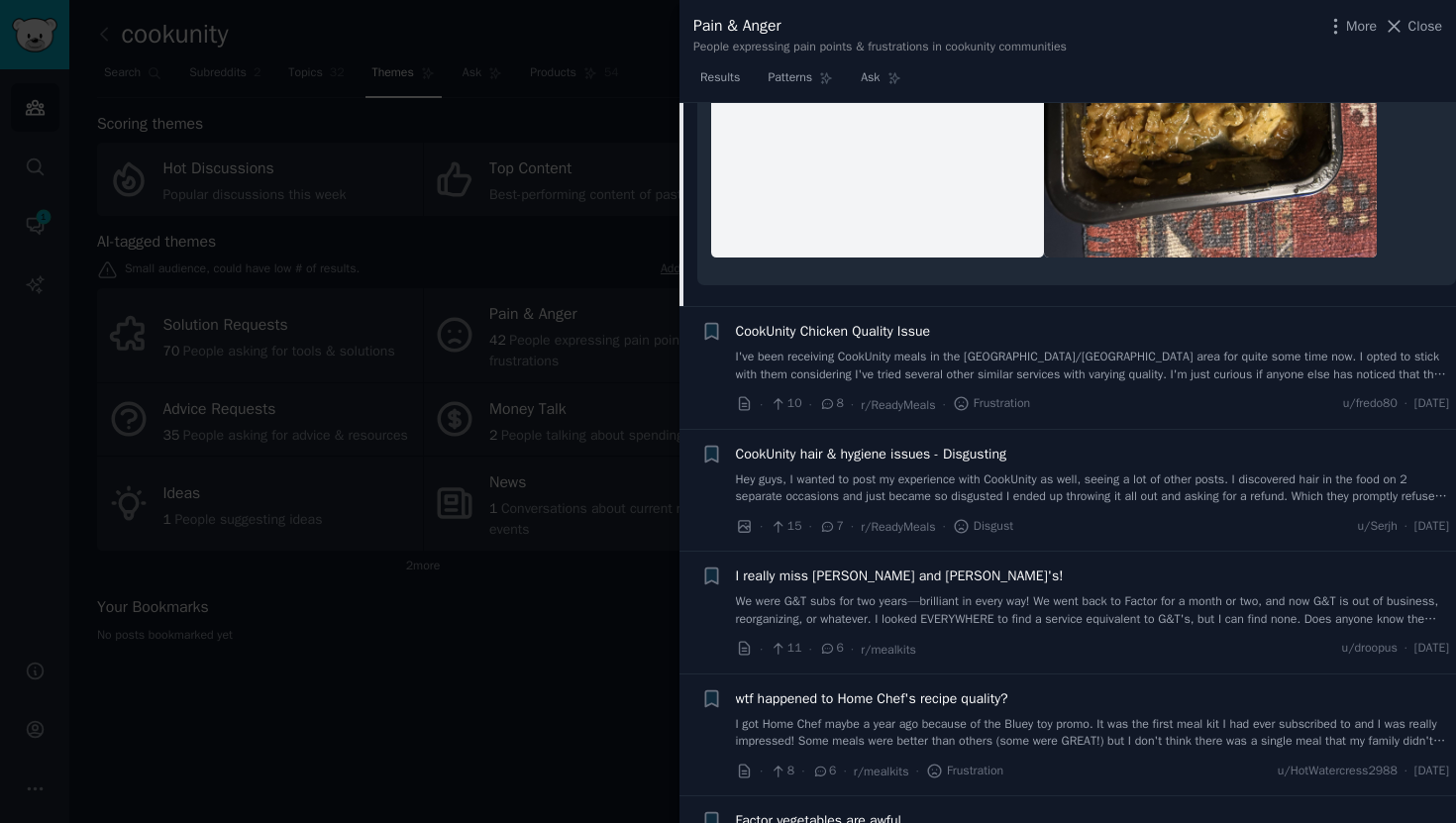 click on "I've been receiving CookUnity meals in the [GEOGRAPHIC_DATA]/[GEOGRAPHIC_DATA] area for quite some time now. I opted to stick with them considering I've tried several other similar services with varying quality.
I'm just curious if anyone else has noticed that the quality of their chicken breast, as of late, is suspect. I've gotten some pretty inedible cuts quite frequently. The texture of the chicken is weird and off-putting. It doesn't just pull apart. This has been the case for about 60-70% of the meals I've ordered where chicken breast is the main protein. If this continues, I'll be looking for an alternative." at bounding box center [1092, 365] 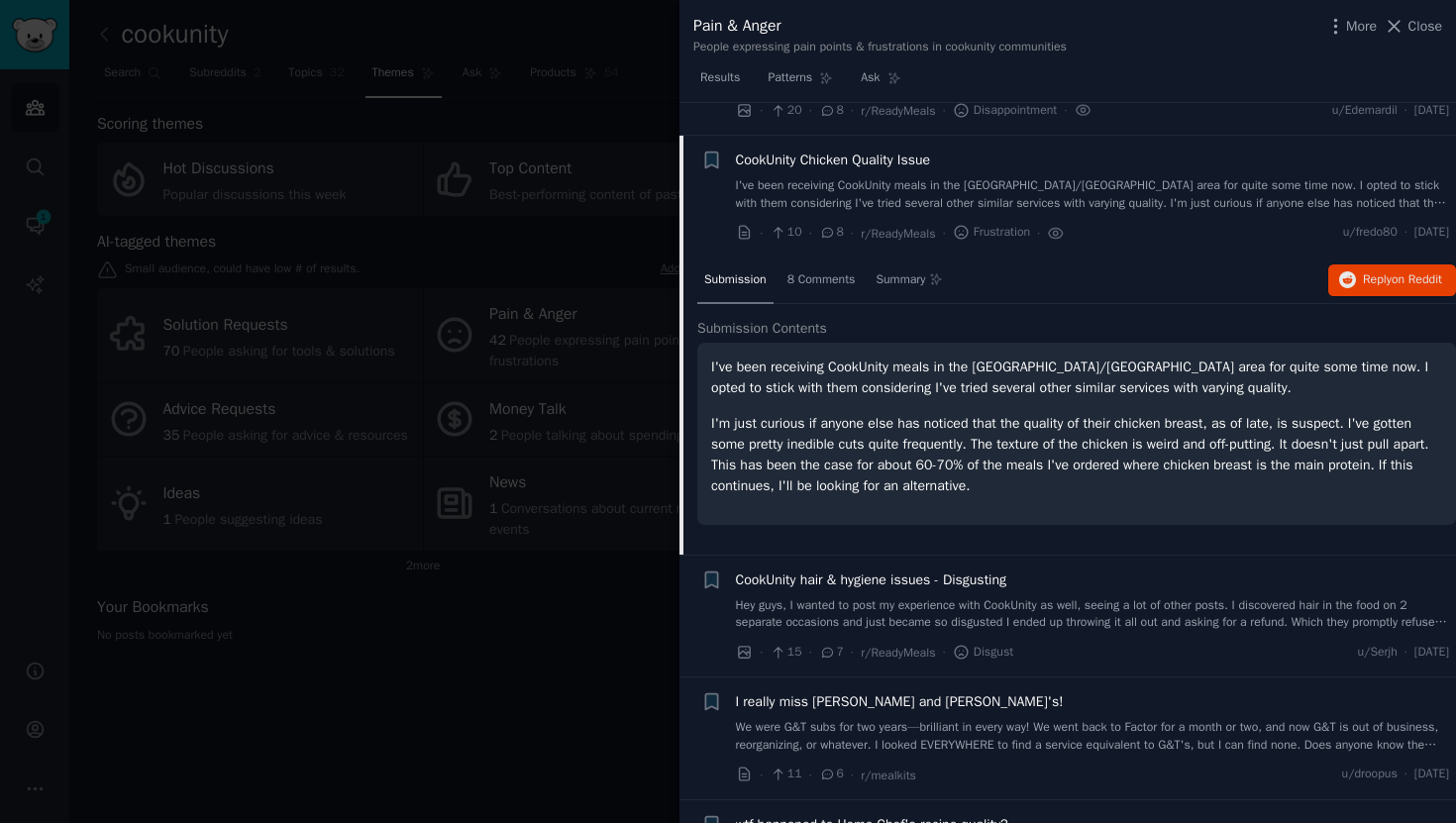 scroll, scrollTop: 2800, scrollLeft: 0, axis: vertical 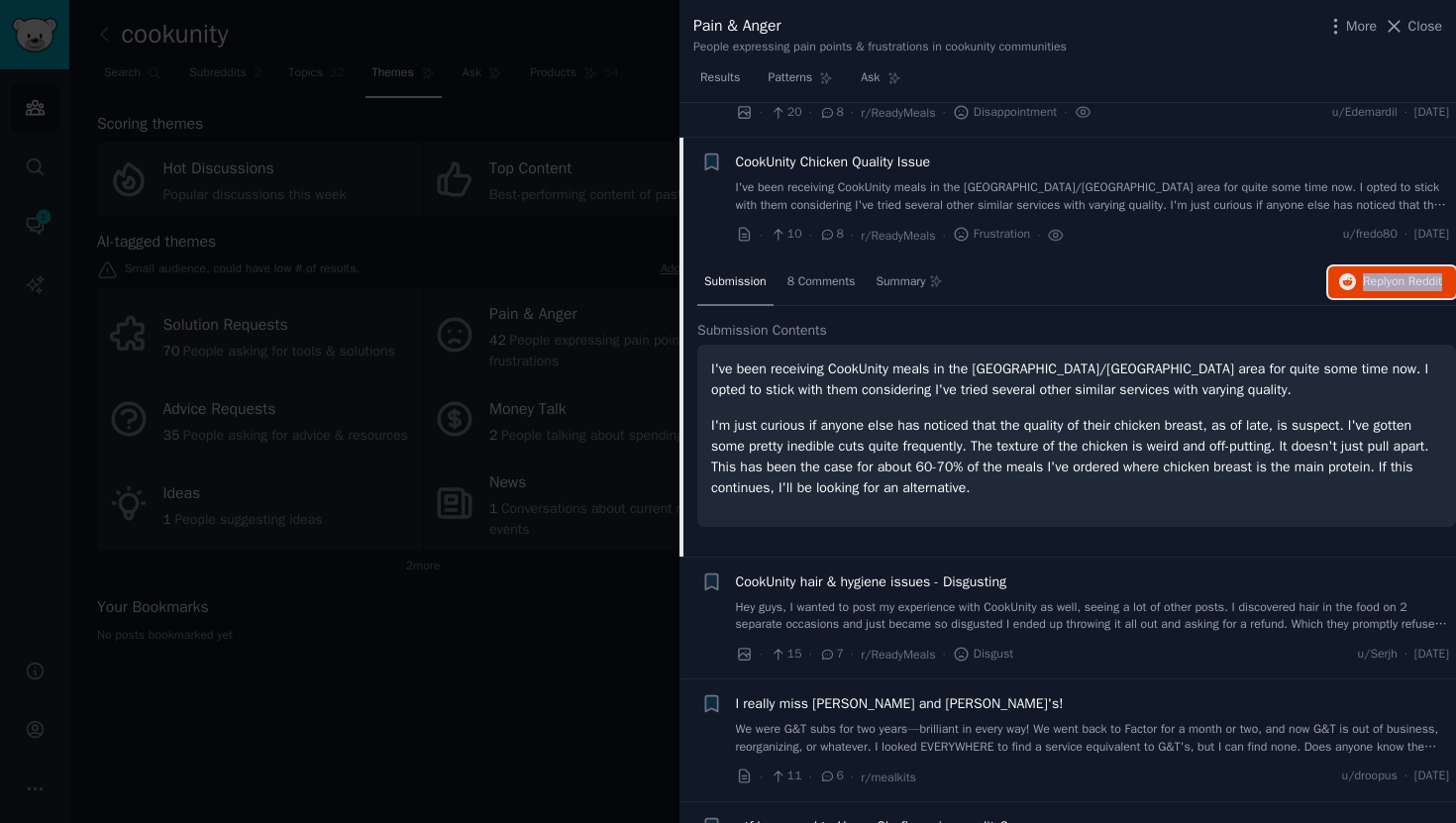 type 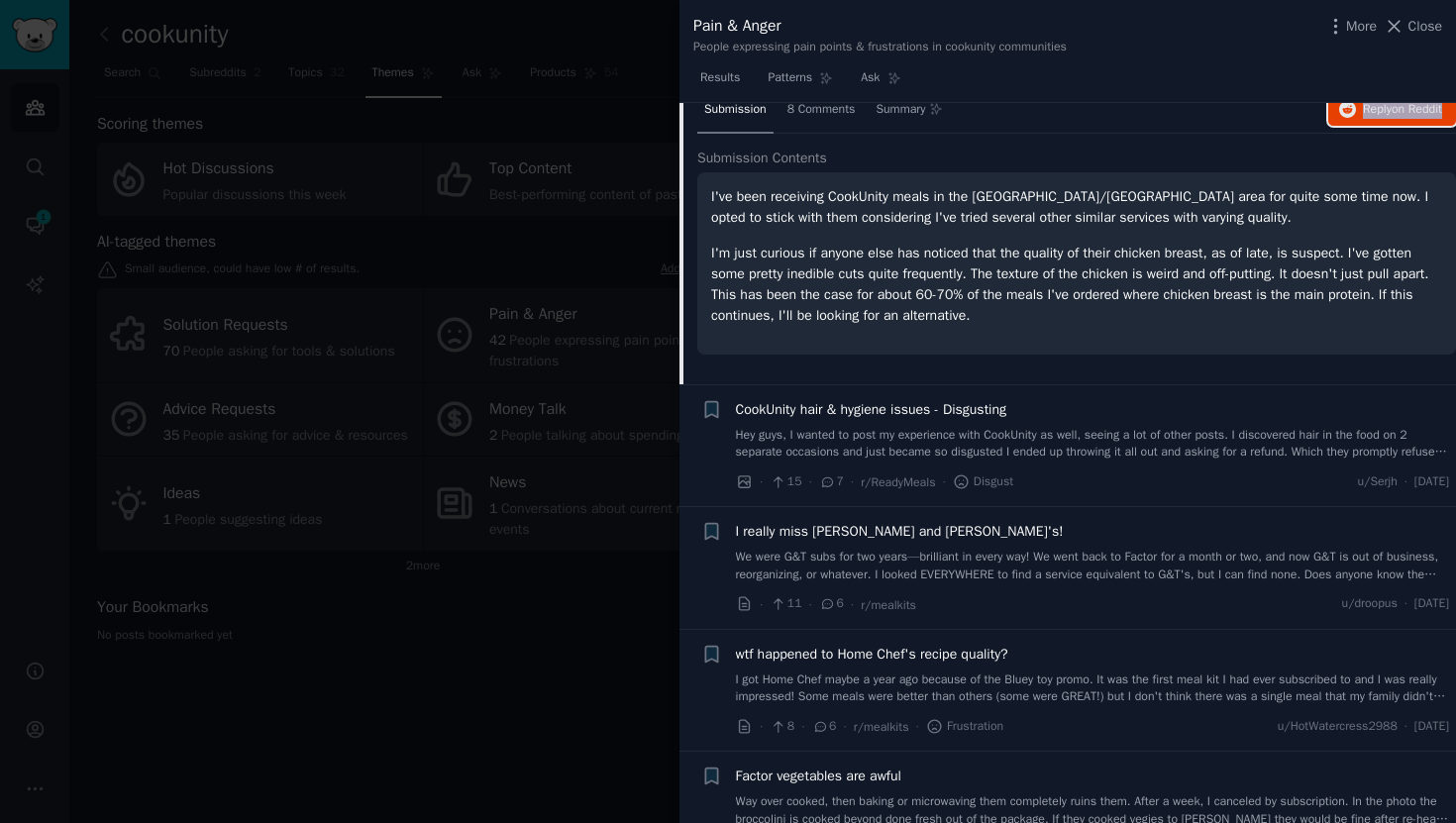 scroll, scrollTop: 2981, scrollLeft: 0, axis: vertical 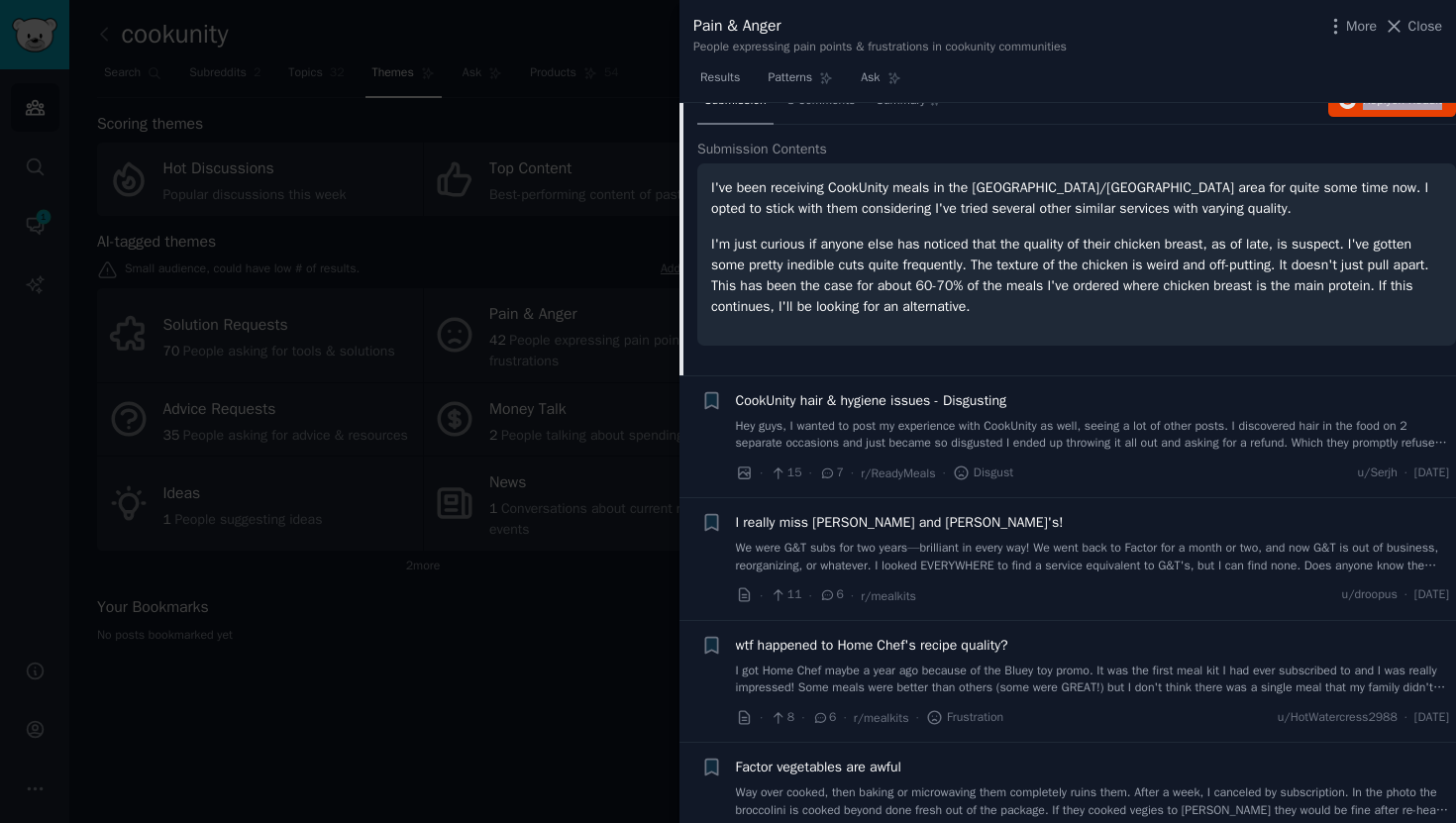 click on "Hey guys,
I wanted to post my experience with CookUnity as well, seeing a lot of other posts. I discovered hair in the food on 2 separate occasions and just became so disgusted I ended up throwing it all out and asking for a refund. Which they promptly refused. Absolutely insane. Their hygiene standards are awful. Especially when looking at some of the other posts. So here's my contribution." at bounding box center [1092, 435] 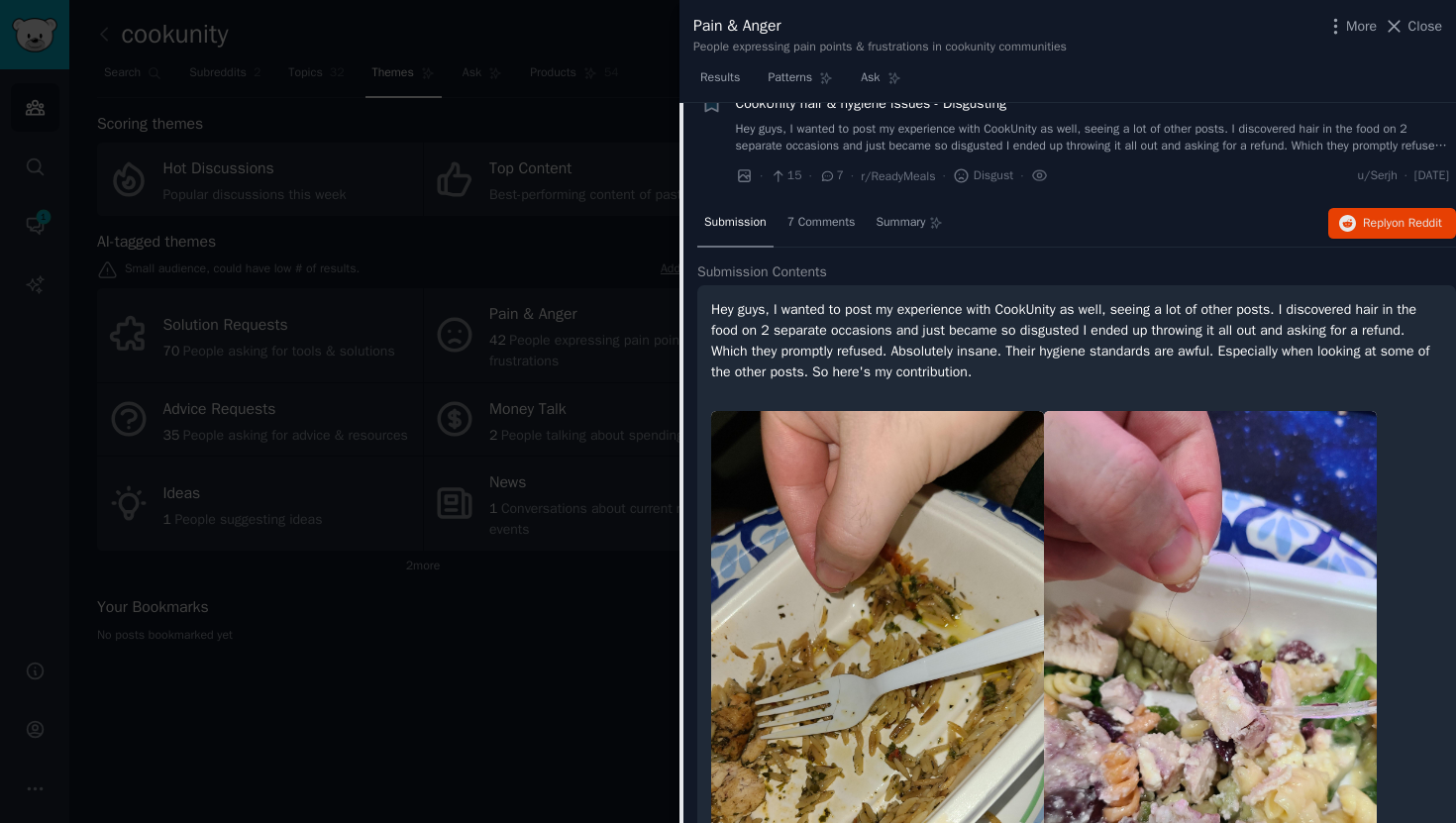scroll, scrollTop: 2957, scrollLeft: 0, axis: vertical 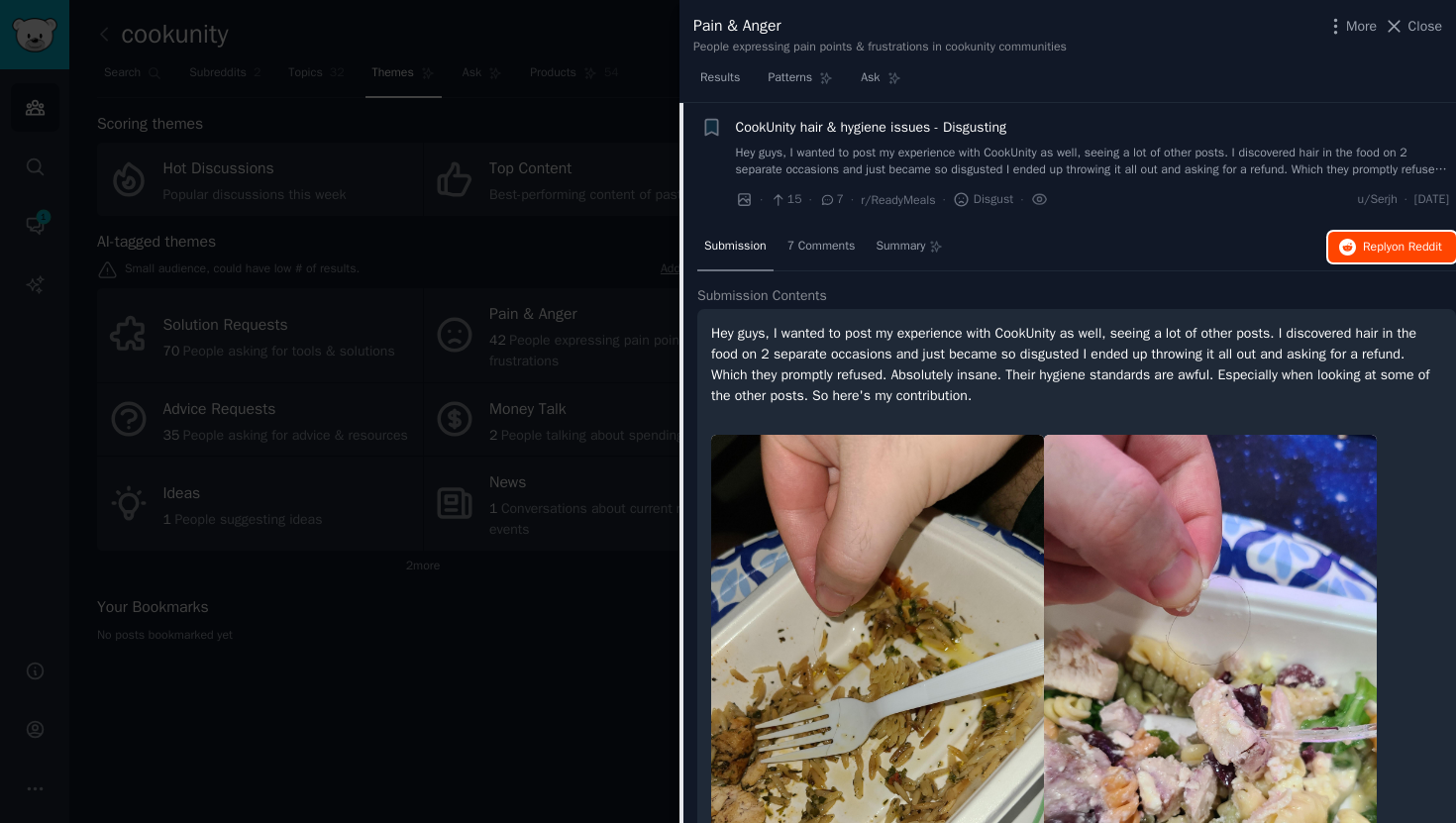 type 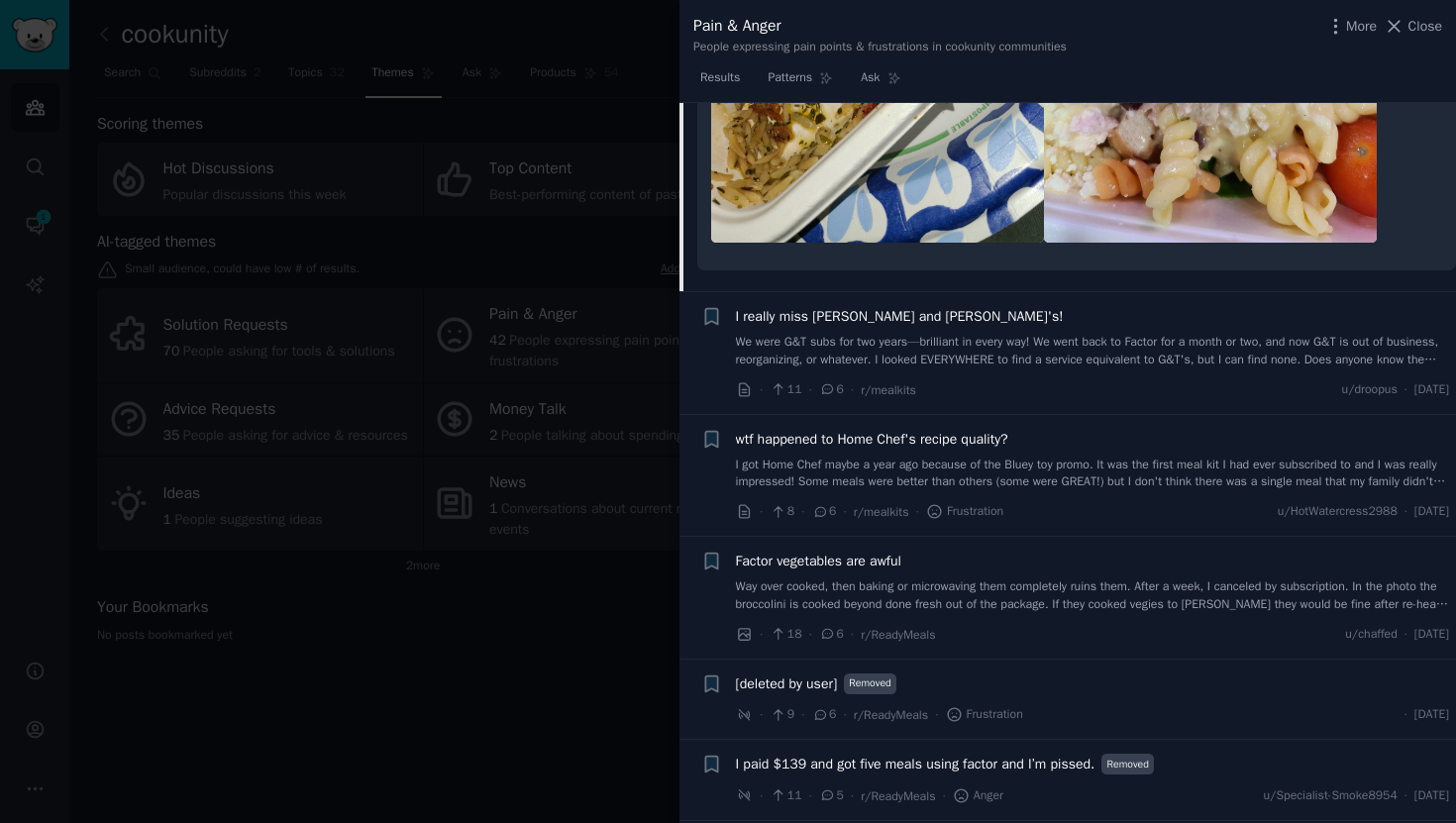 click on "We were G&T subs for two years—brilliant in every way! We went back to Factor for a month or two, and now G&T is out of business, reorganizing, or whatever. I looked EVERYWHERE to find a service equivalent to G&T's, but I can find none.
Does anyone know the story behind why G&Ts is "pausing" or "out of business? Has anyone found a service at that level? Much appreciated!" at bounding box center (1092, 351) 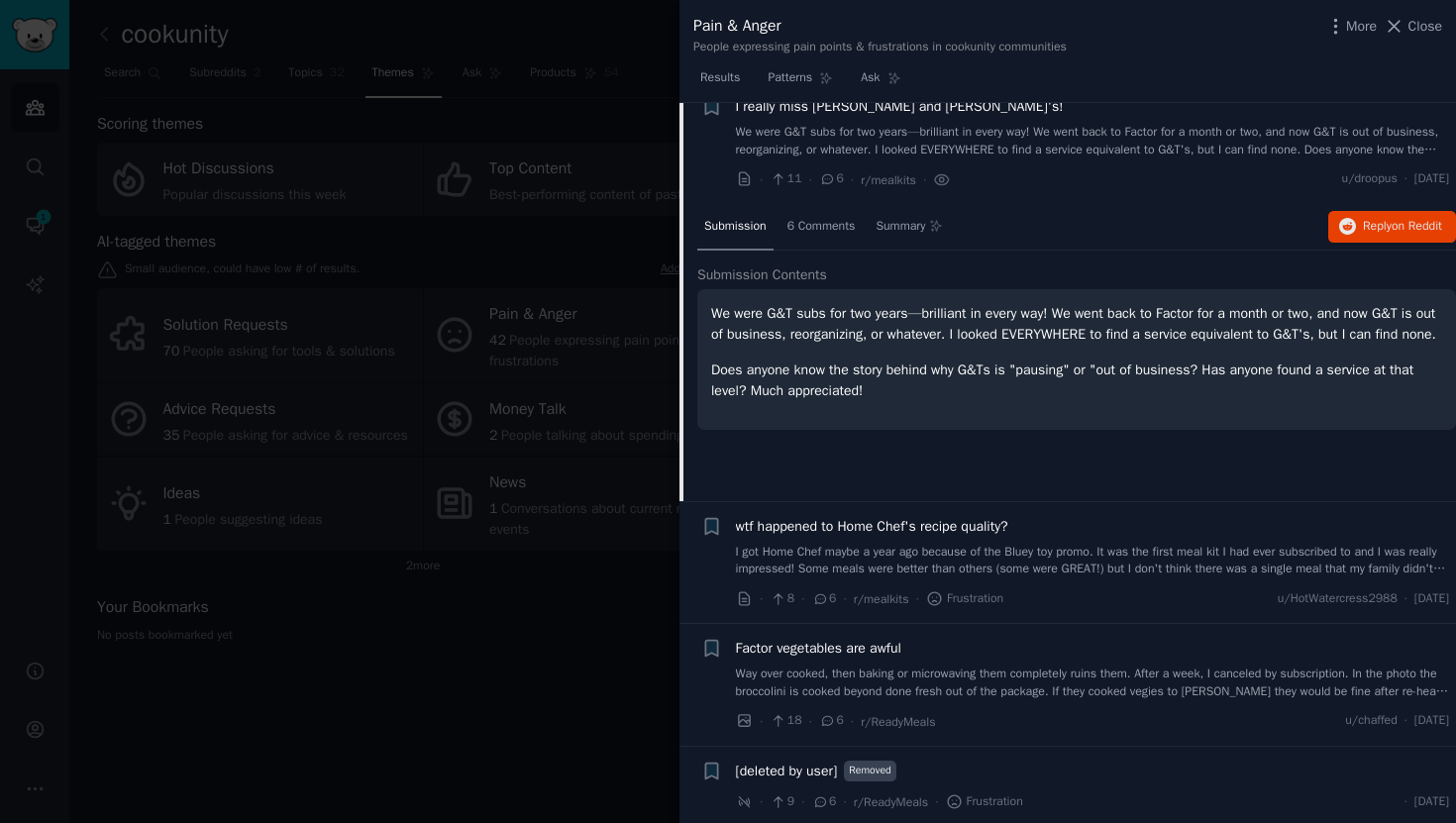 scroll, scrollTop: 3079, scrollLeft: 0, axis: vertical 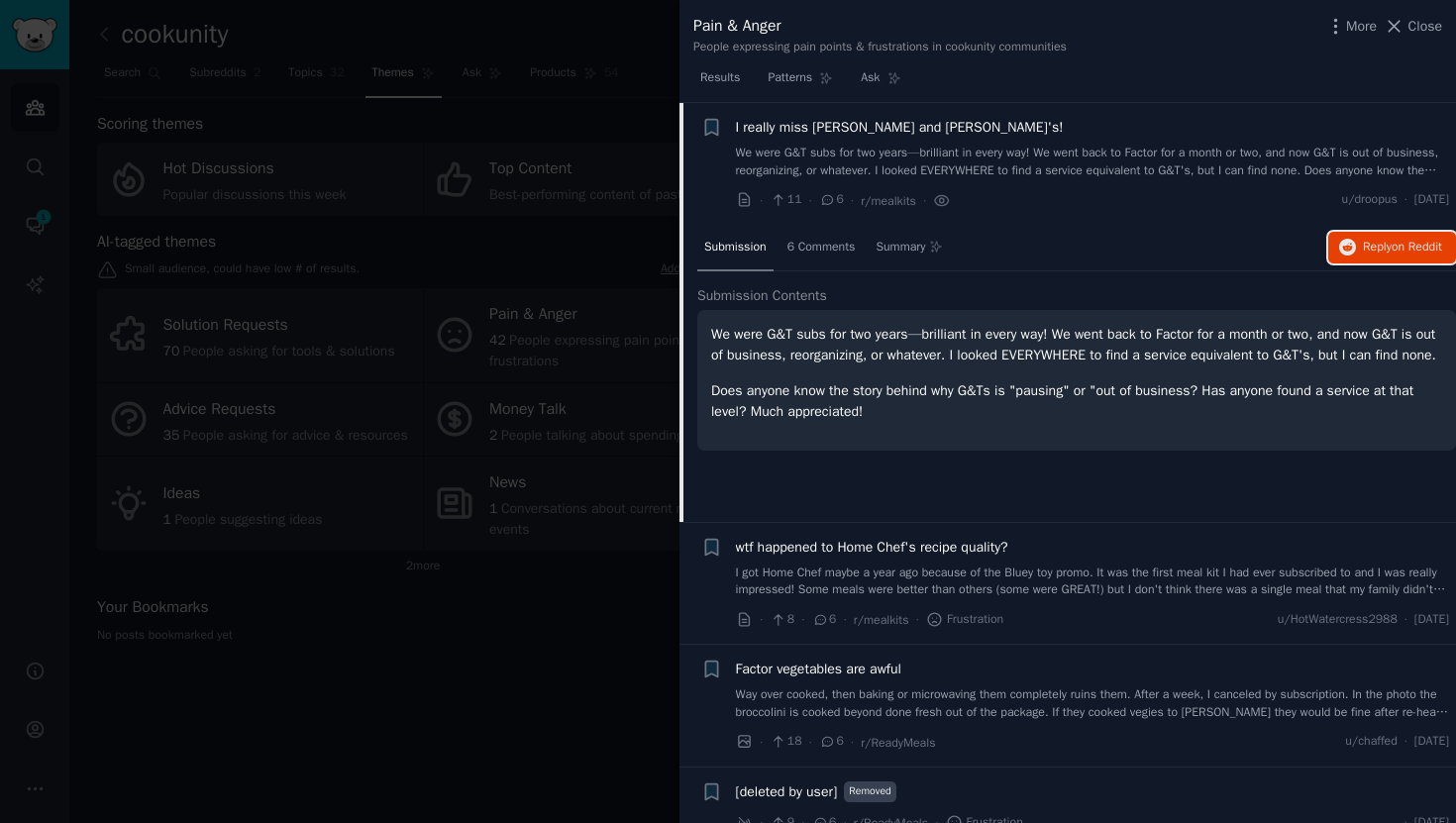 type 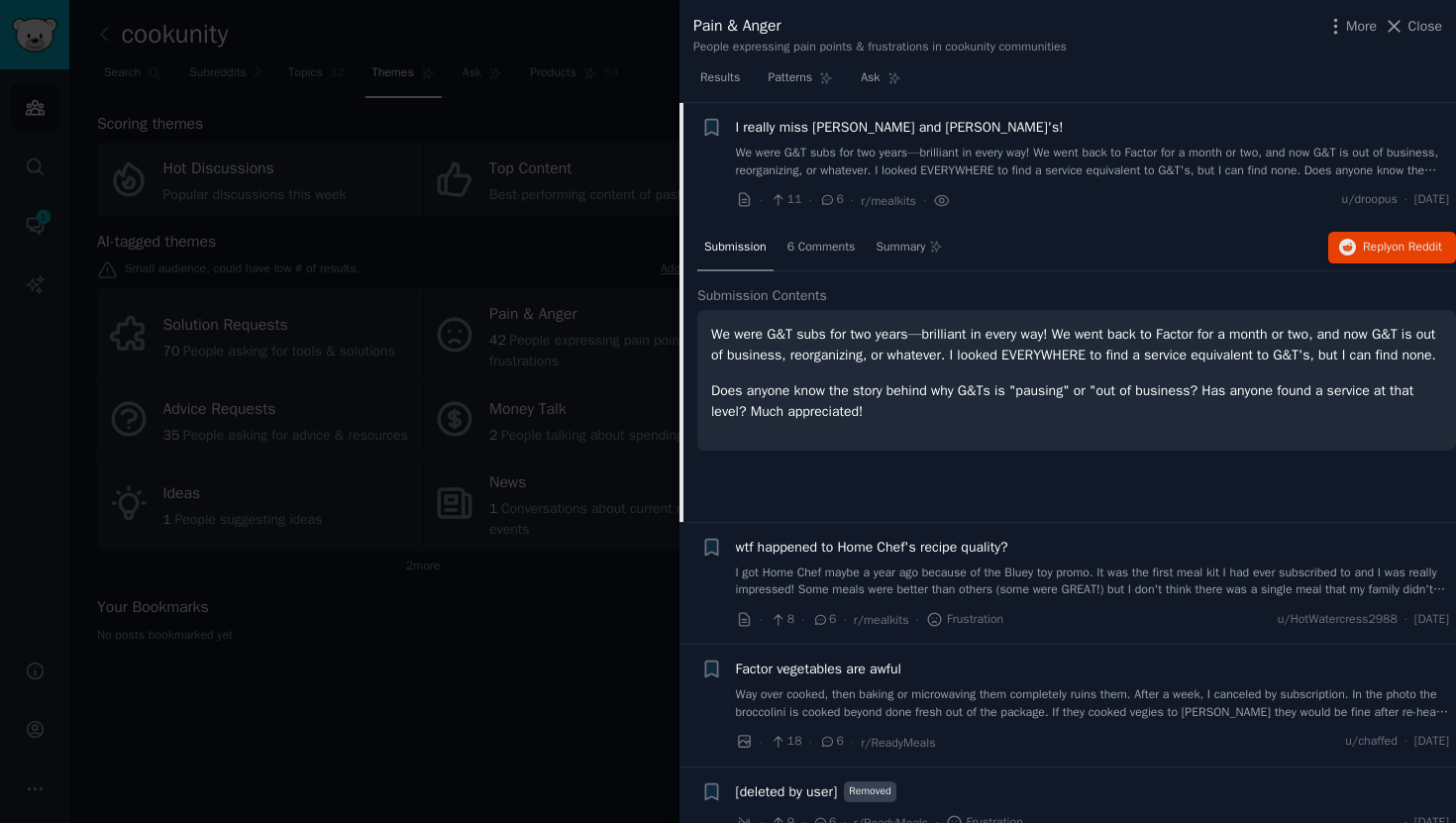 click on "I got Home Chef maybe a year ago because of the Bluey toy promo. It was the first meal kit I had ever subscribed to and I was really impressed! Some meals were better than others (some were GREAT!) but I don't think there was a single meal that my family didn't like.
I got a new job and ordered again and I'm just not impressed with the recipes. 3 out of the 4 that I had this first week were just not that good. Is that just bad luck or has something happened to the quality and recipes over the 10 or so months?" at bounding box center (1092, 581) 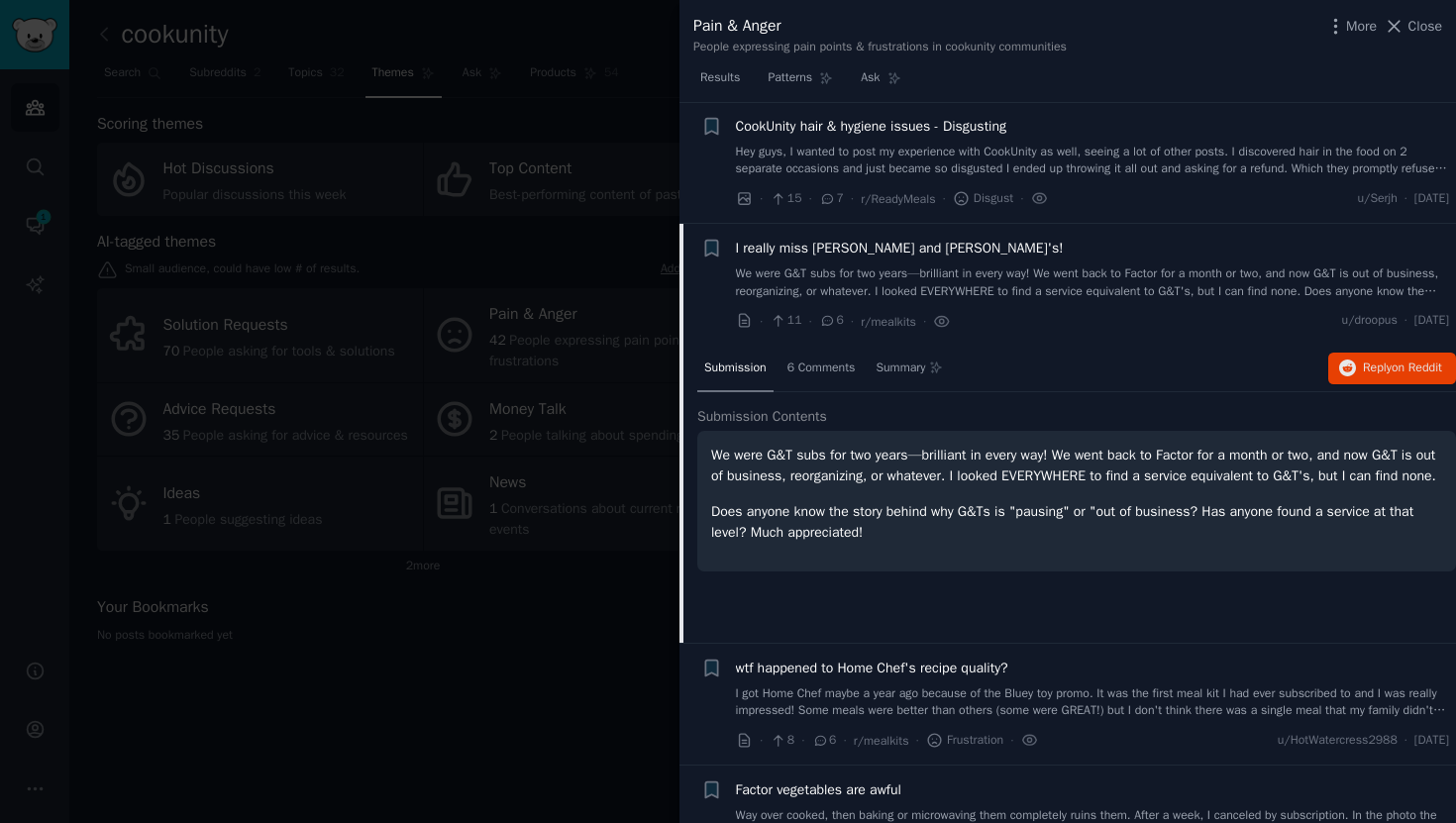 scroll, scrollTop: 2957, scrollLeft: 0, axis: vertical 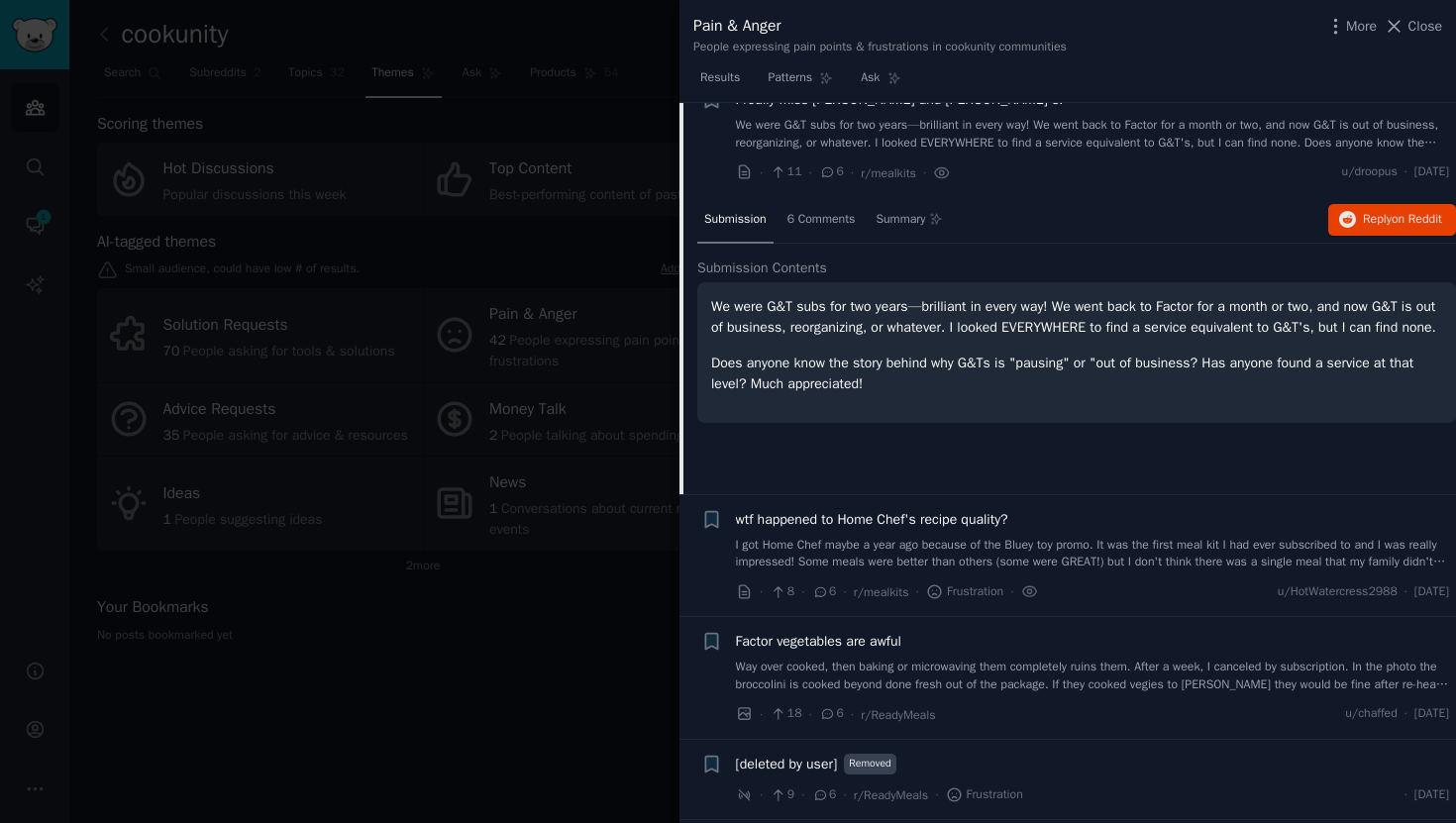 click on "I got Home Chef maybe a year ago because of the Bluey toy promo. It was the first meal kit I had ever subscribed to and I was really impressed! Some meals were better than others (some were GREAT!) but I don't think there was a single meal that my family didn't like.
I got a new job and ordered again and I'm just not impressed with the recipes. 3 out of the 4 that I had this first week were just not that good. Is that just bad luck or has something happened to the quality and recipes over the 10 or so months?" at bounding box center (1092, 554) 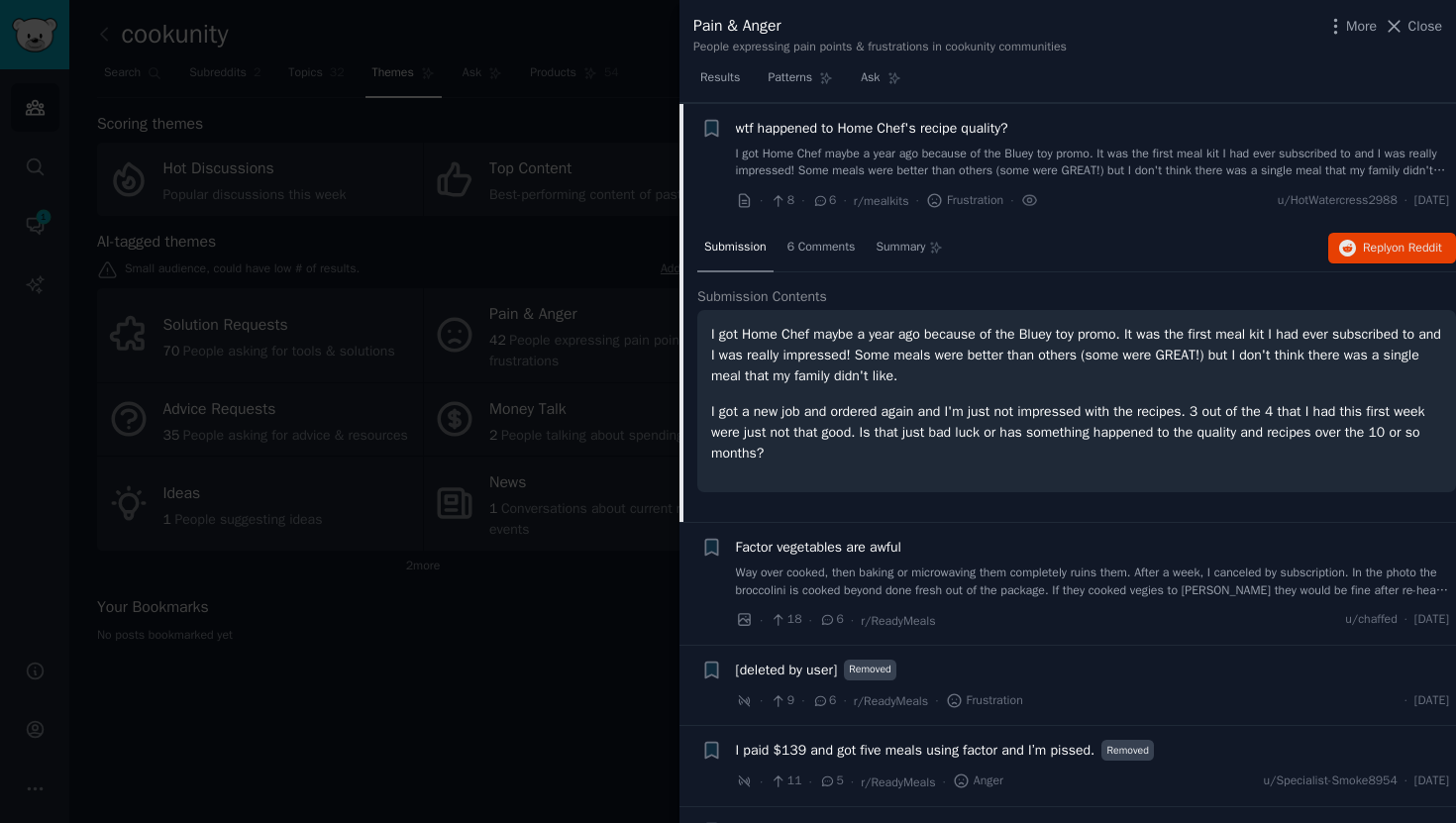 scroll, scrollTop: 3202, scrollLeft: 0, axis: vertical 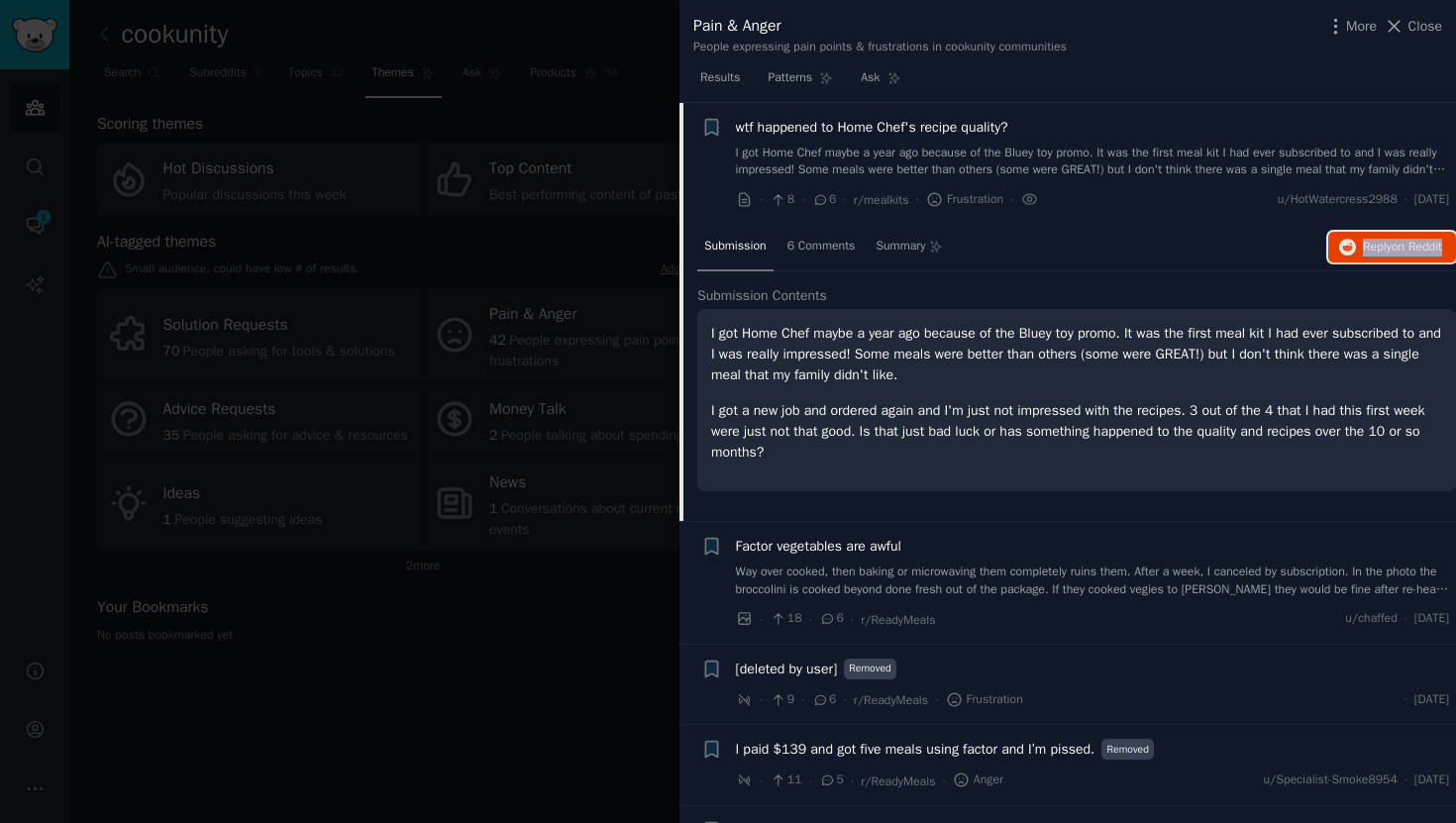 type 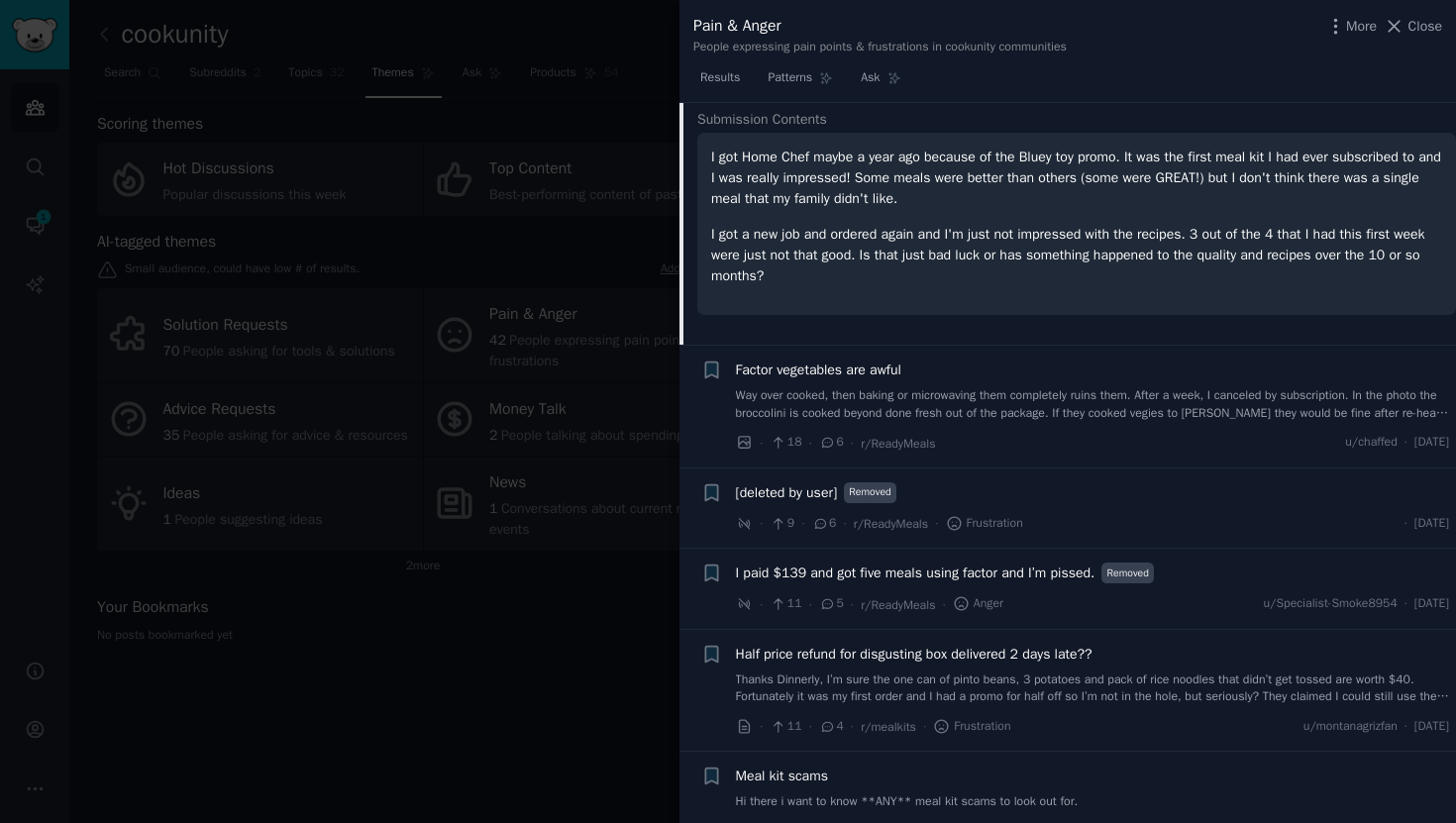 click on "Way over cooked, then baking or microwaving them completely ruins them.
After a week, I canceled by subscription.
In the photo the broccolini is cooked beyond done fresh out of the package. If they cooked vegies to [PERSON_NAME] they would be fine after re-heat. But they are beyond done.
[URL][DOMAIN_NAME][PERSON_NAME]" at bounding box center [1092, 404] 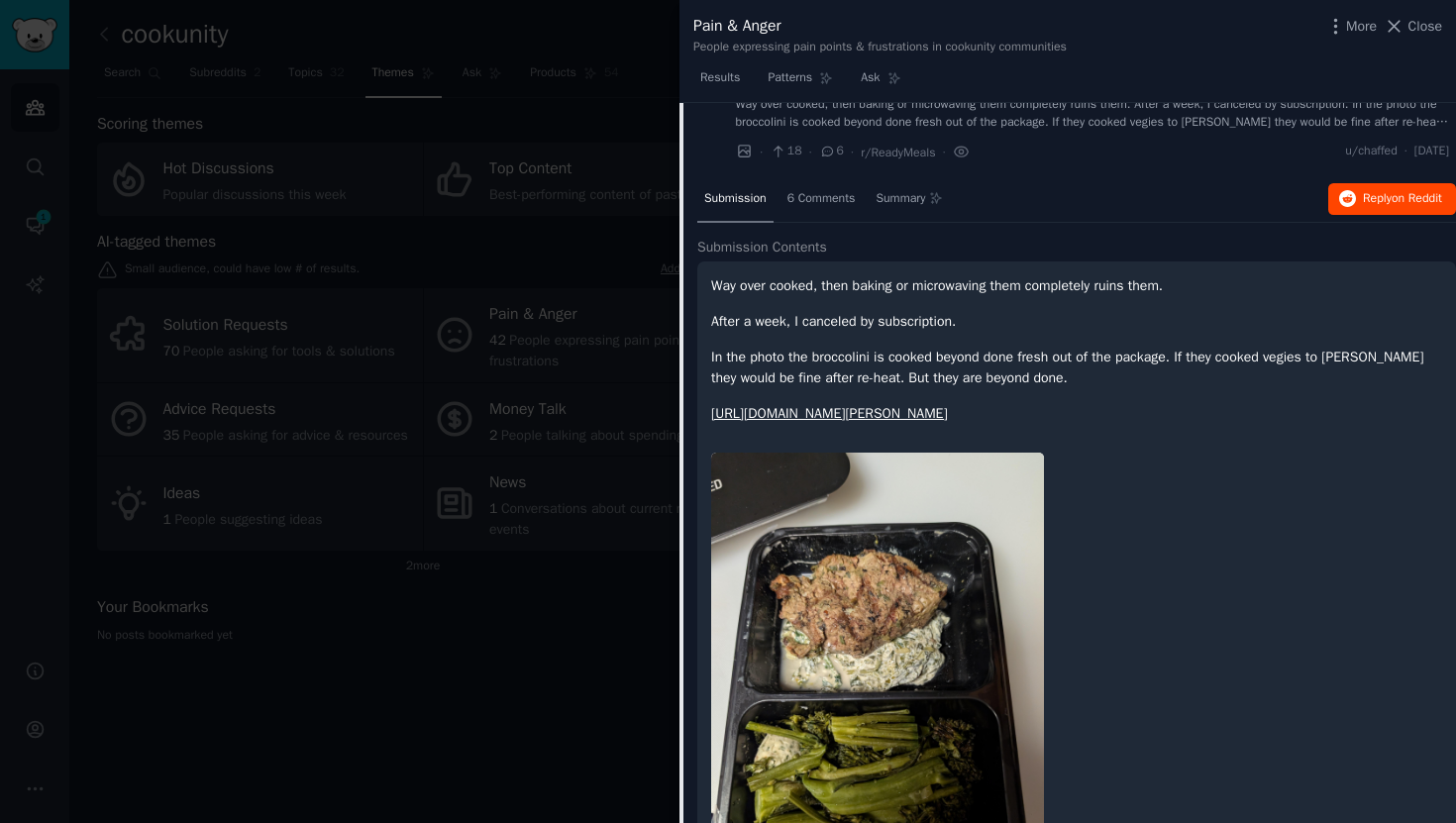scroll, scrollTop: 3376, scrollLeft: 0, axis: vertical 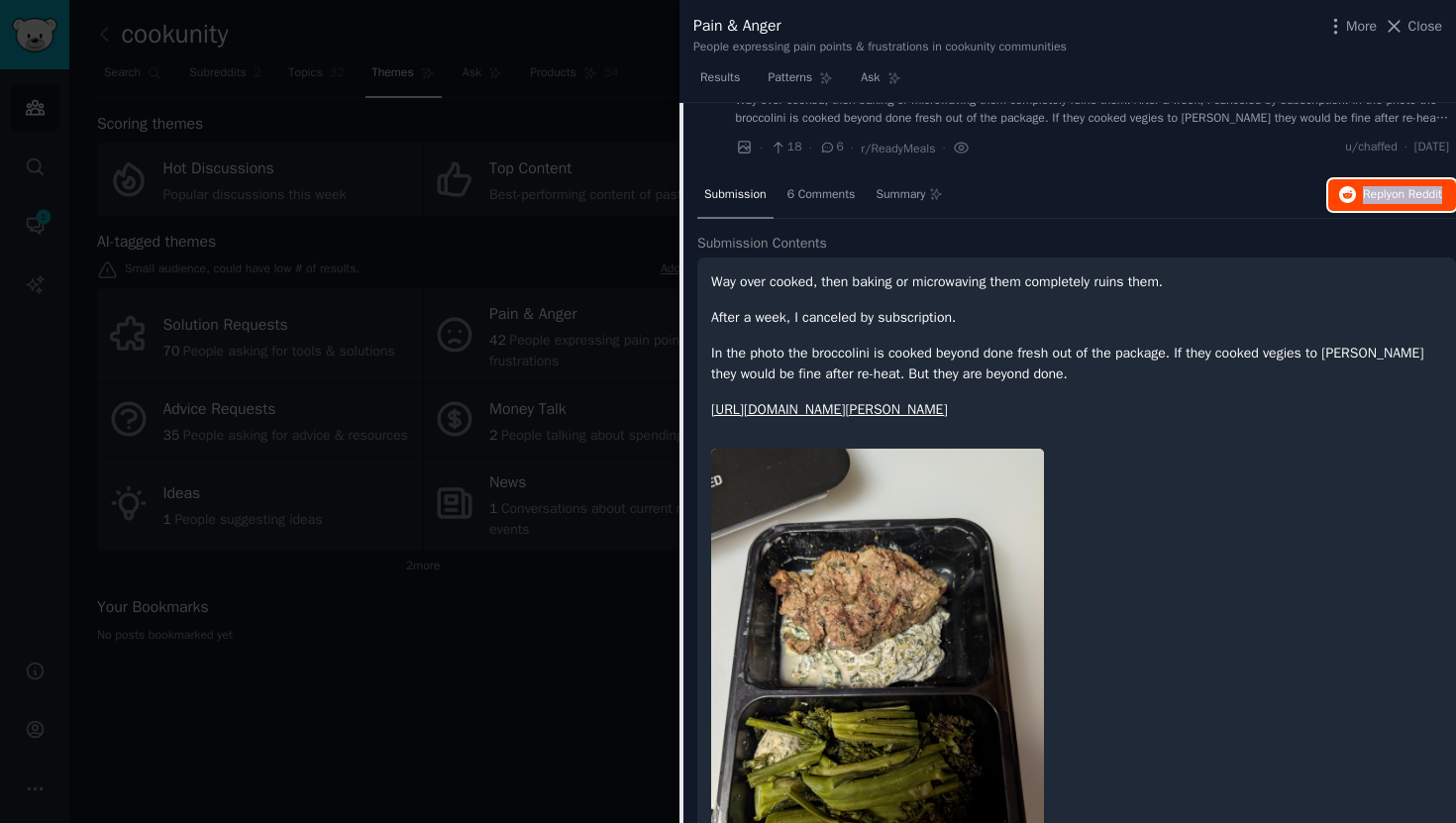 type 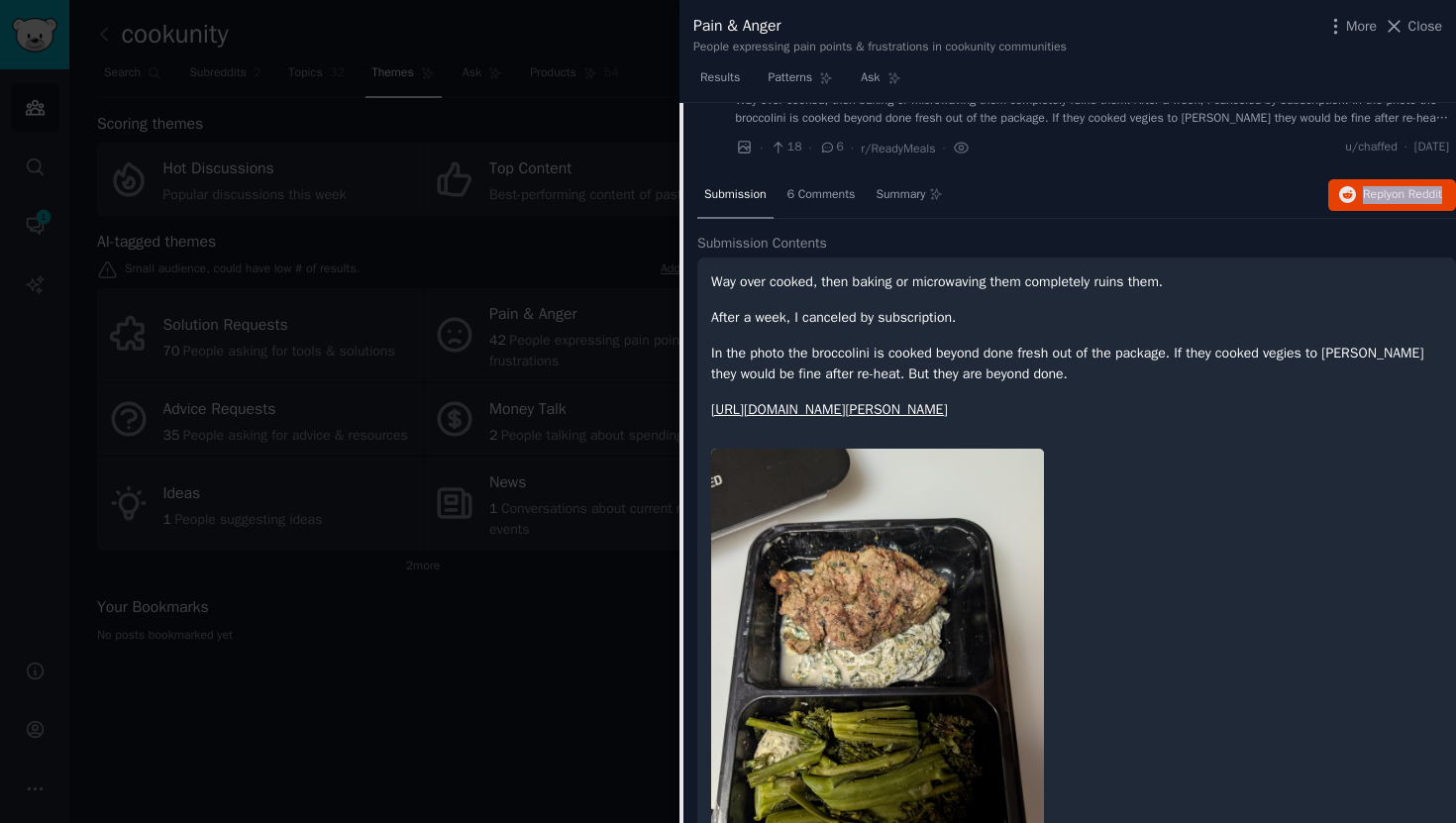 click on "Way over cooked, then baking or microwaving them completely ruins them.
After a week, I canceled by subscription.
In the photo the broccolini is cooked beyond done fresh out of the package. If they cooked vegies to [PERSON_NAME] they would be fine after re-heat. But they are beyond done.
[URL][DOMAIN_NAME][PERSON_NAME]" at bounding box center (1092, 109) 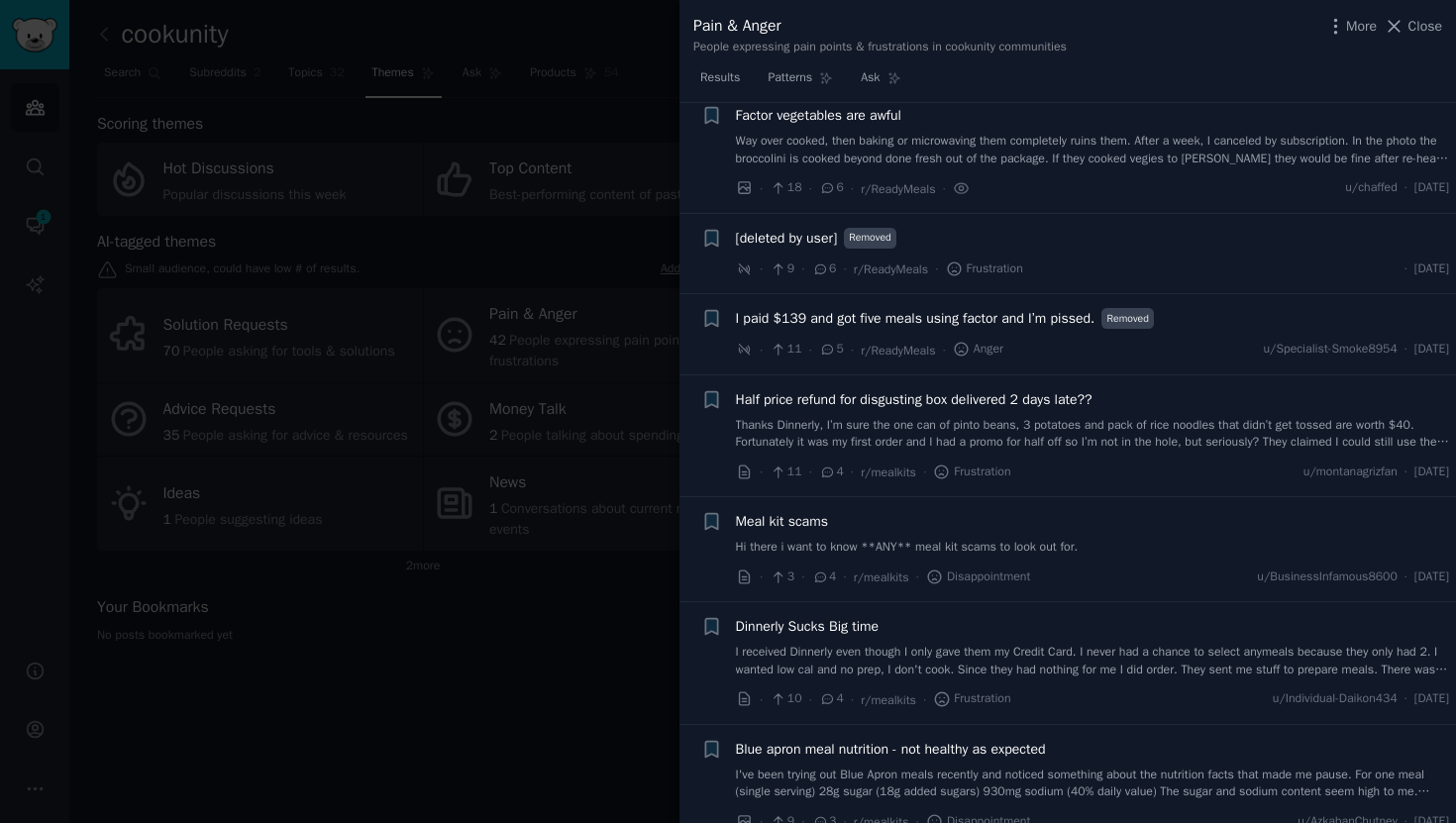 scroll, scrollTop: 3324, scrollLeft: 0, axis: vertical 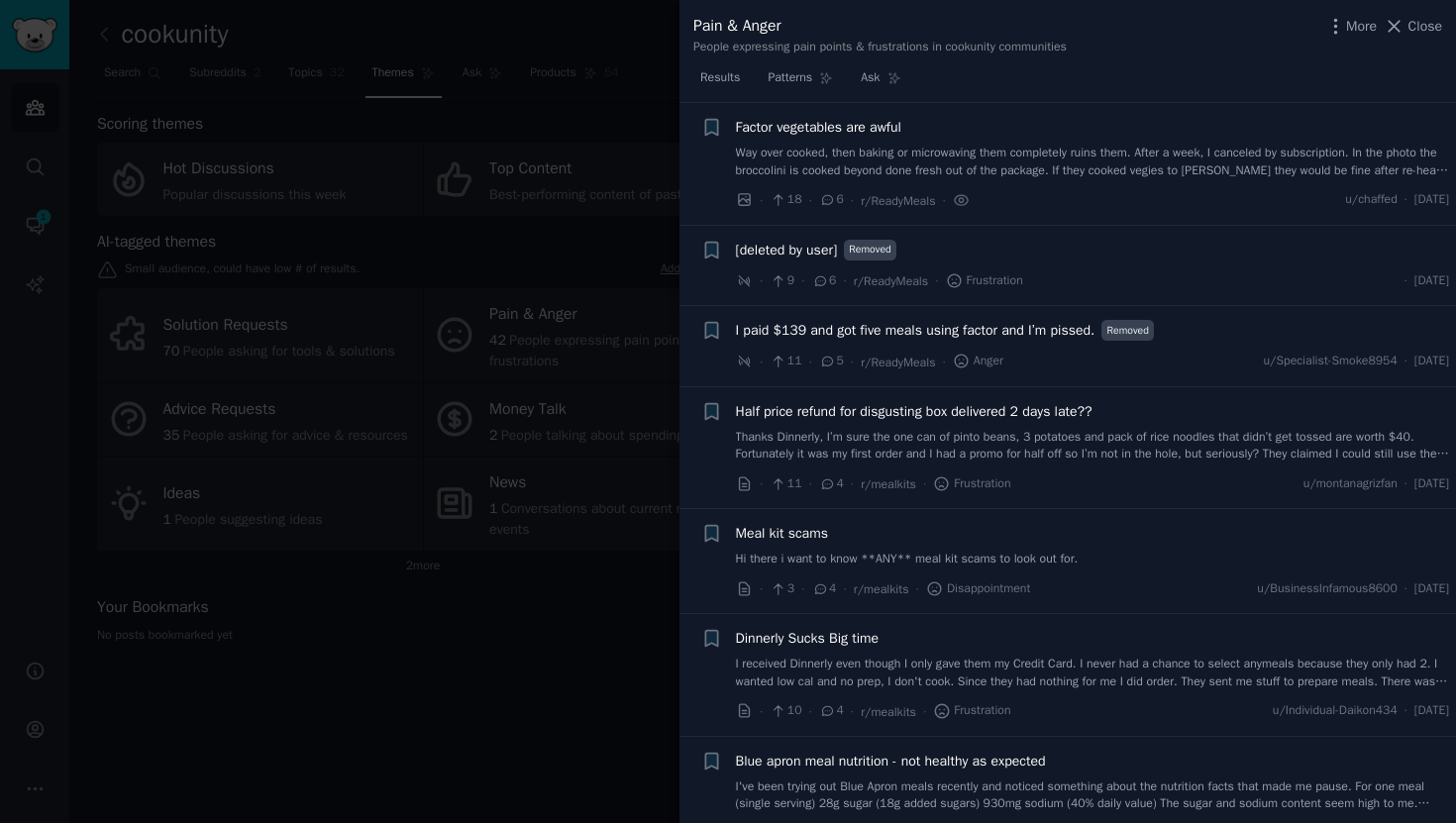 click on "[deleted by user]" at bounding box center [786, 250] 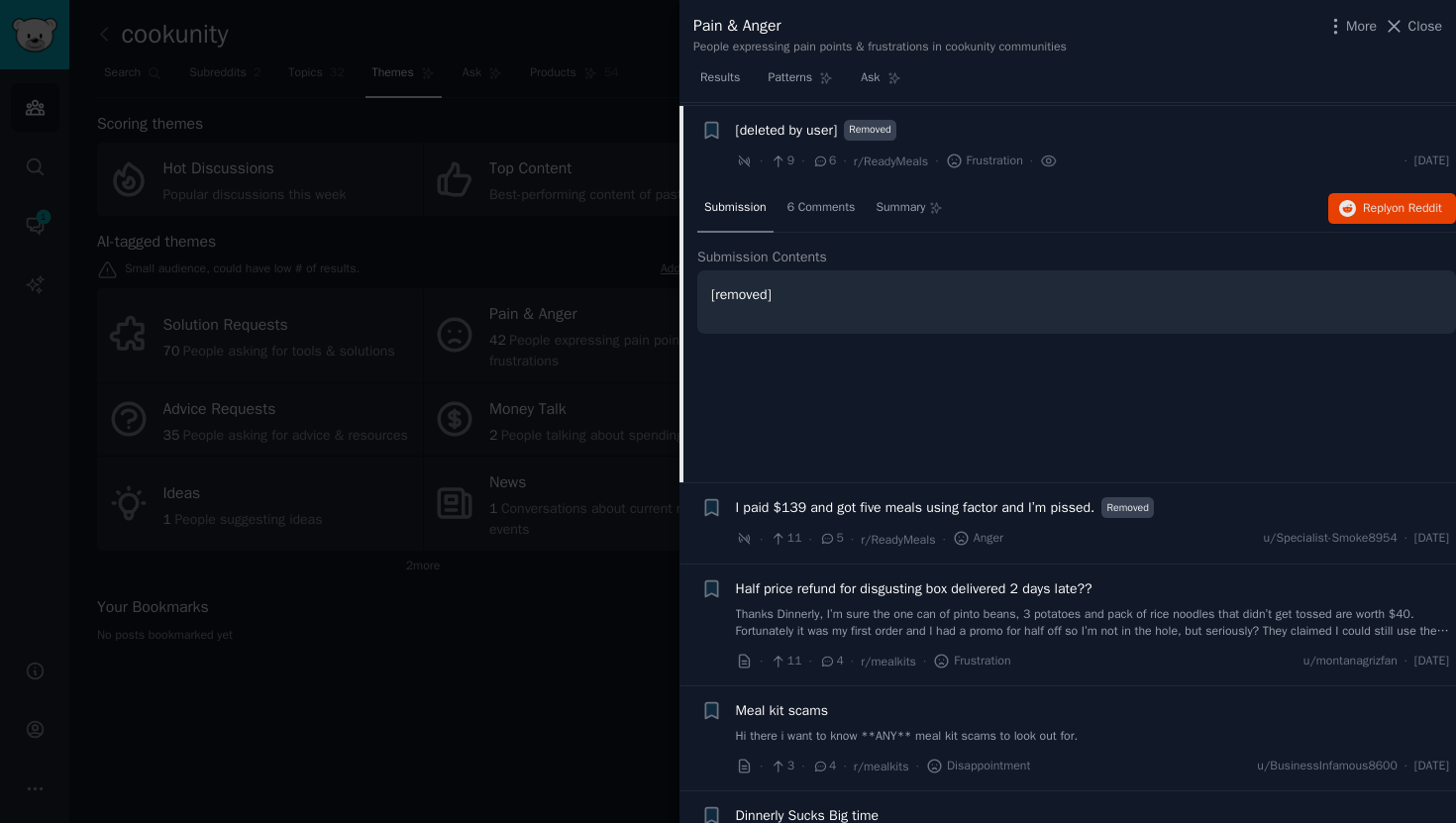 scroll, scrollTop: 3446, scrollLeft: 0, axis: vertical 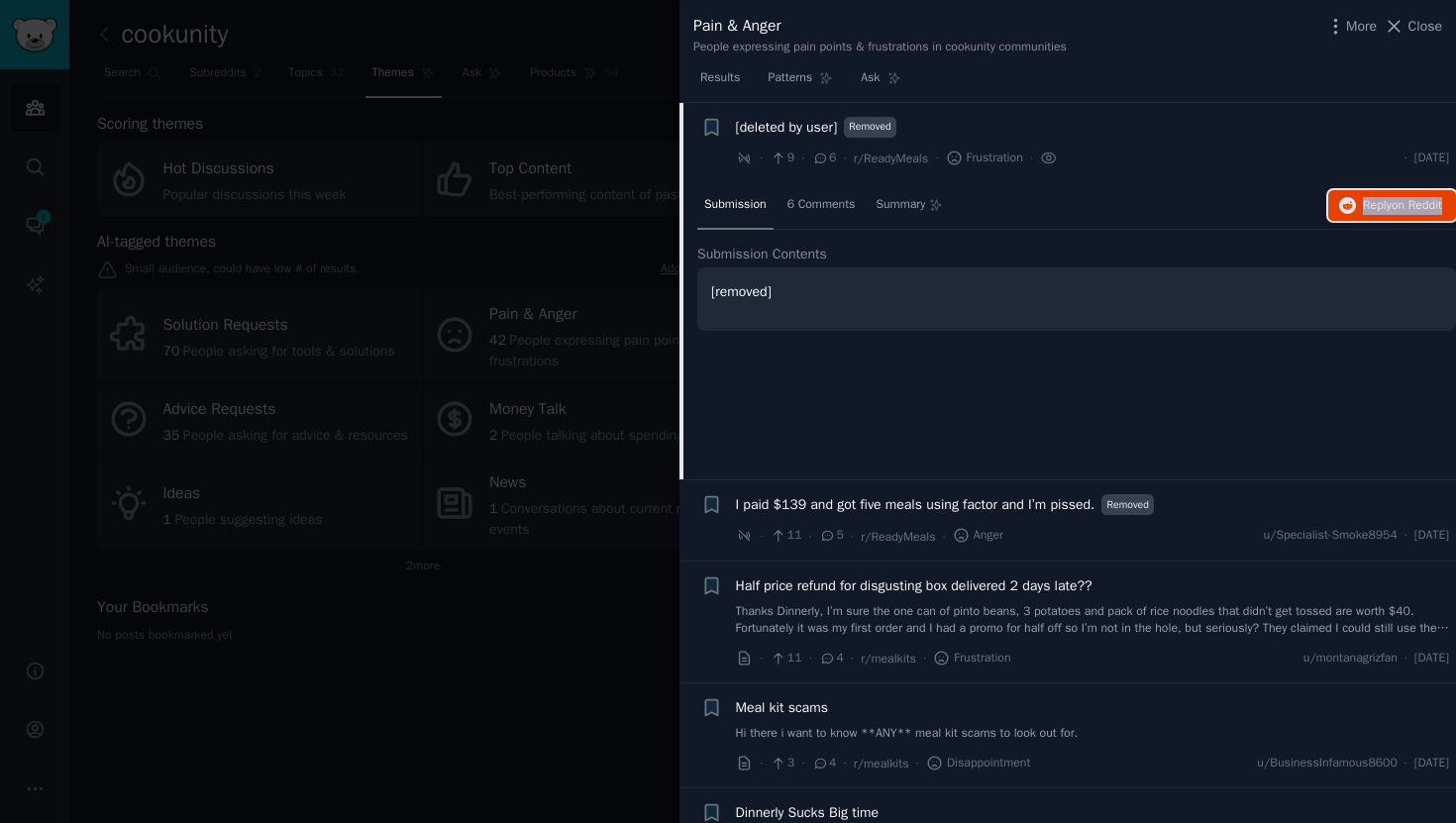 type 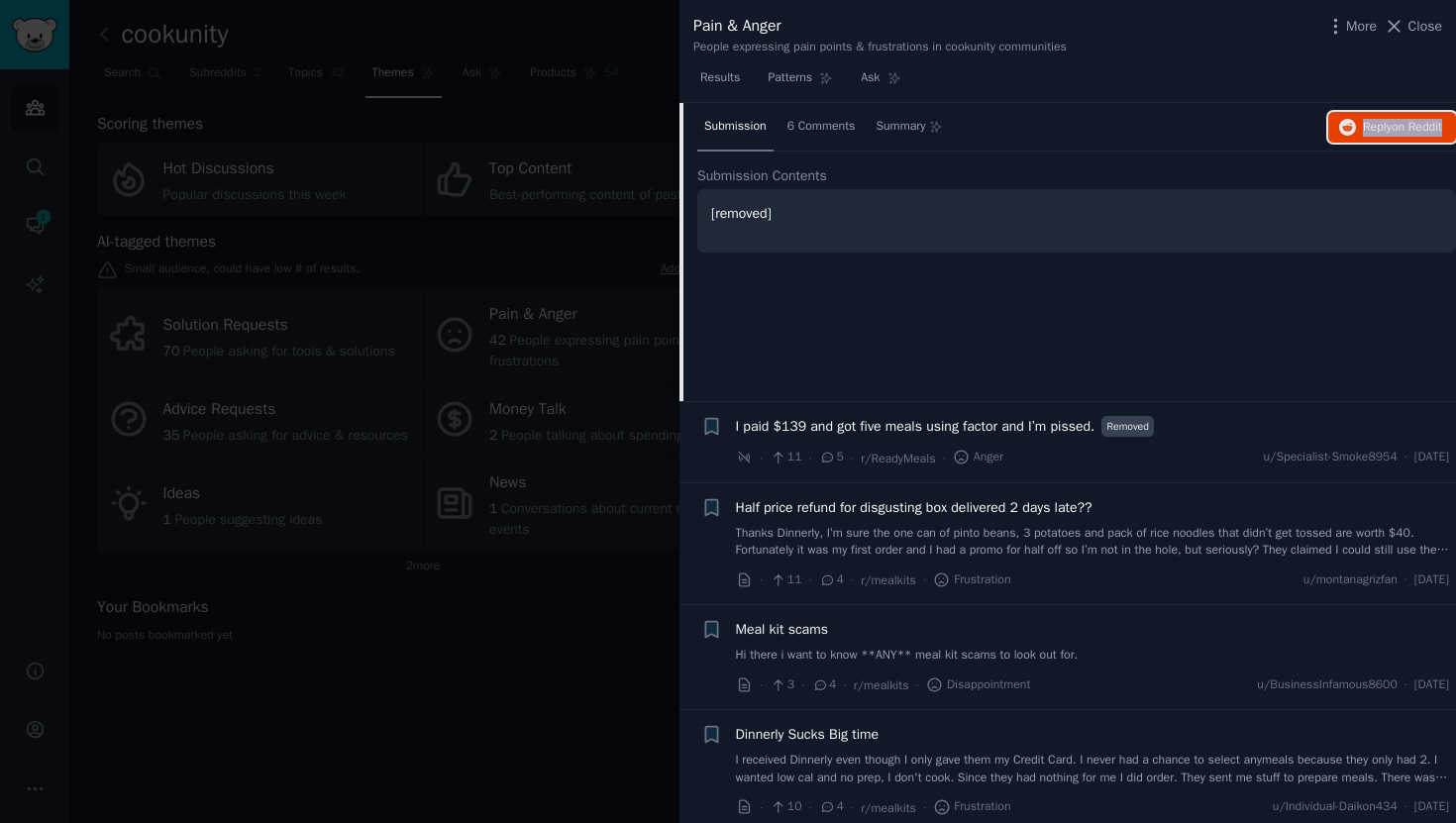 scroll, scrollTop: 3532, scrollLeft: 0, axis: vertical 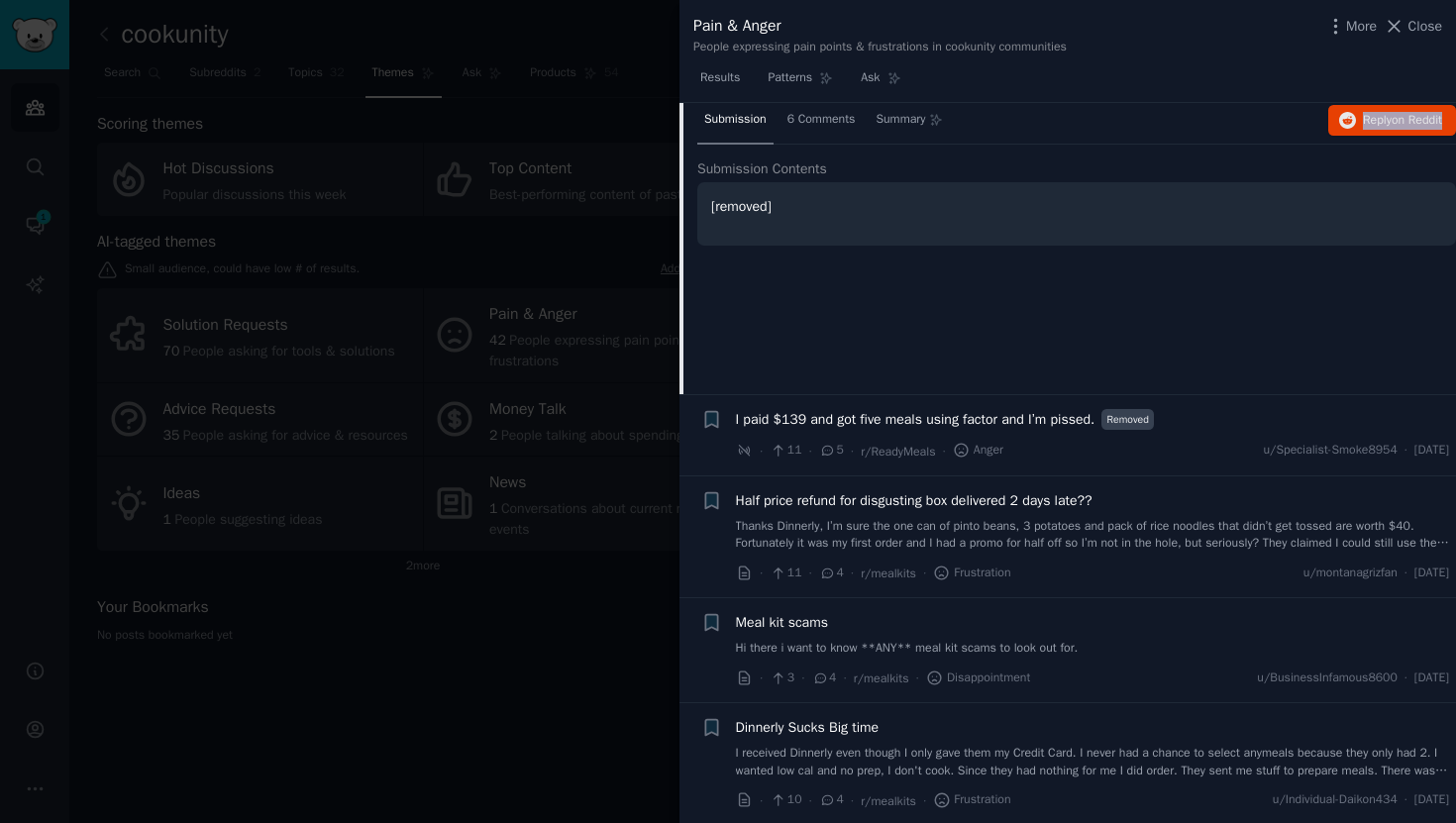 click on "I paid $139 and got five meals using factor and I’m pissed." at bounding box center [915, 419] 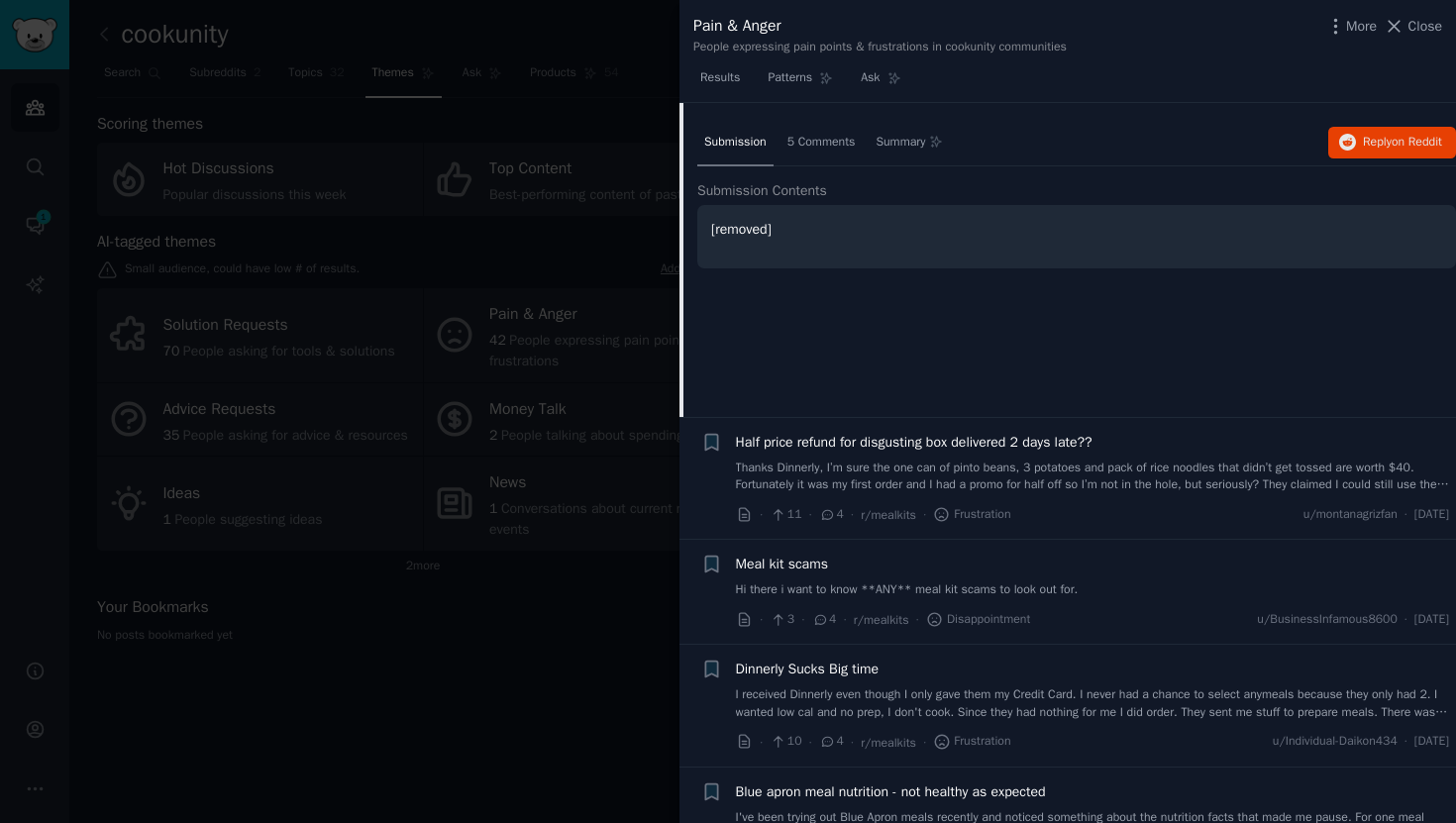 scroll, scrollTop: 3612, scrollLeft: 0, axis: vertical 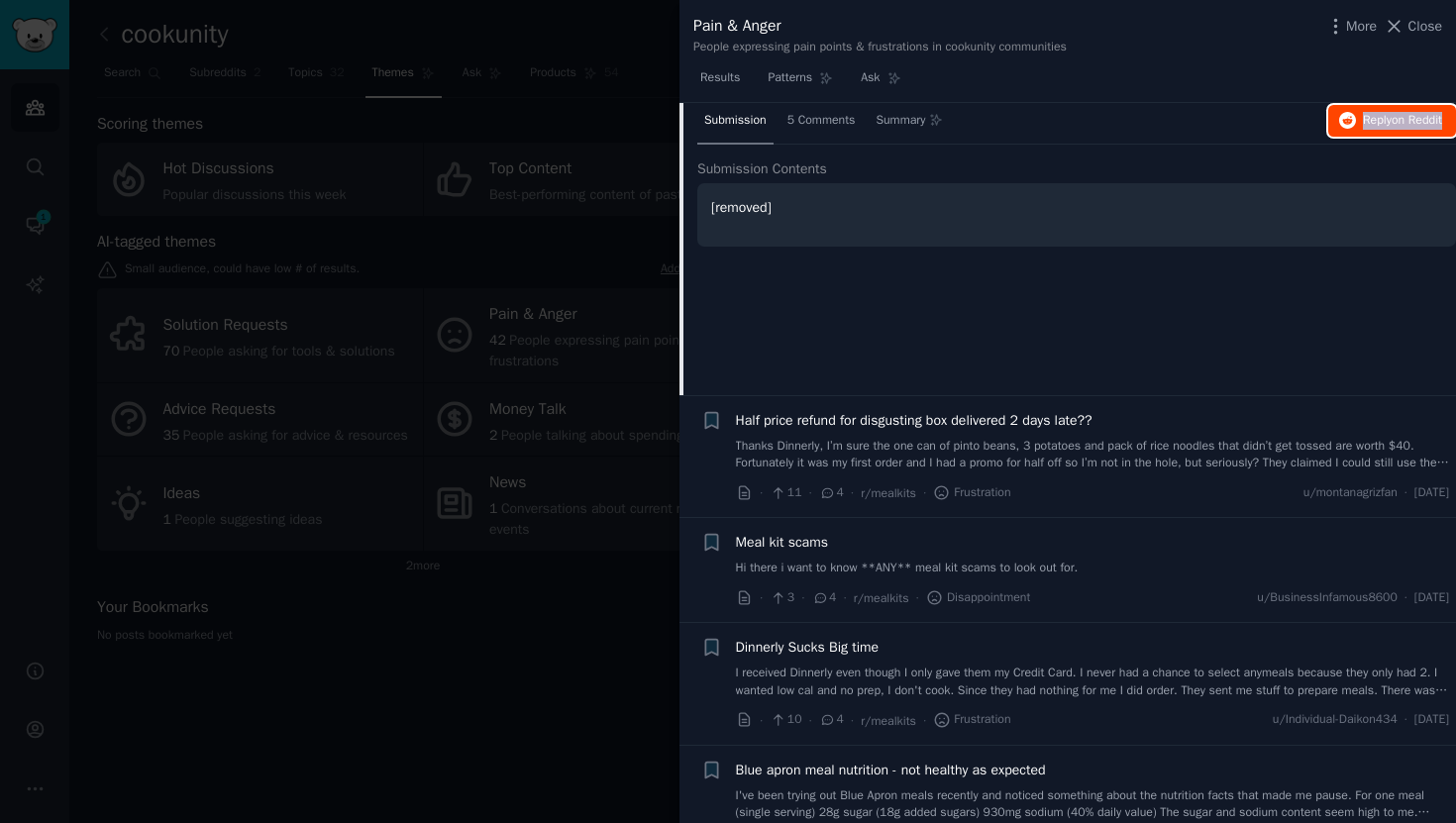 type 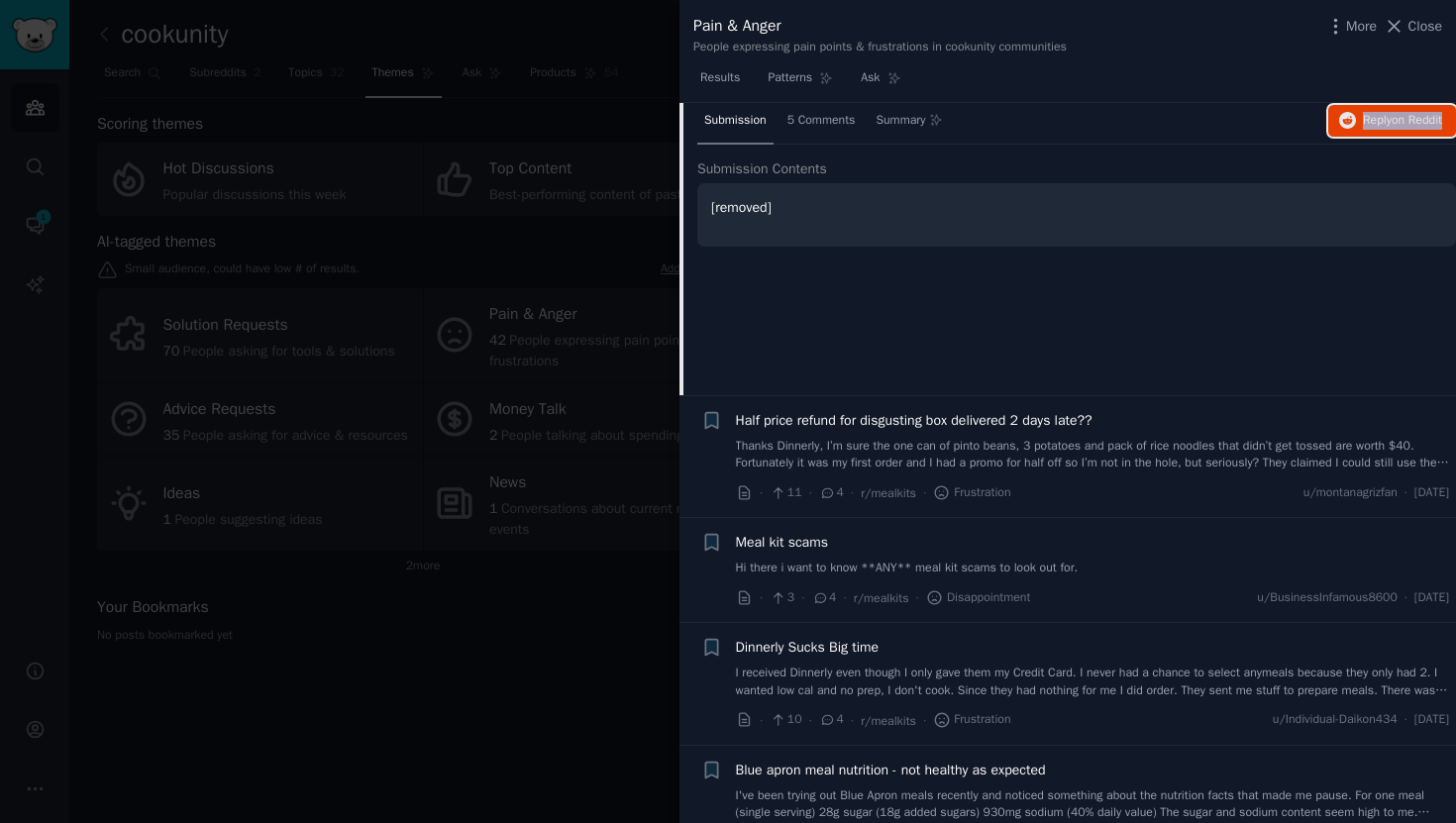 scroll, scrollTop: 3704, scrollLeft: 0, axis: vertical 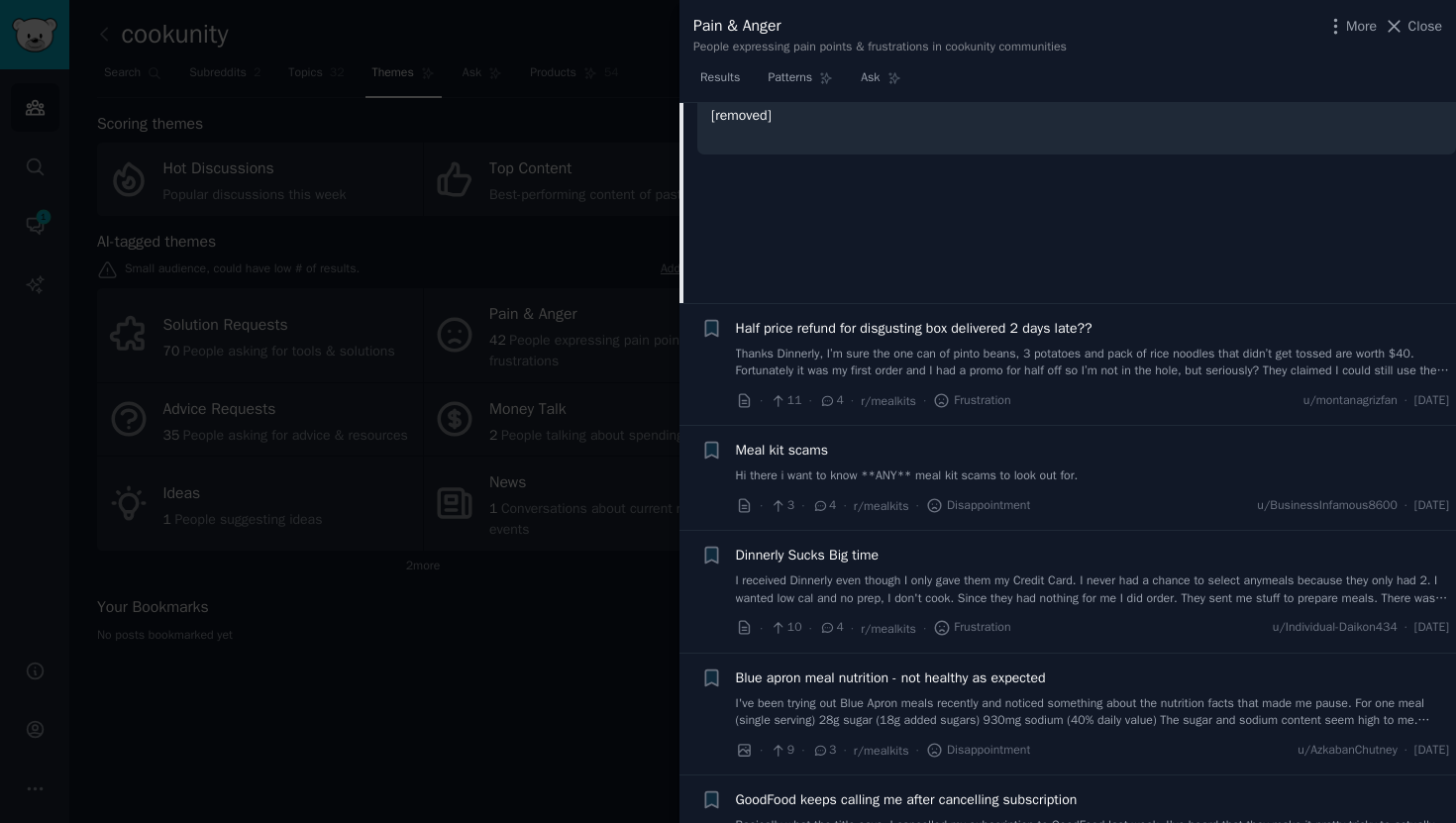 click on "Half price refund for disgusting box delivered 2 days late??" at bounding box center (914, 328) 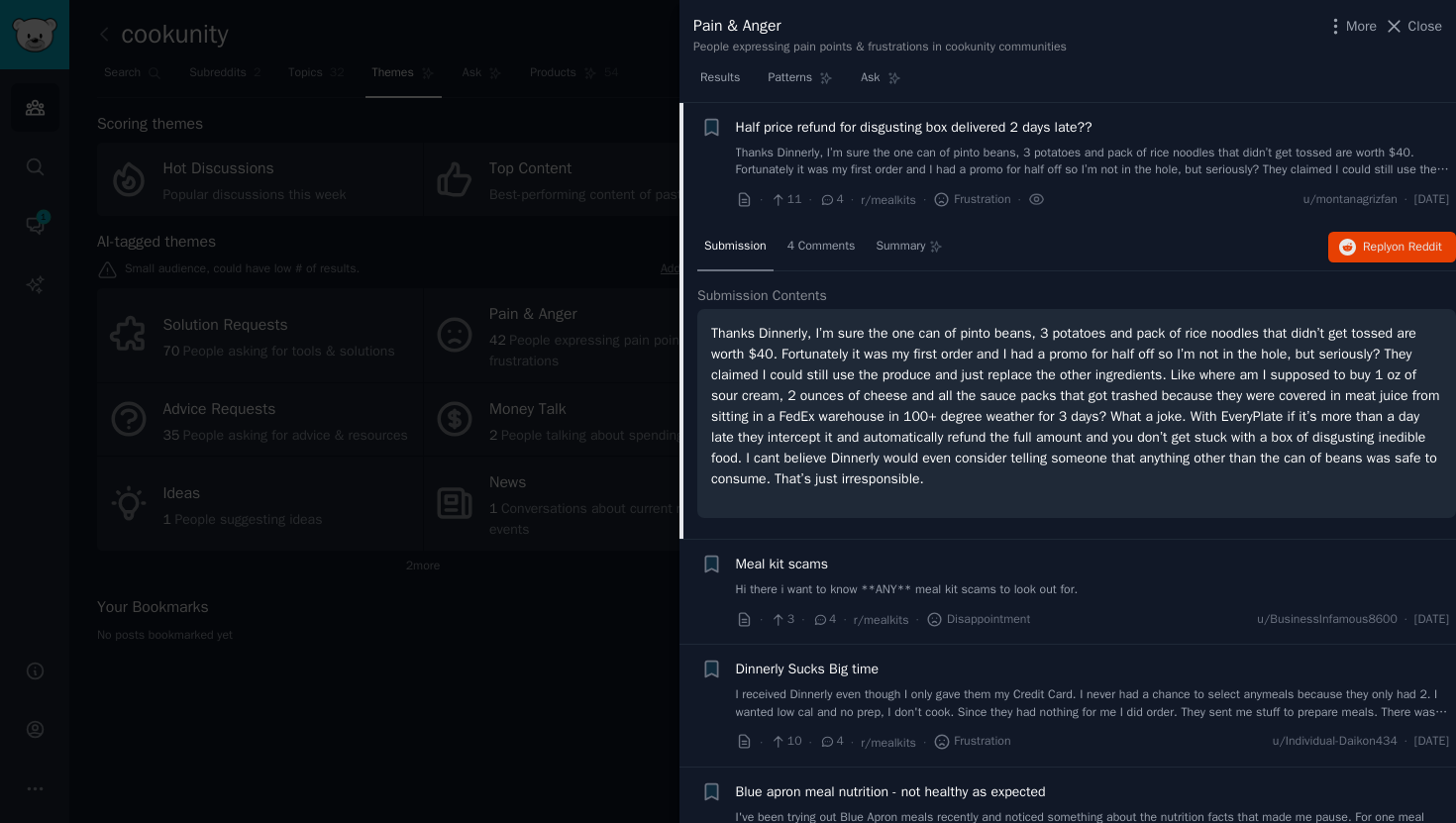 scroll, scrollTop: 3634, scrollLeft: 0, axis: vertical 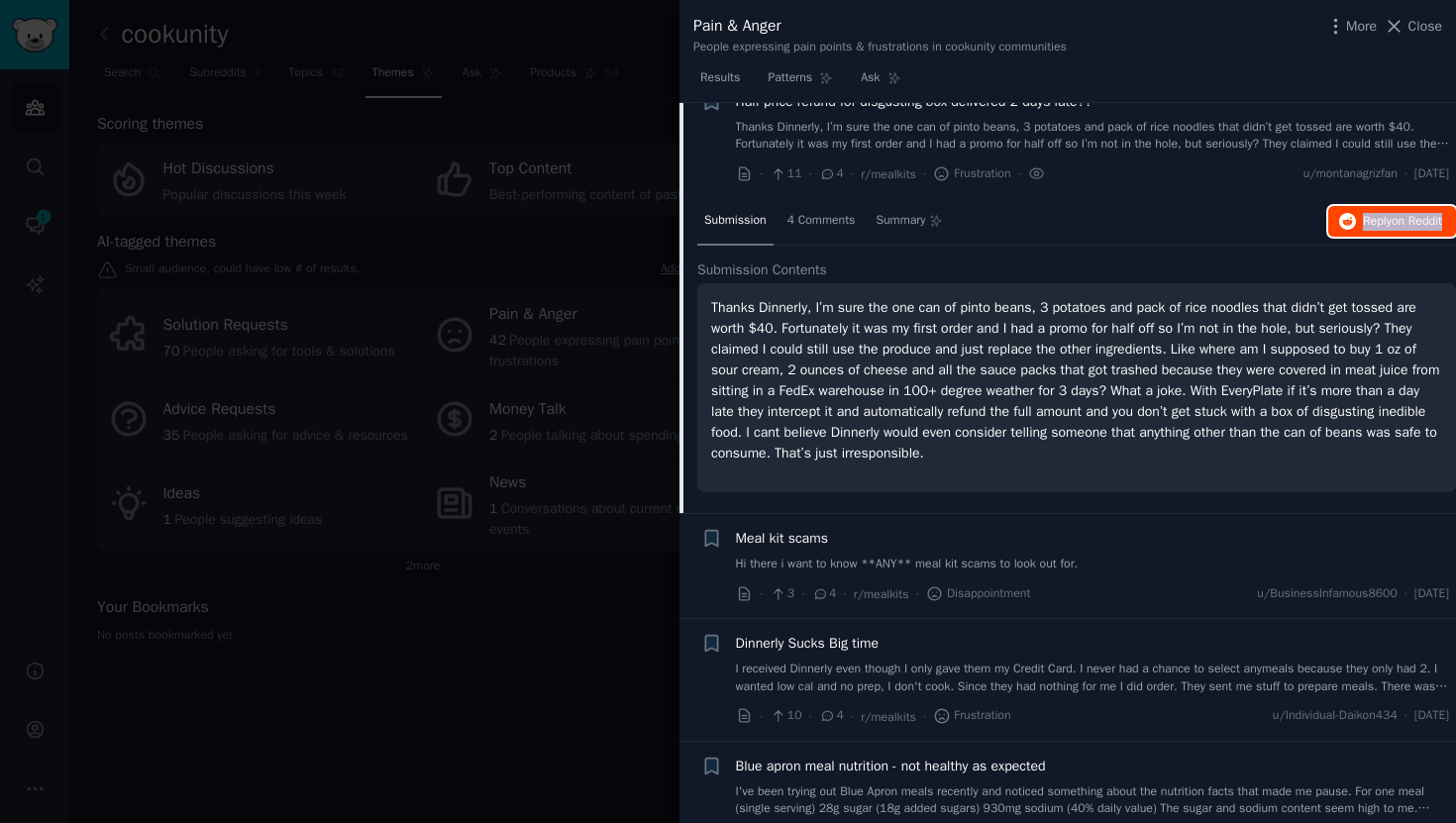 type 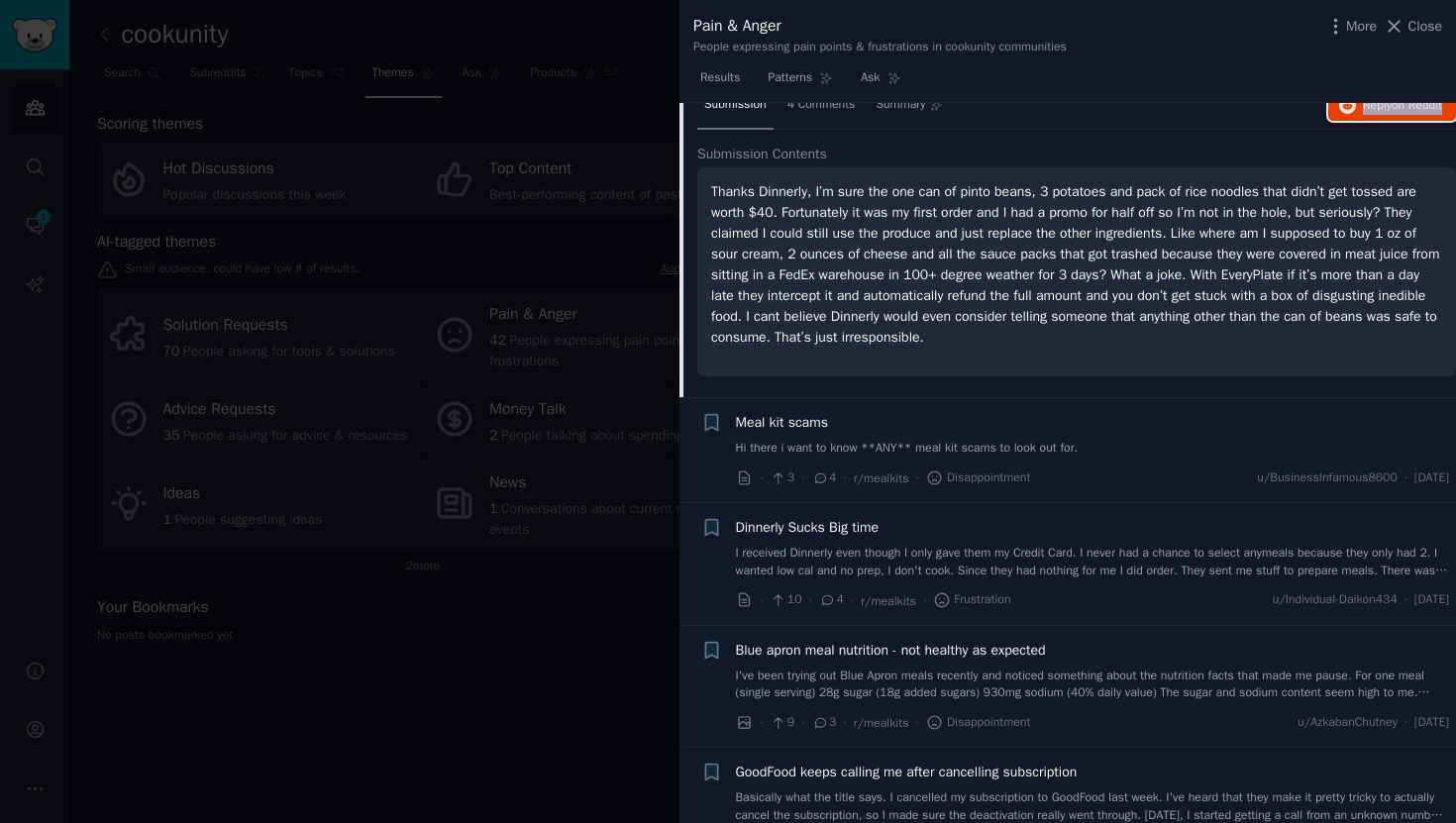 scroll, scrollTop: 3773, scrollLeft: 0, axis: vertical 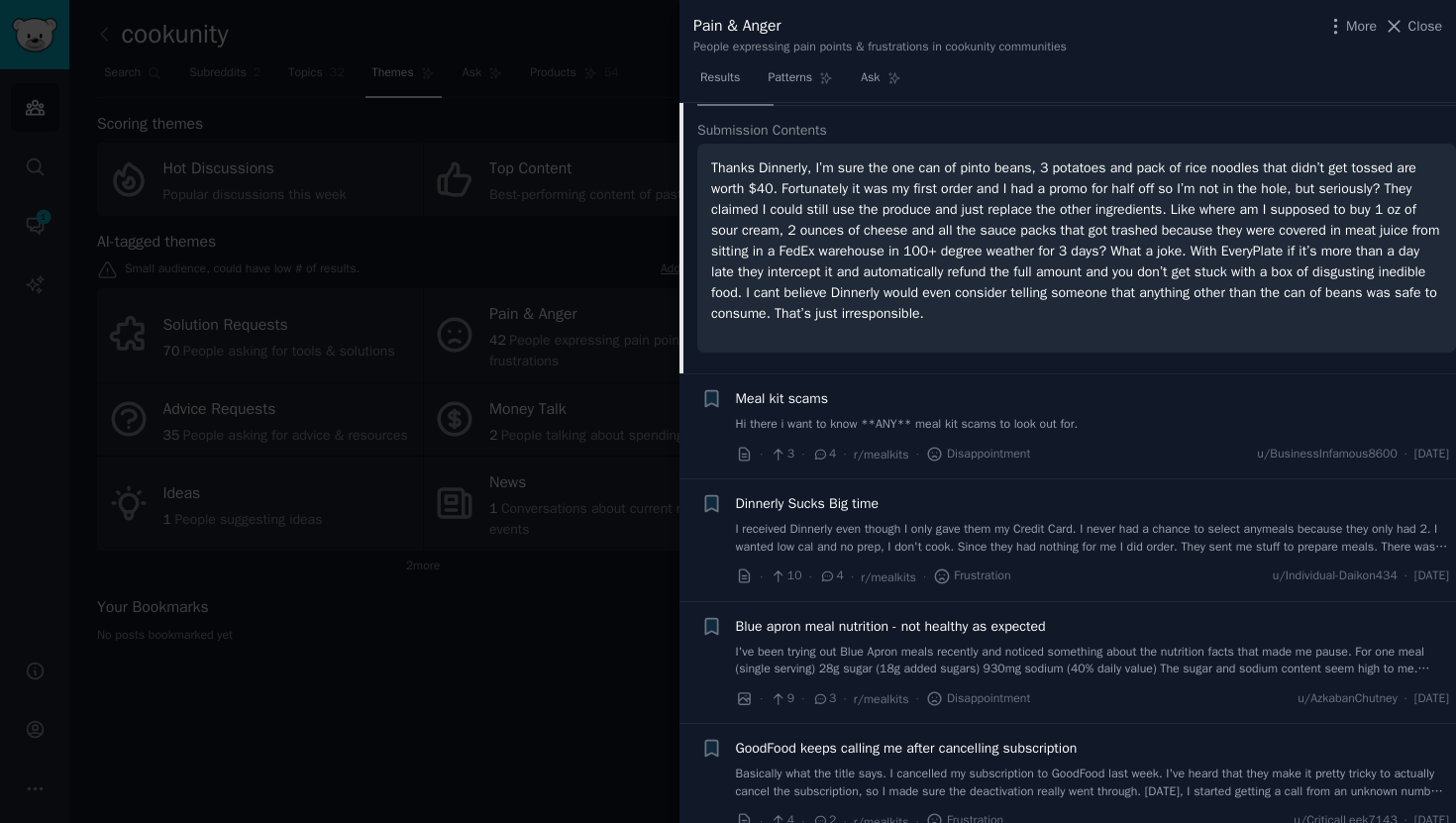click on "Meal kit scams" at bounding box center (781, 398) 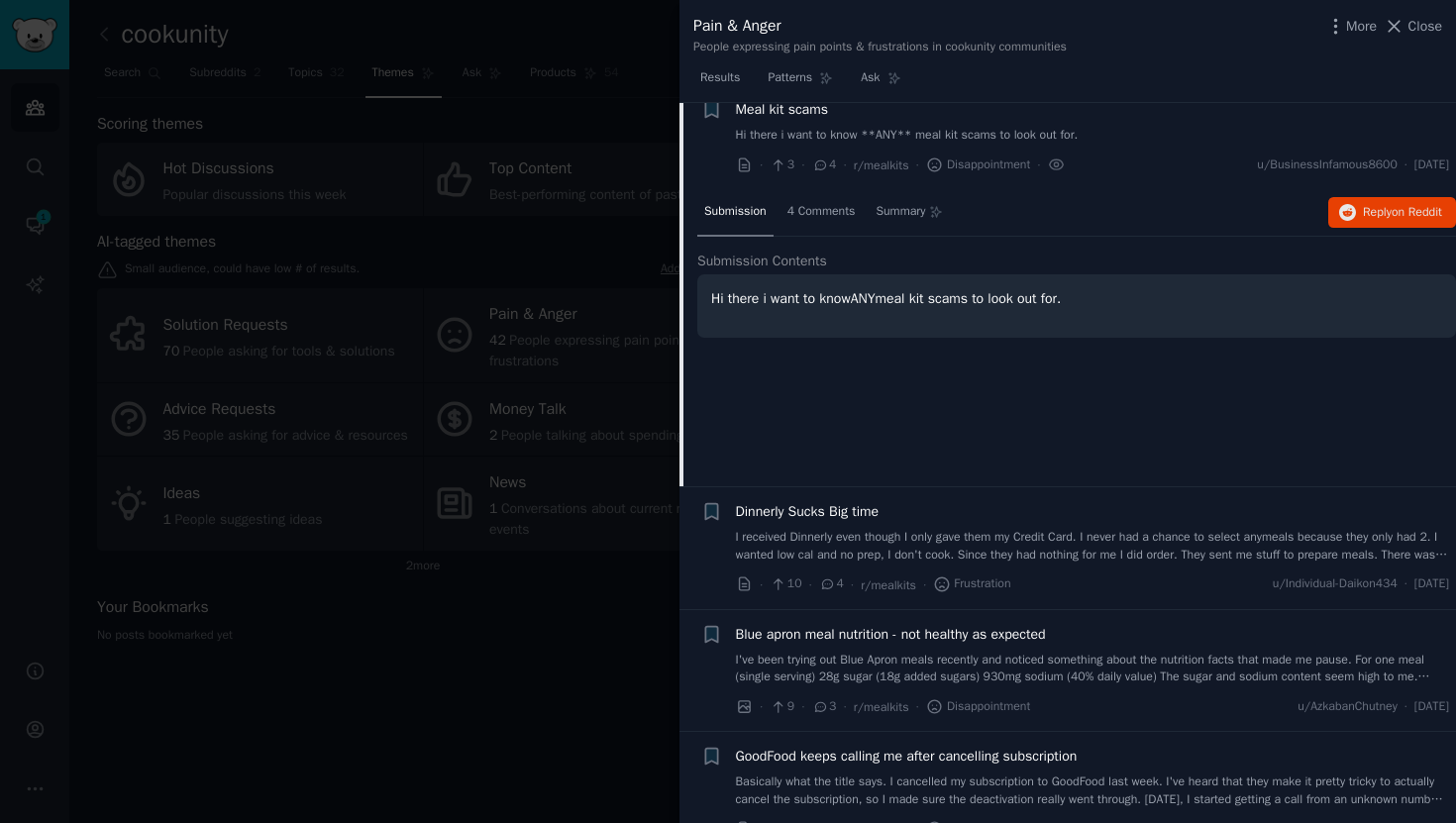 scroll, scrollTop: 3761, scrollLeft: 0, axis: vertical 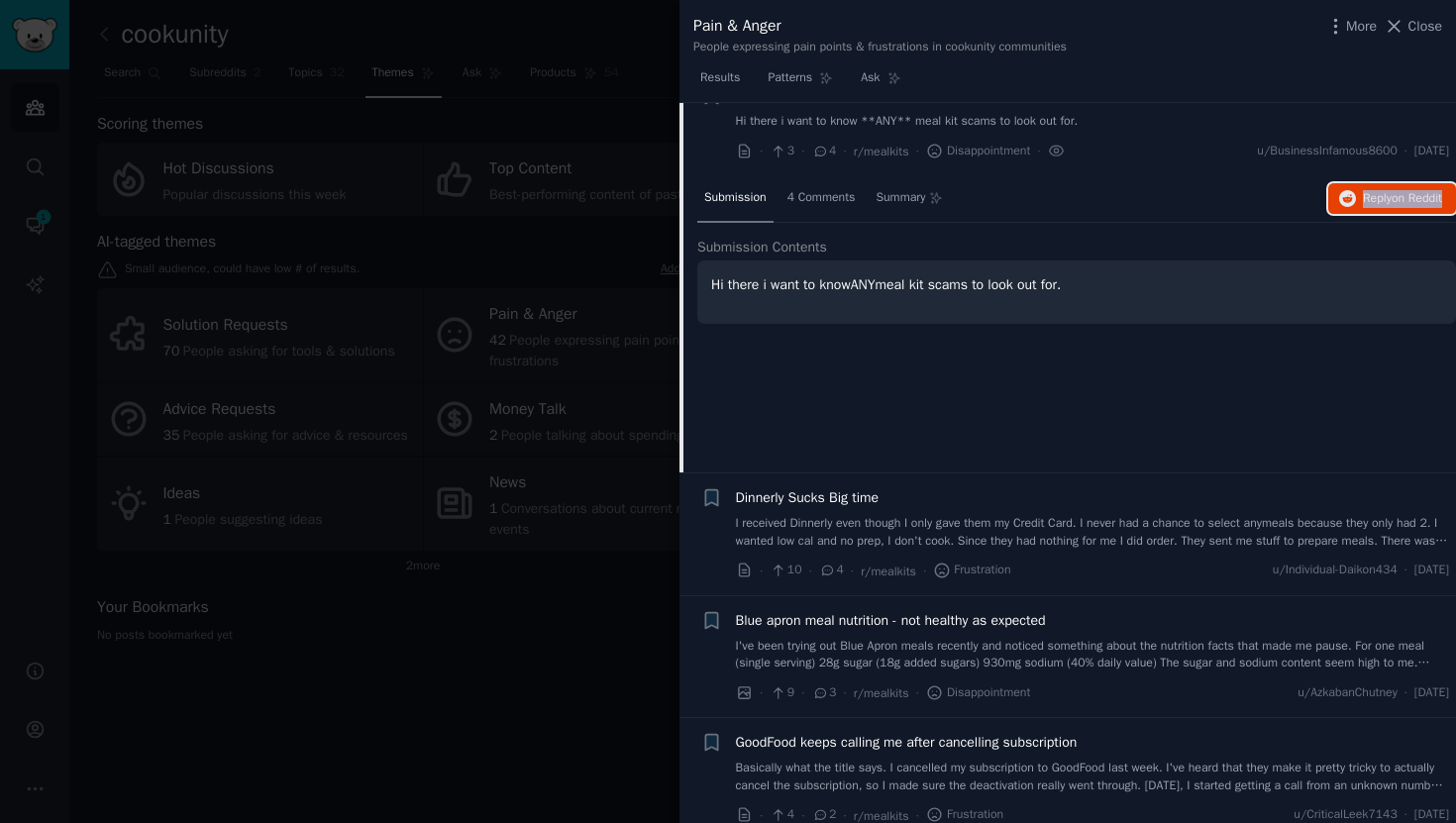 type 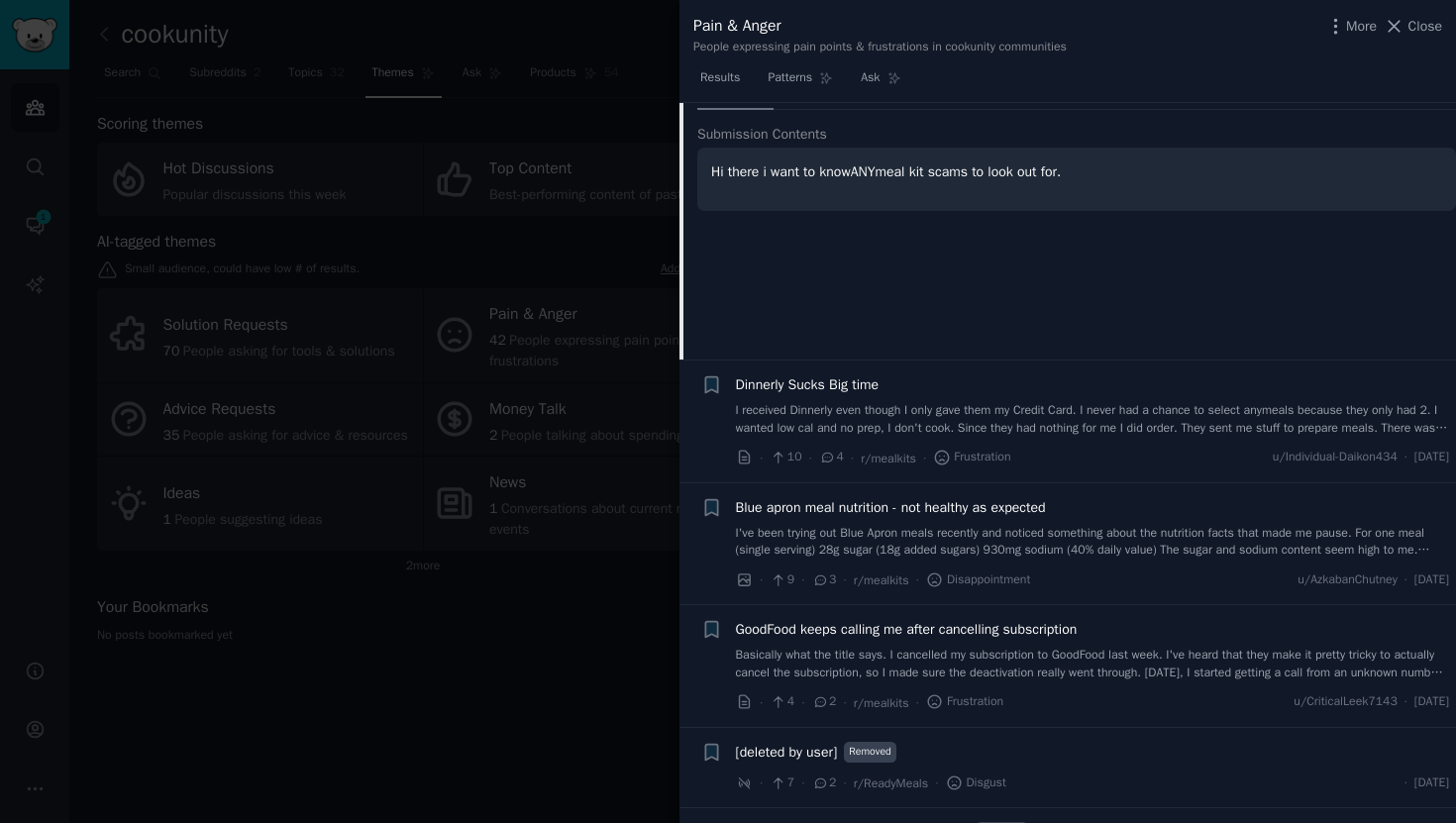 click on "Dinnerly Sucks Big time" at bounding box center (807, 384) 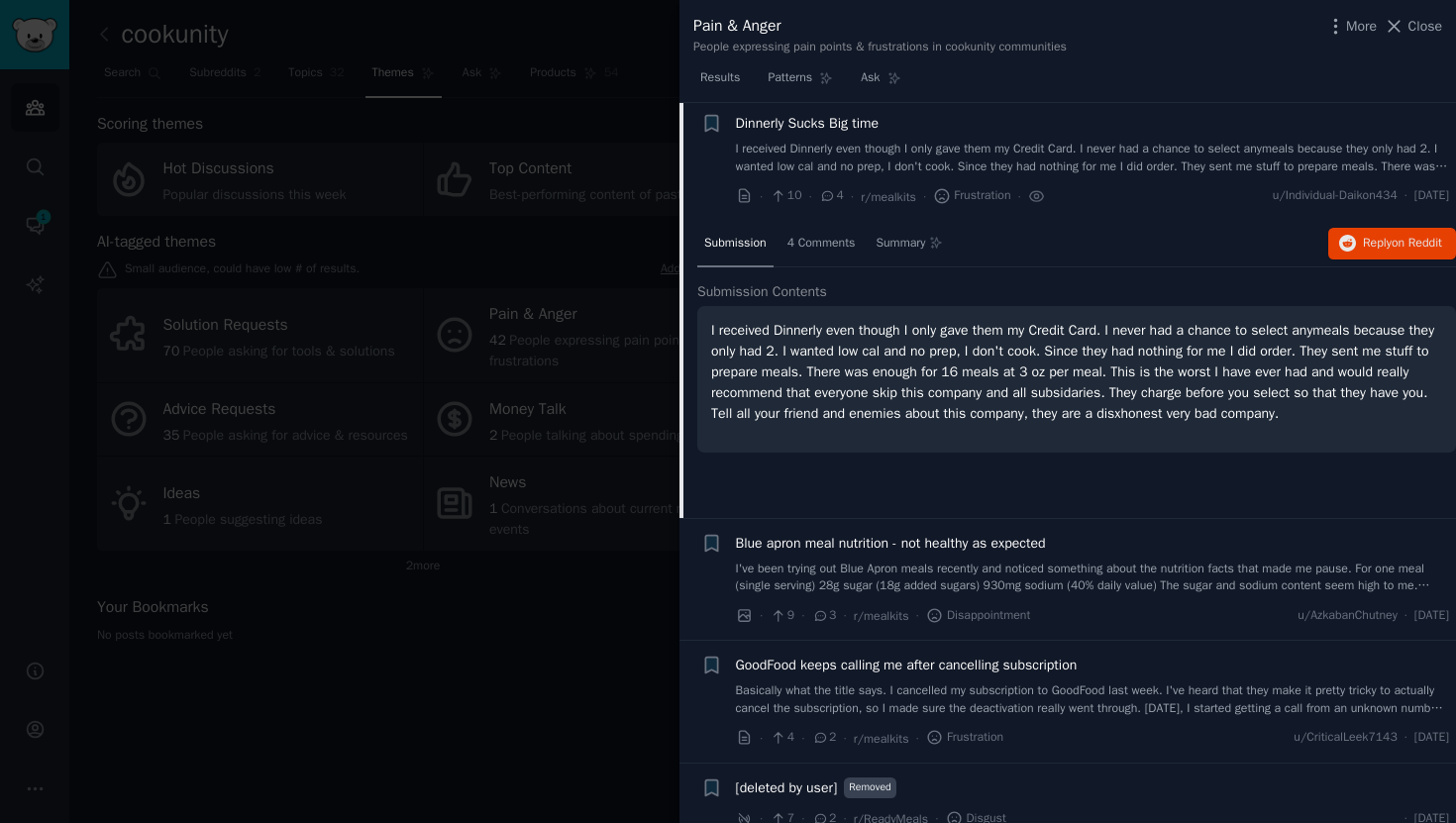 scroll, scrollTop: 3835, scrollLeft: 0, axis: vertical 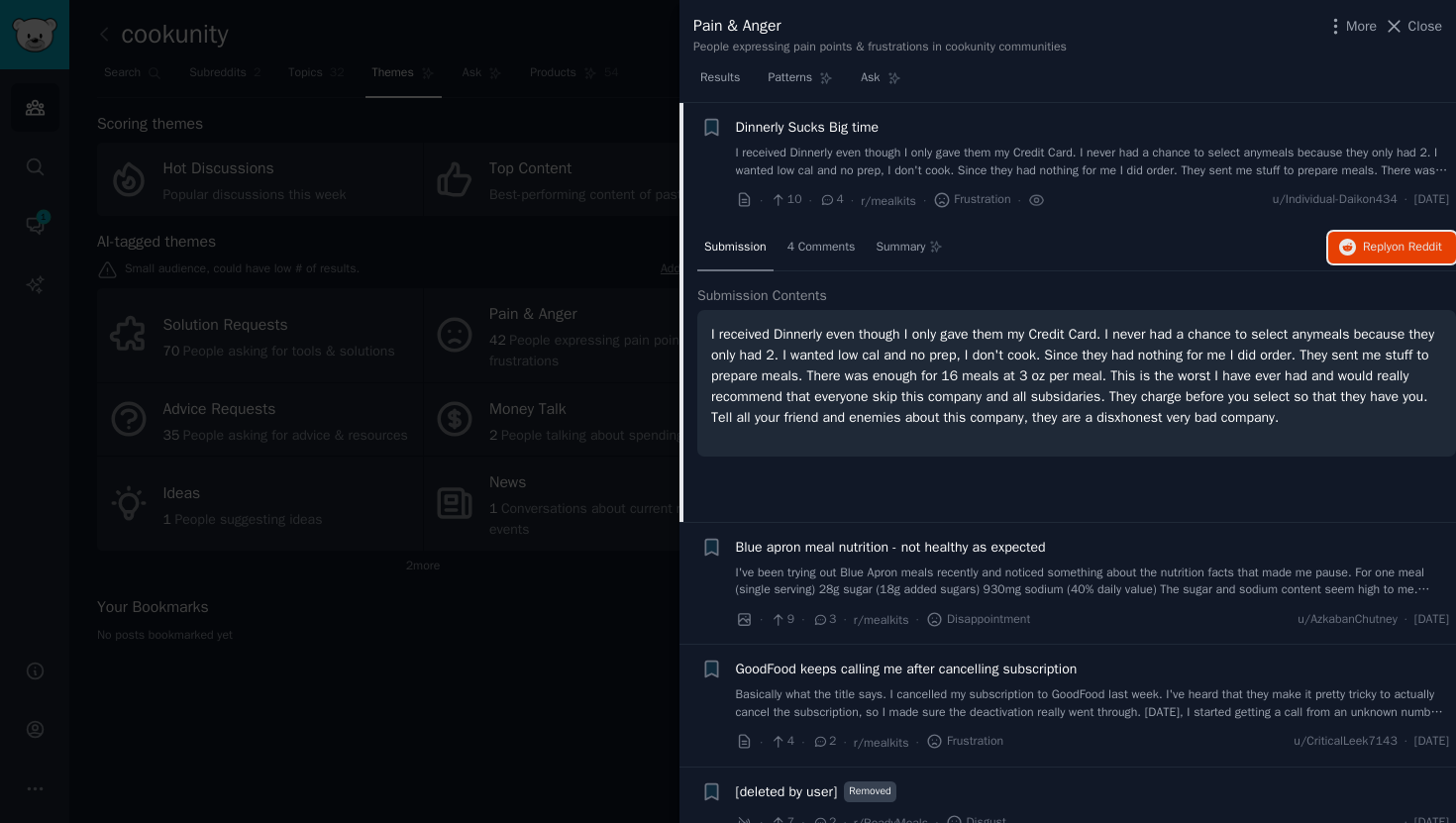 type 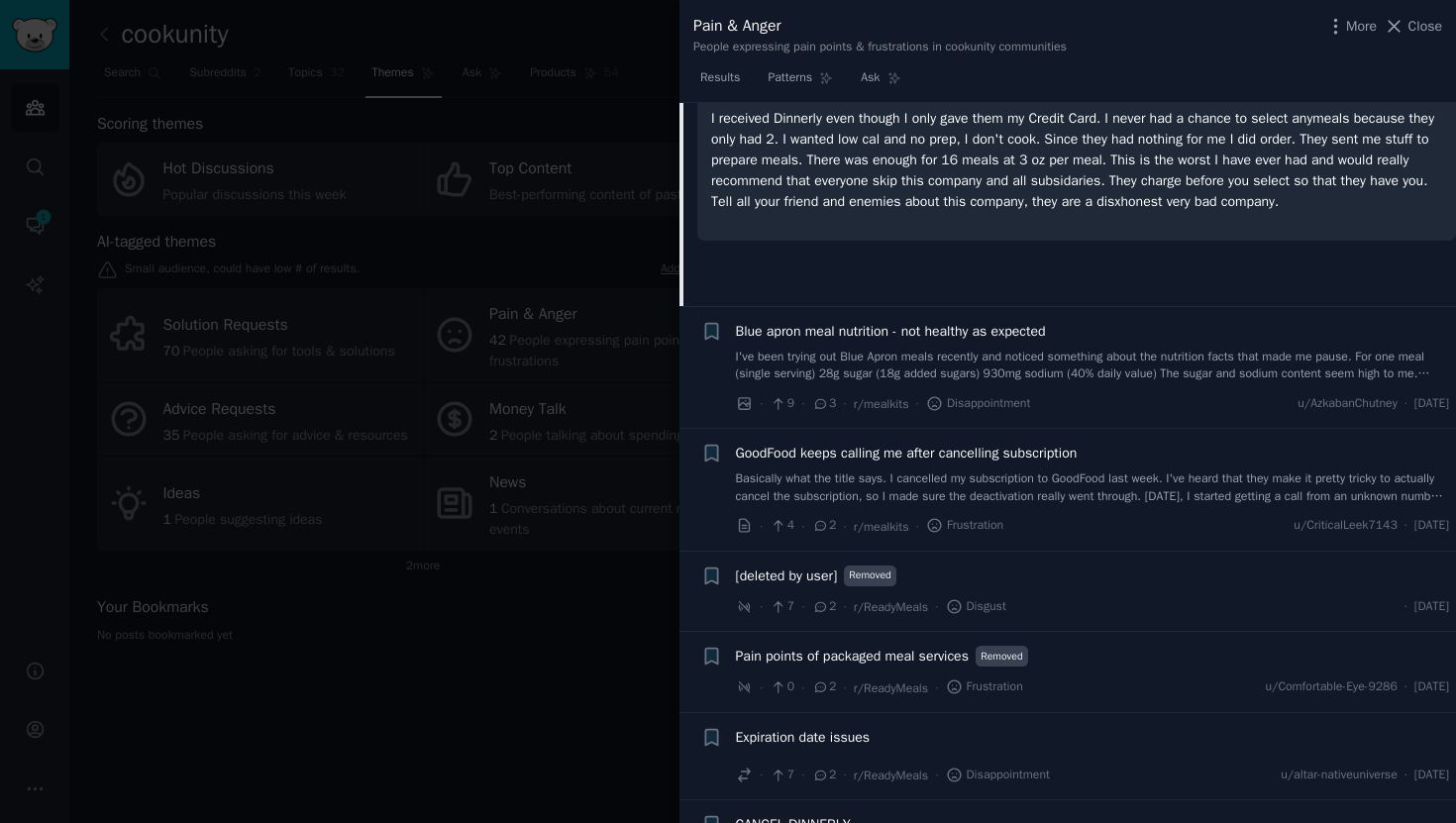 scroll, scrollTop: 4056, scrollLeft: 0, axis: vertical 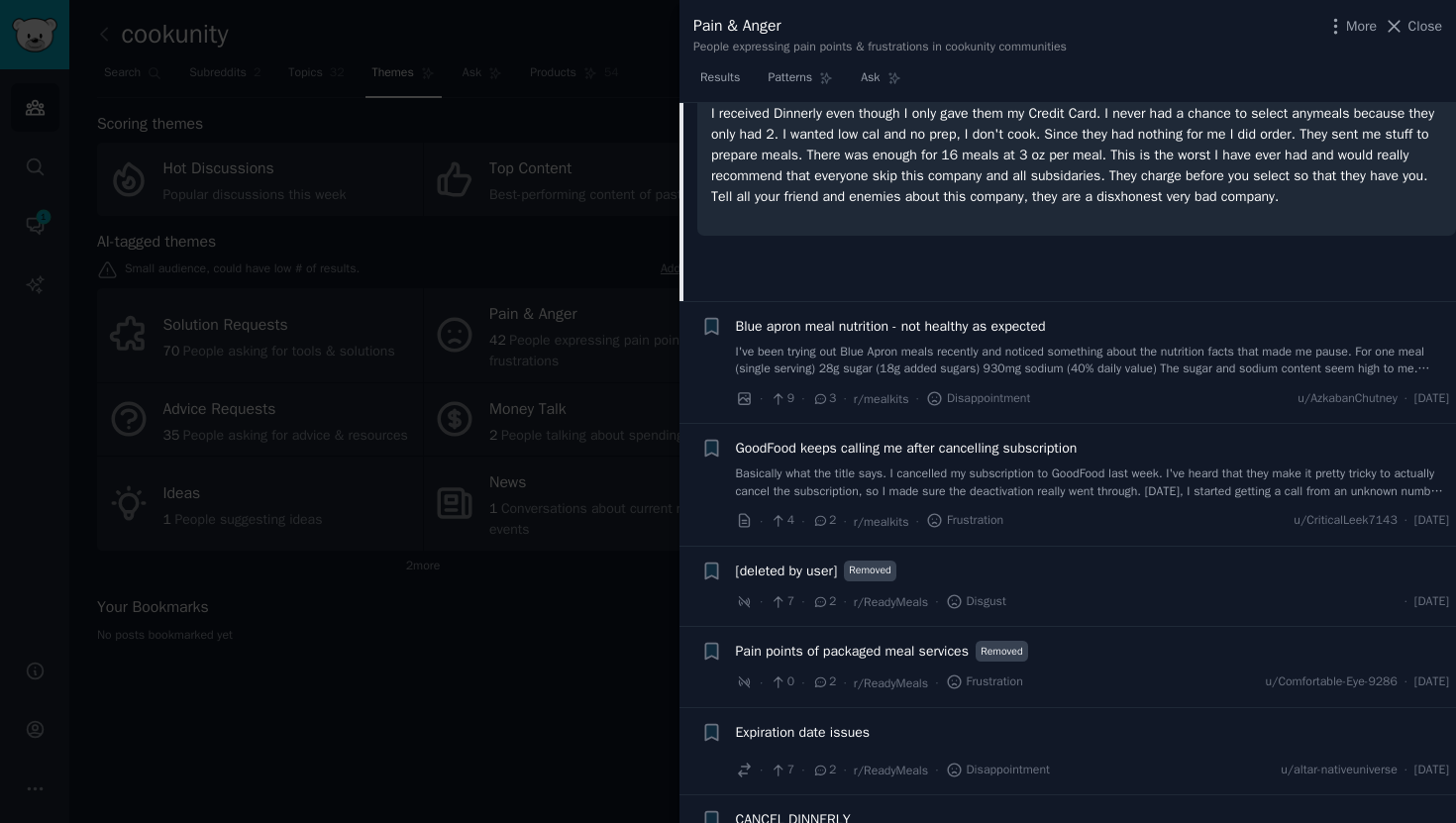 click on "Blue apron meal nutrition - not healthy as expected" at bounding box center [890, 326] 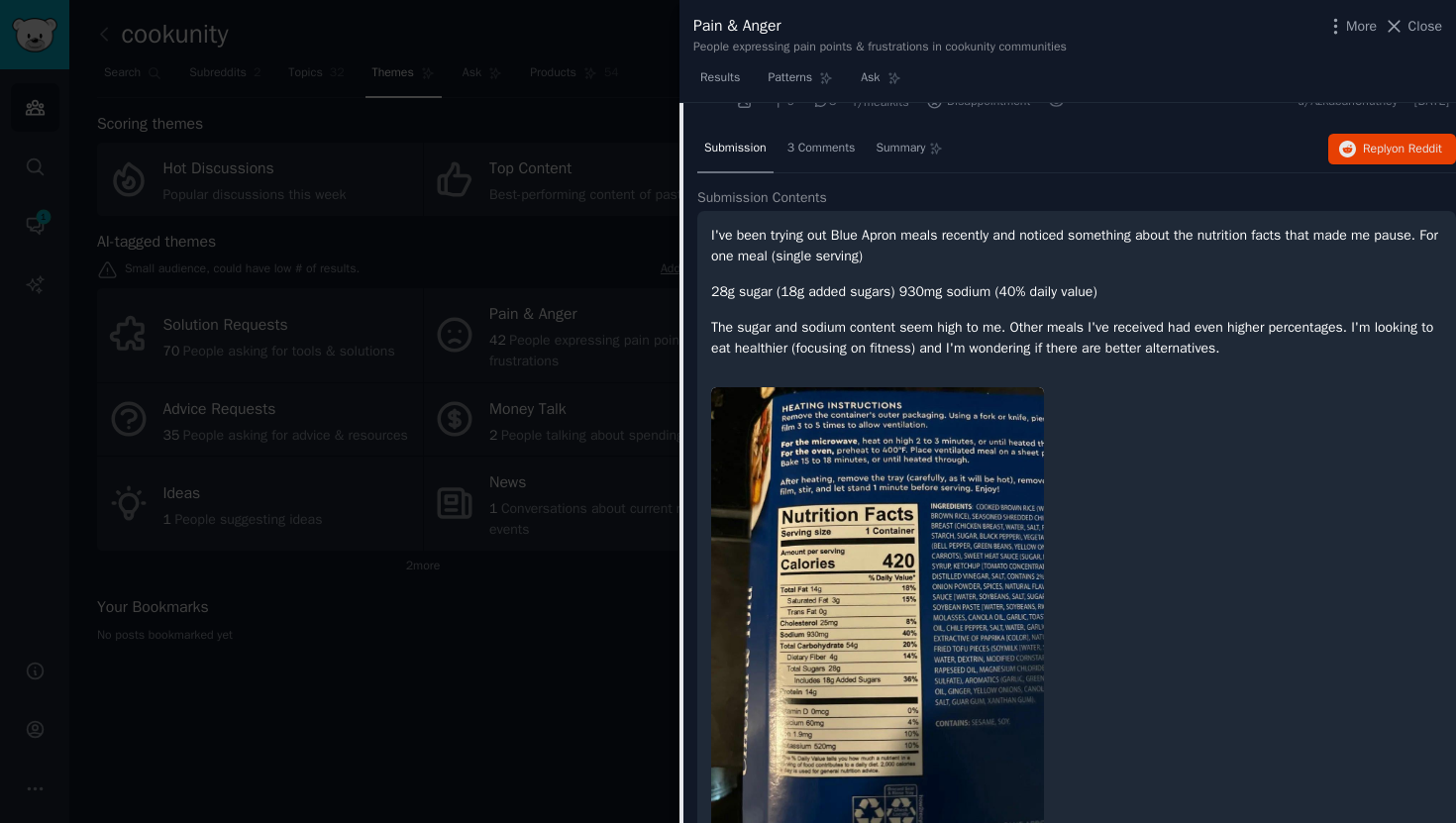 scroll, scrollTop: 3958, scrollLeft: 0, axis: vertical 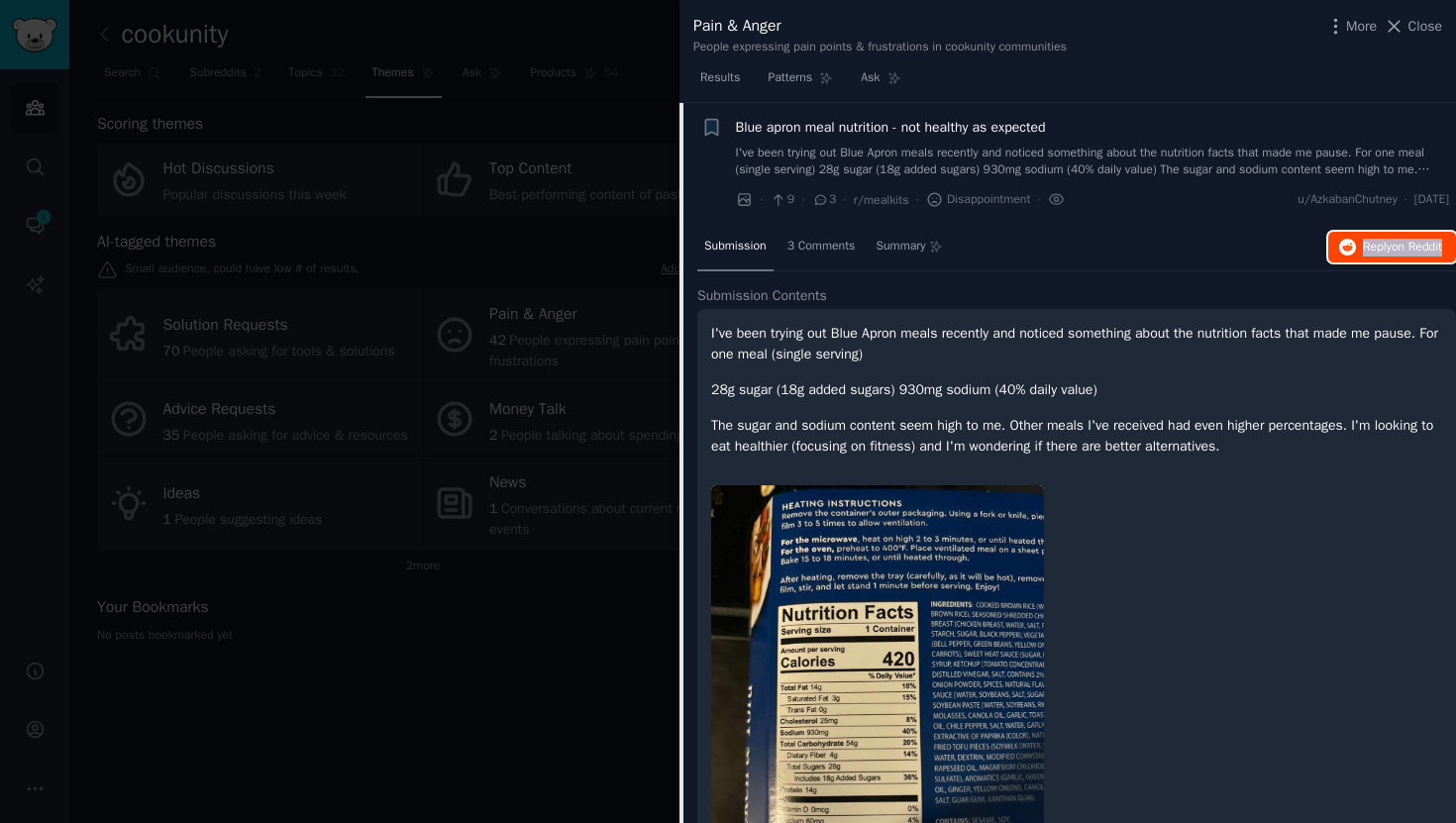type 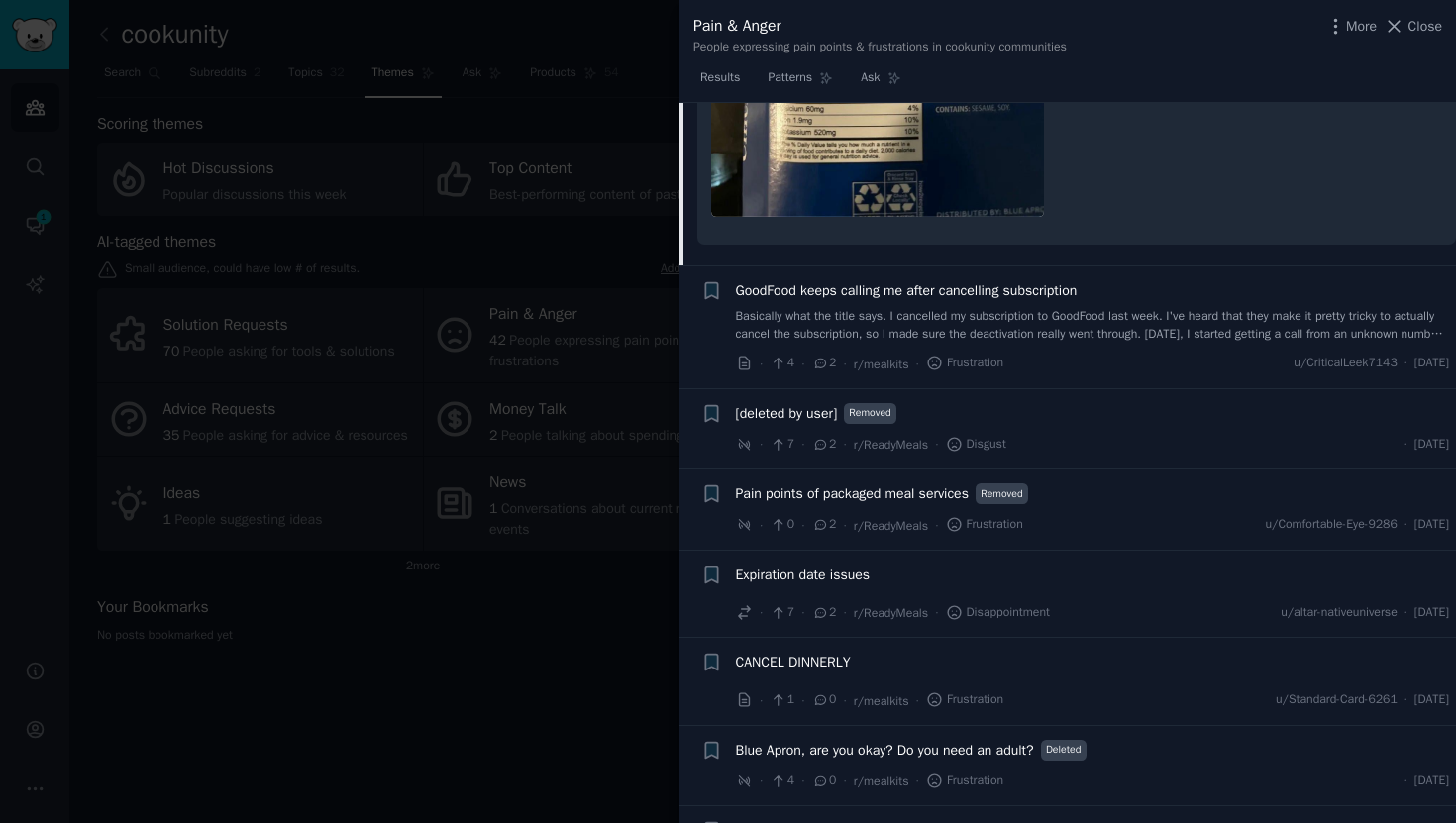 scroll, scrollTop: 4775, scrollLeft: 0, axis: vertical 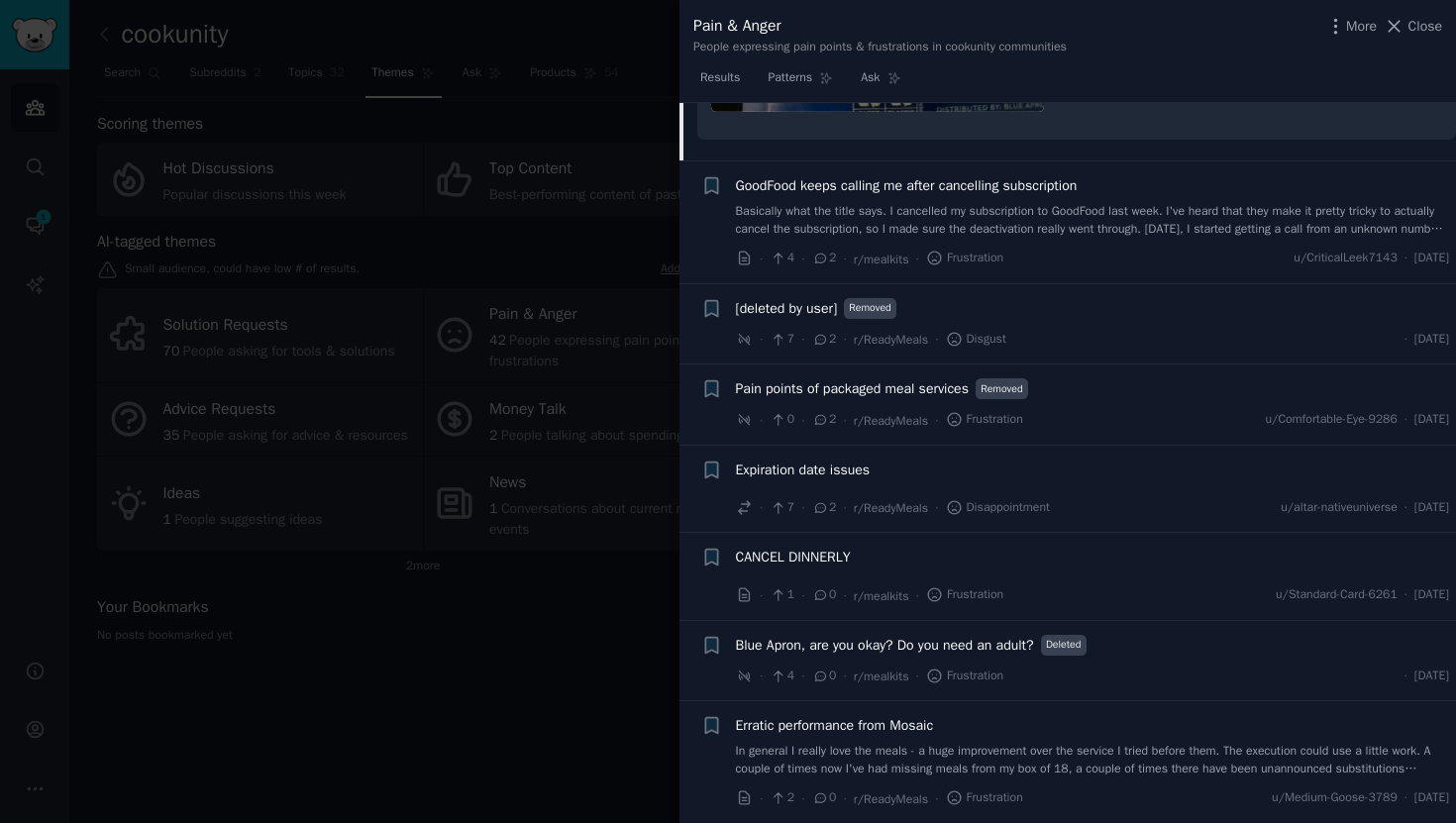 click on "GoodFood keeps calling me after cancelling subscription" at bounding box center [906, 185] 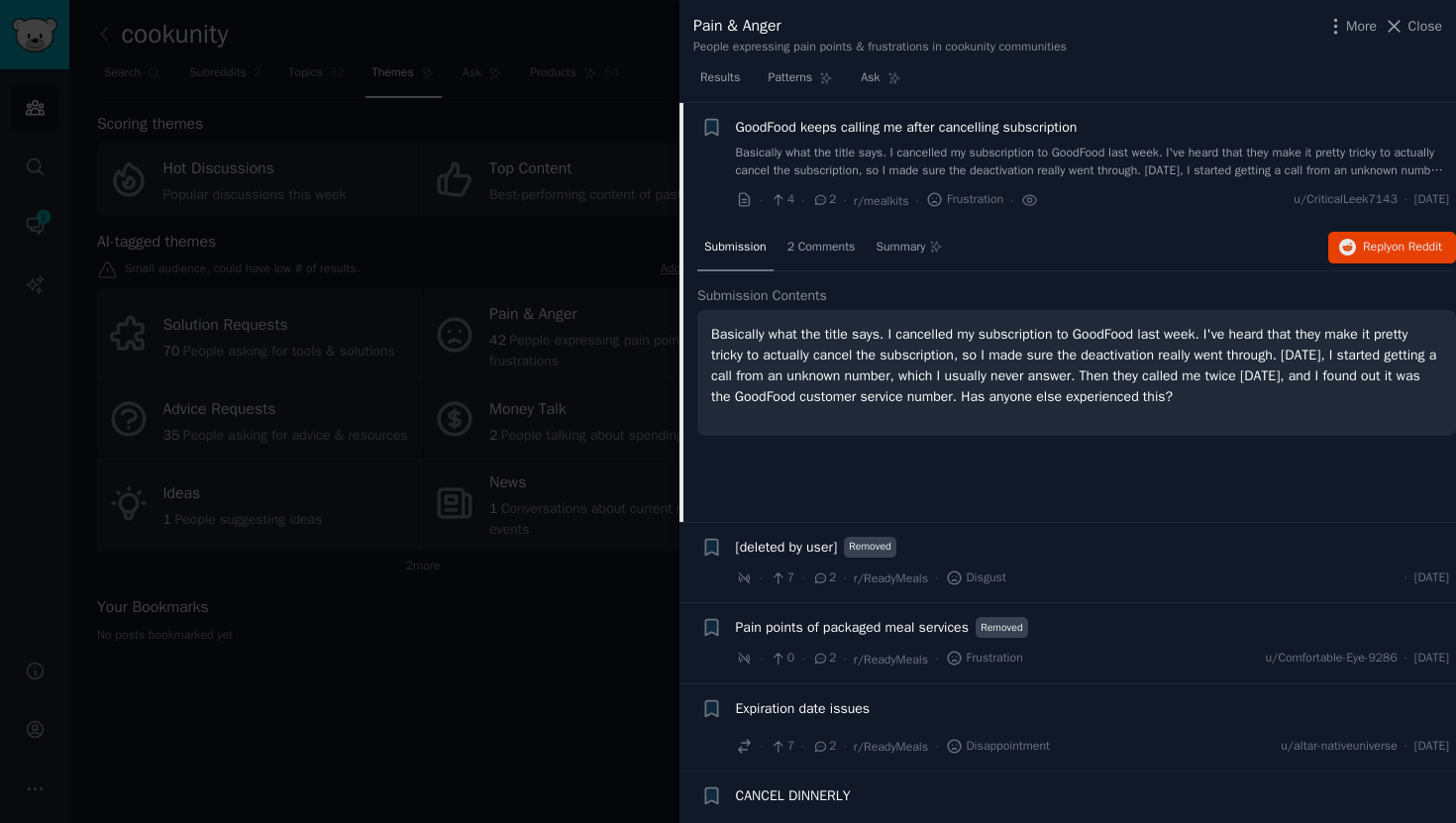 scroll, scrollTop: 4043, scrollLeft: 0, axis: vertical 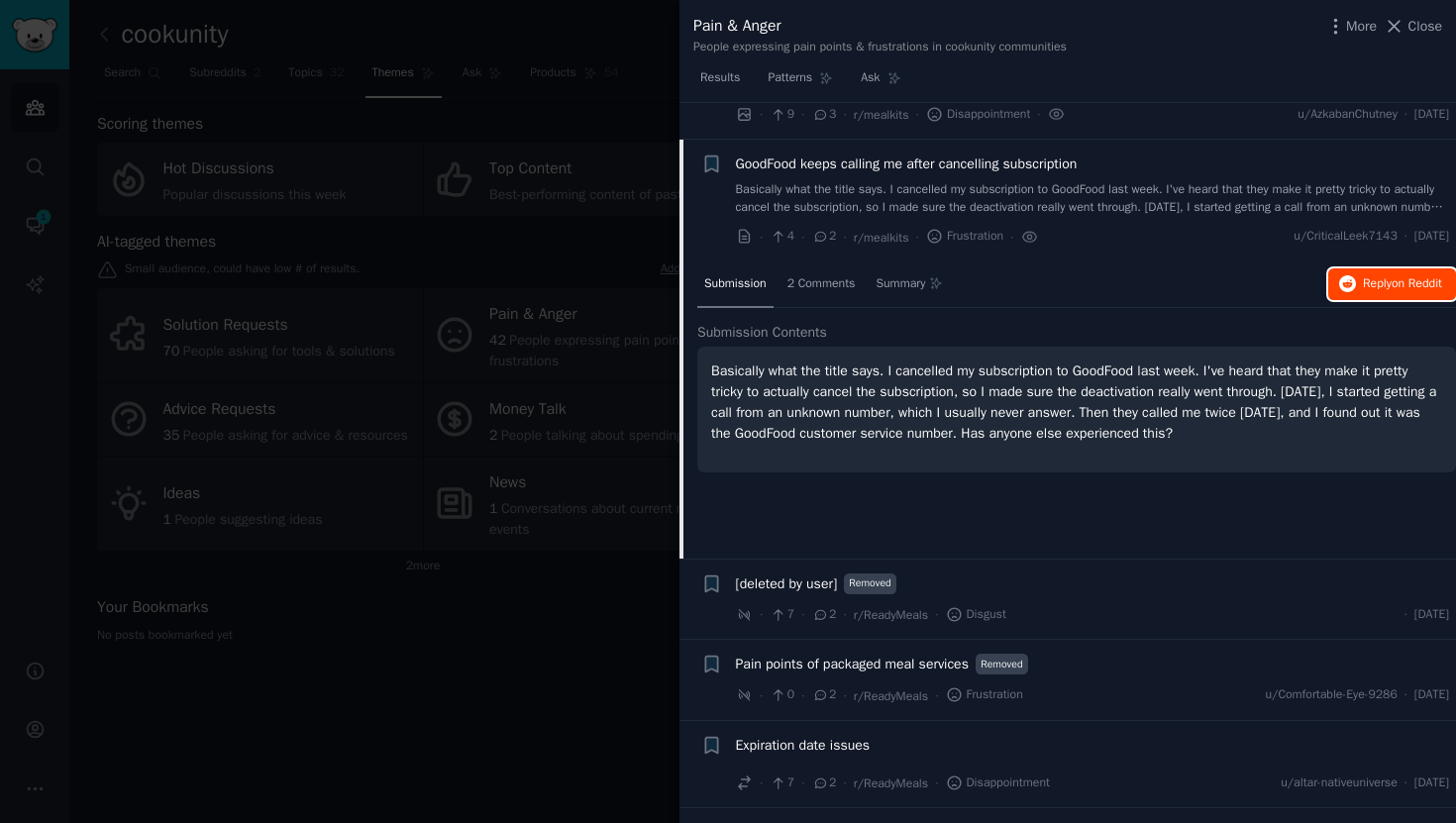 type 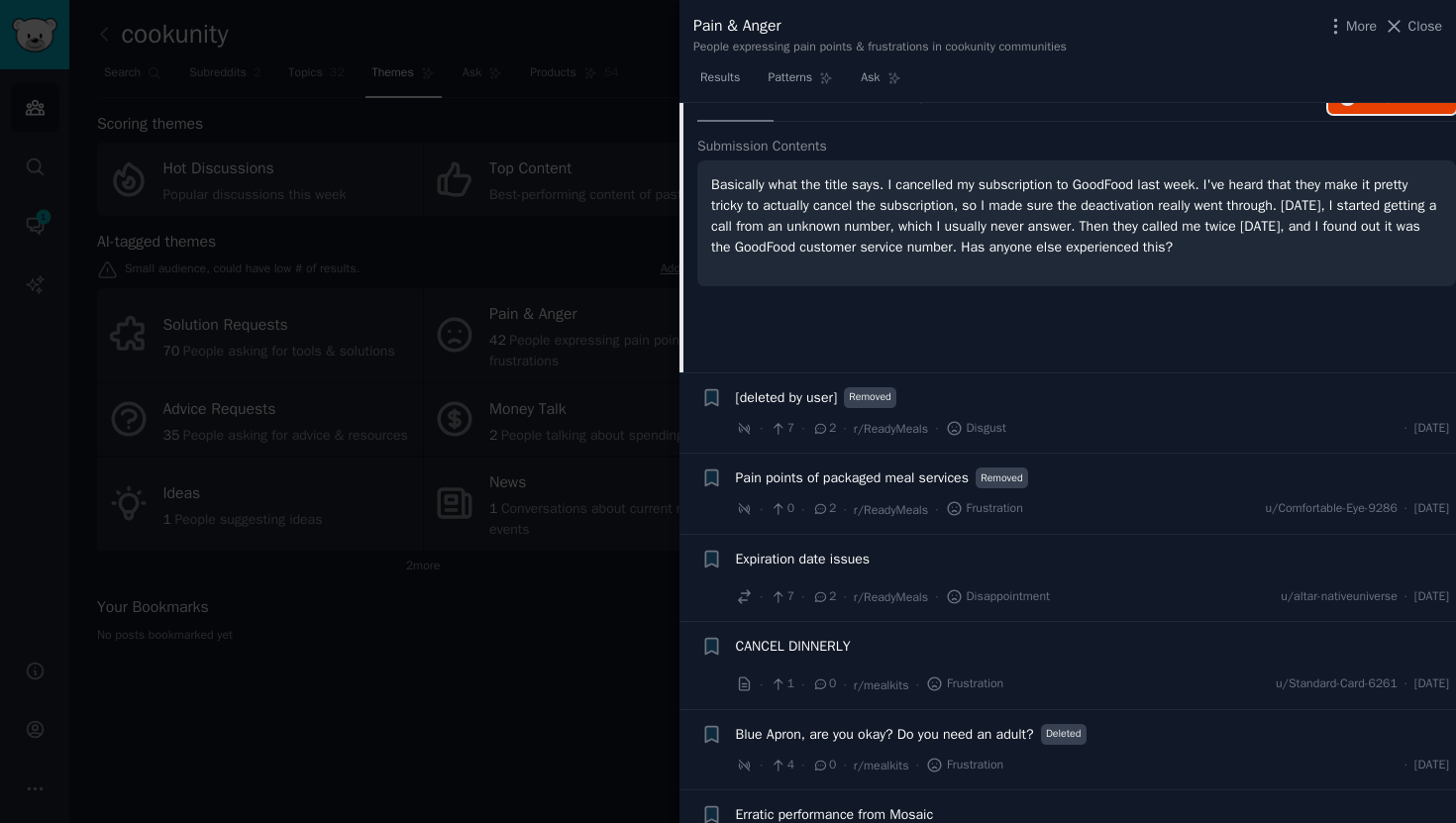 scroll, scrollTop: 4244, scrollLeft: 0, axis: vertical 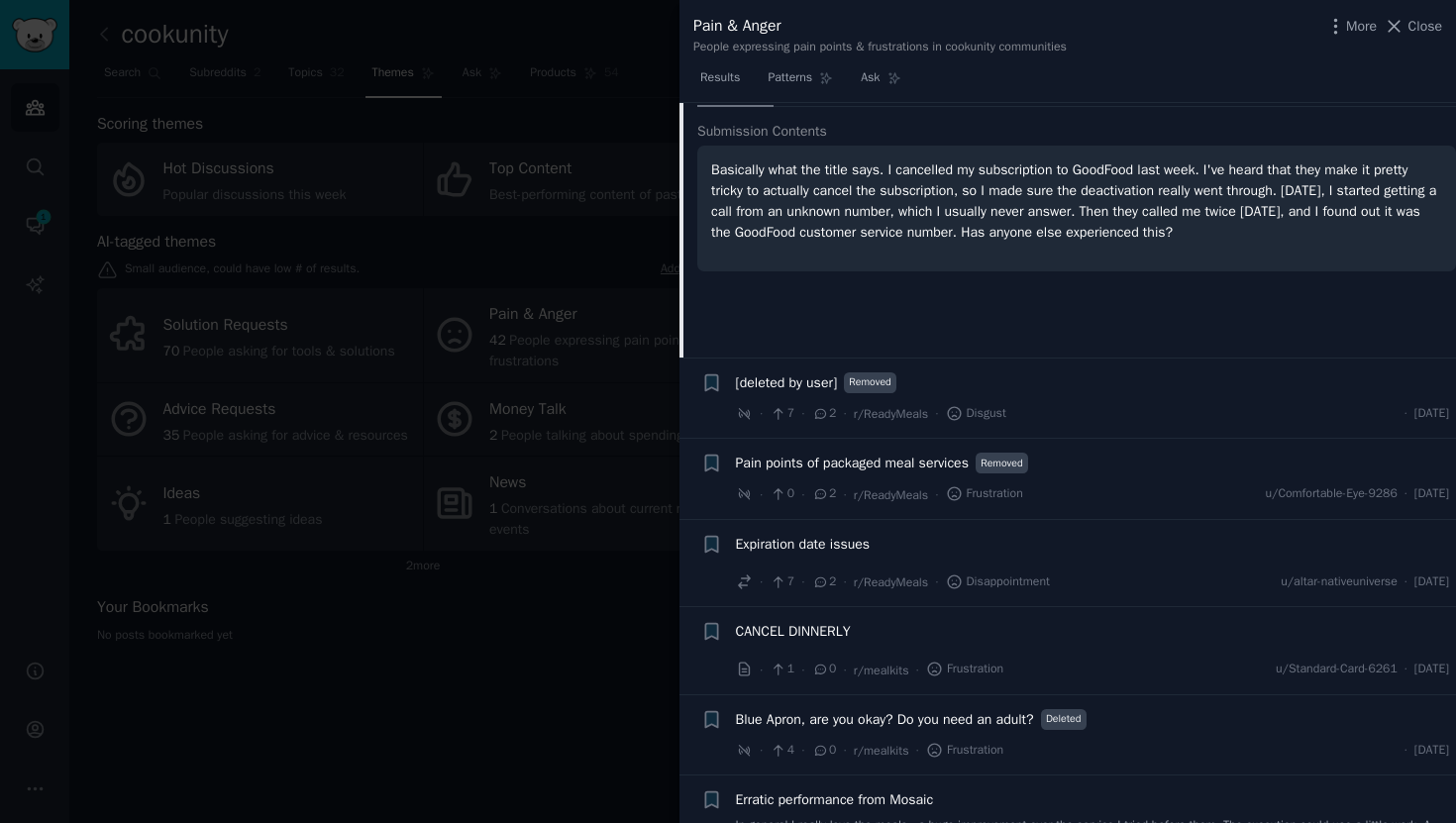 click on "[deleted by user]" at bounding box center (786, 382) 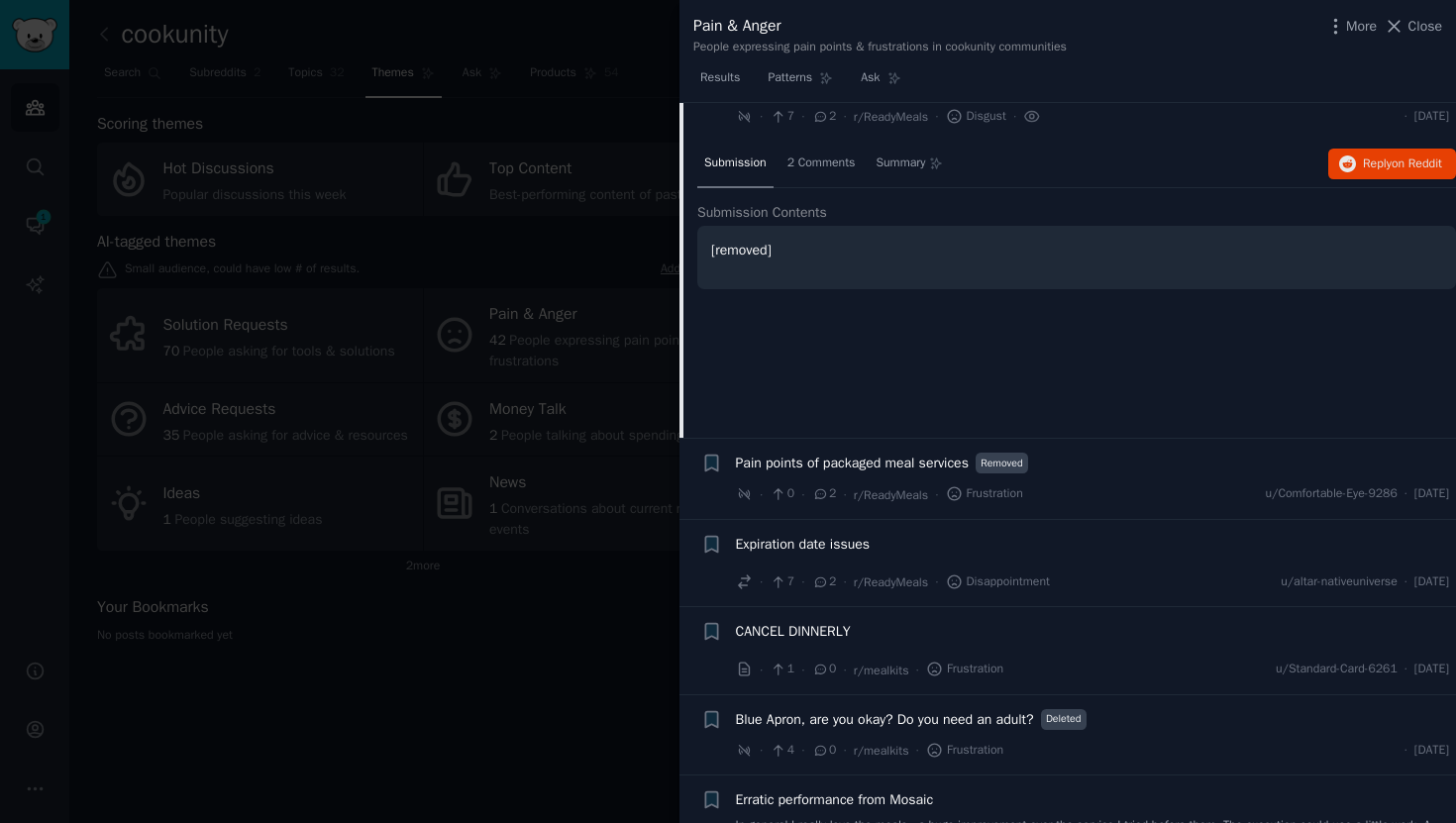 scroll, scrollTop: 4202, scrollLeft: 0, axis: vertical 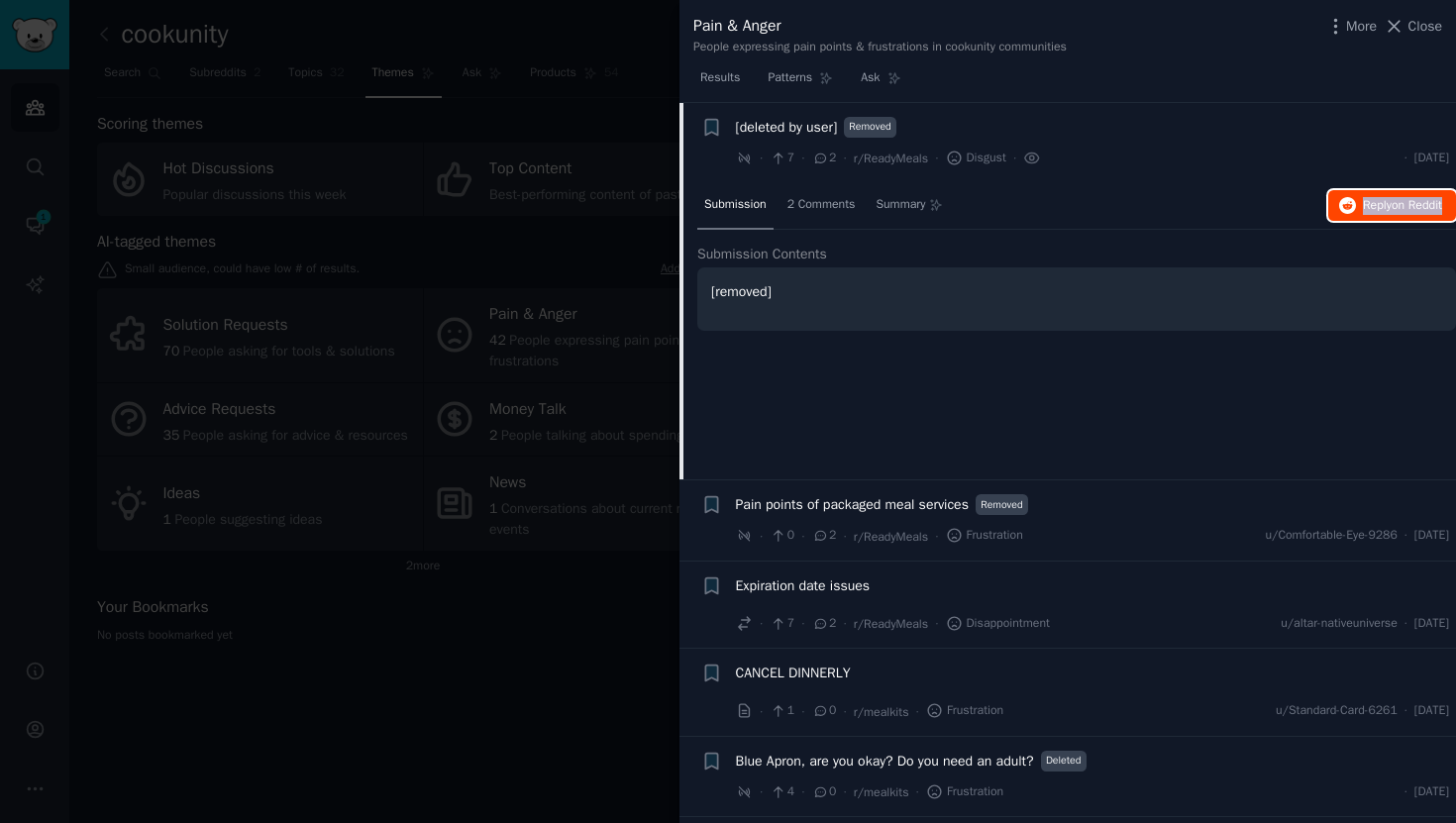 type 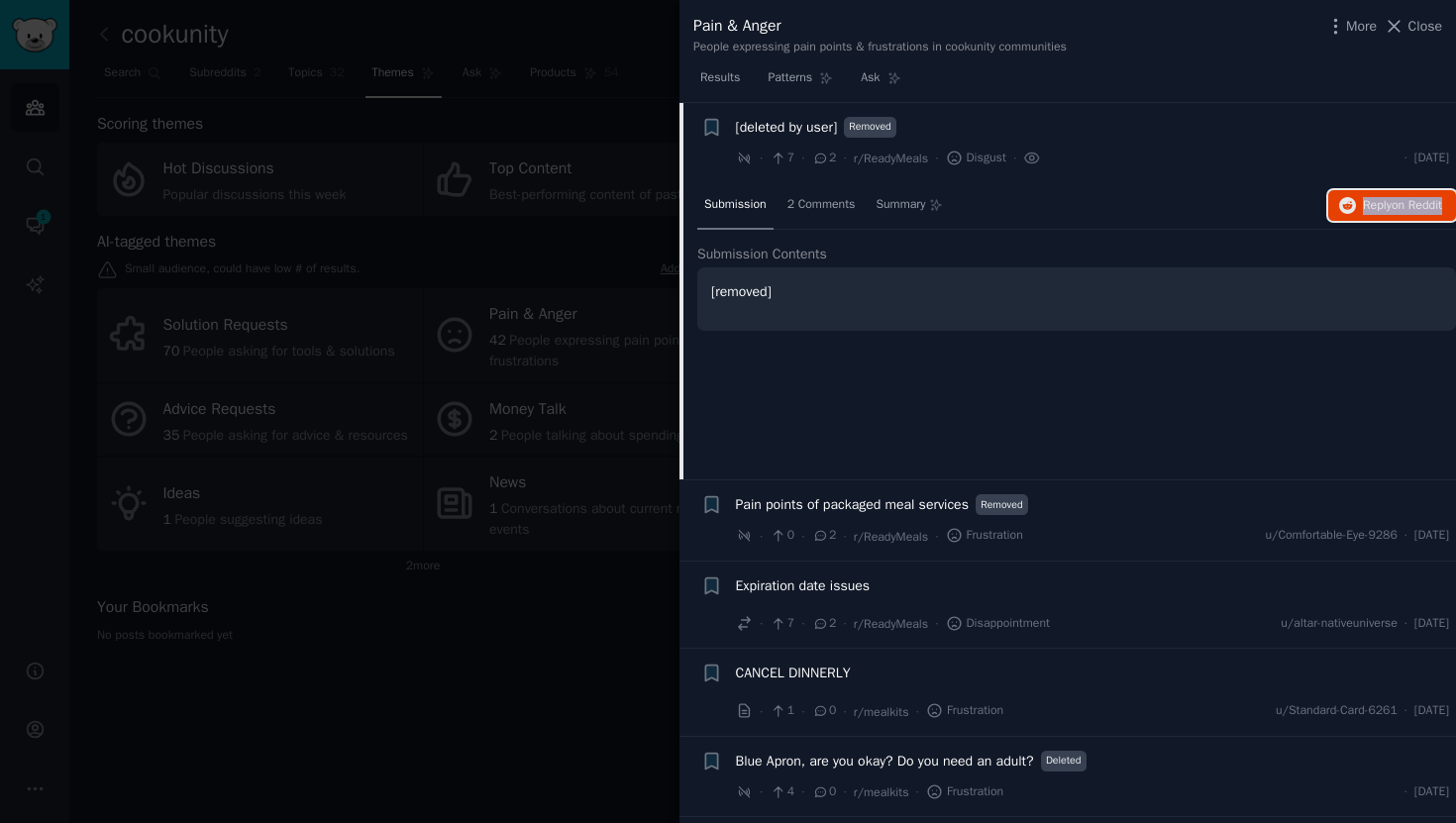 scroll, scrollTop: 4285, scrollLeft: 0, axis: vertical 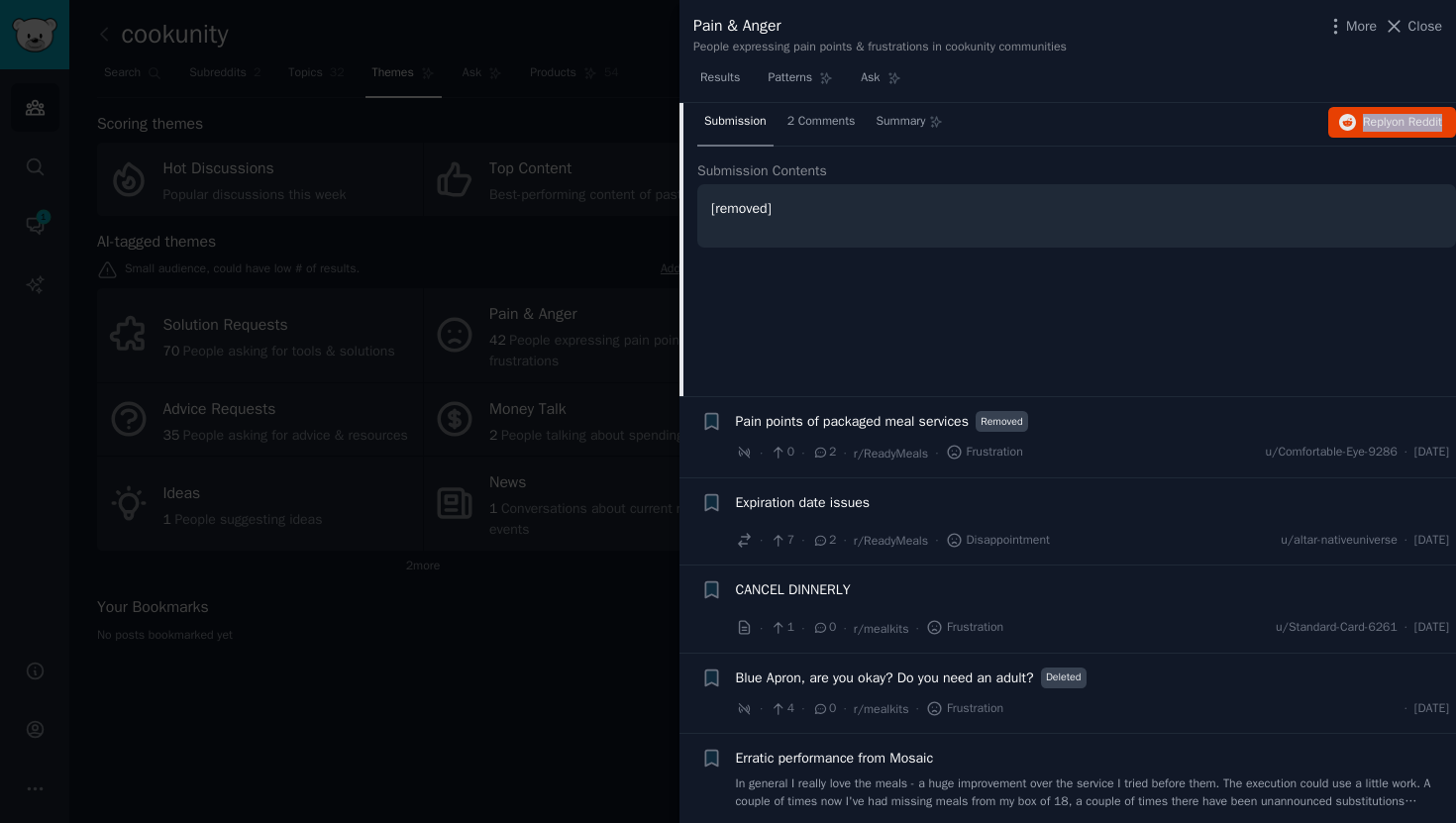 click on "Pain points of packaged meal services" at bounding box center [852, 421] 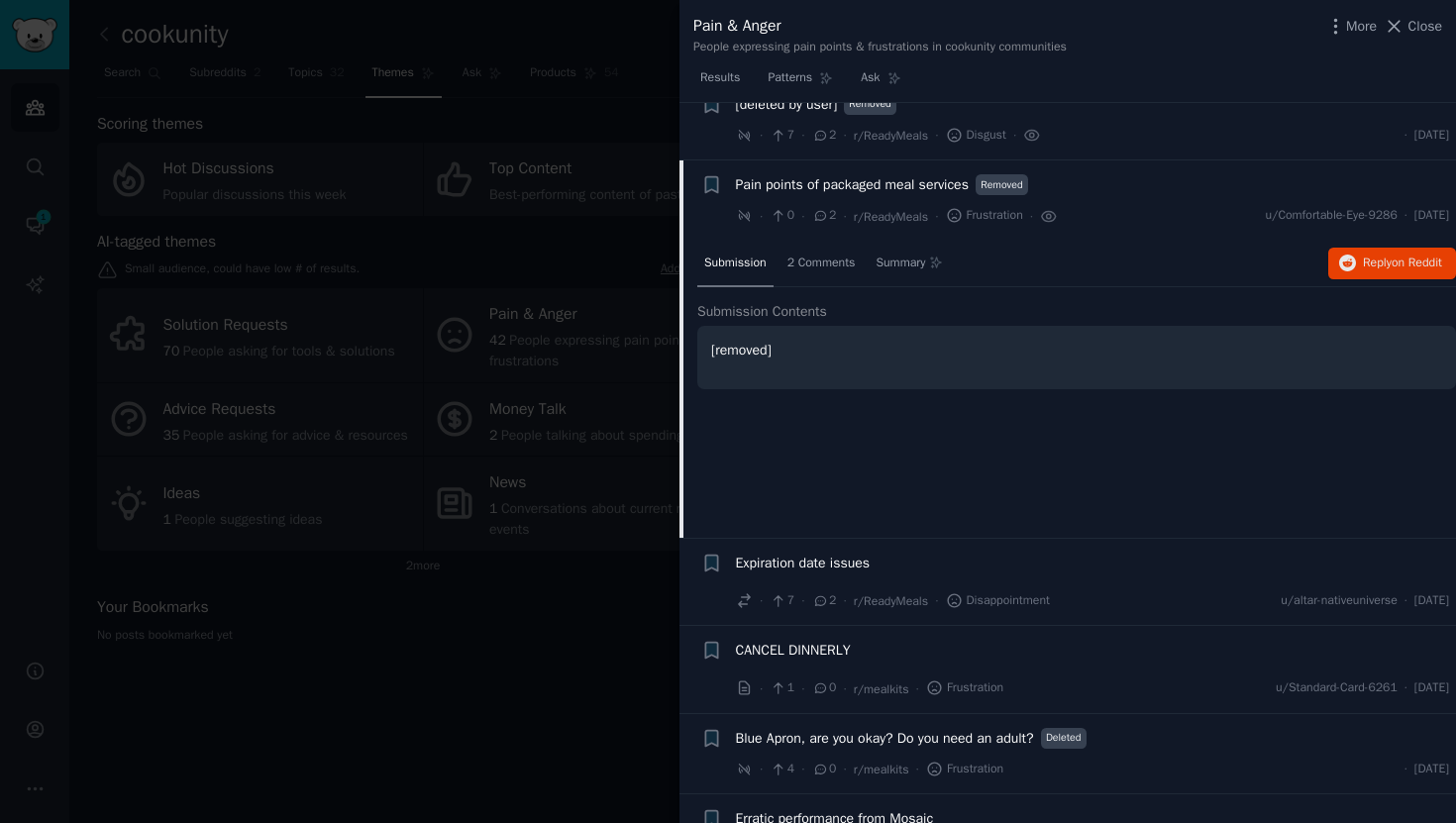 scroll, scrollTop: 4219, scrollLeft: 0, axis: vertical 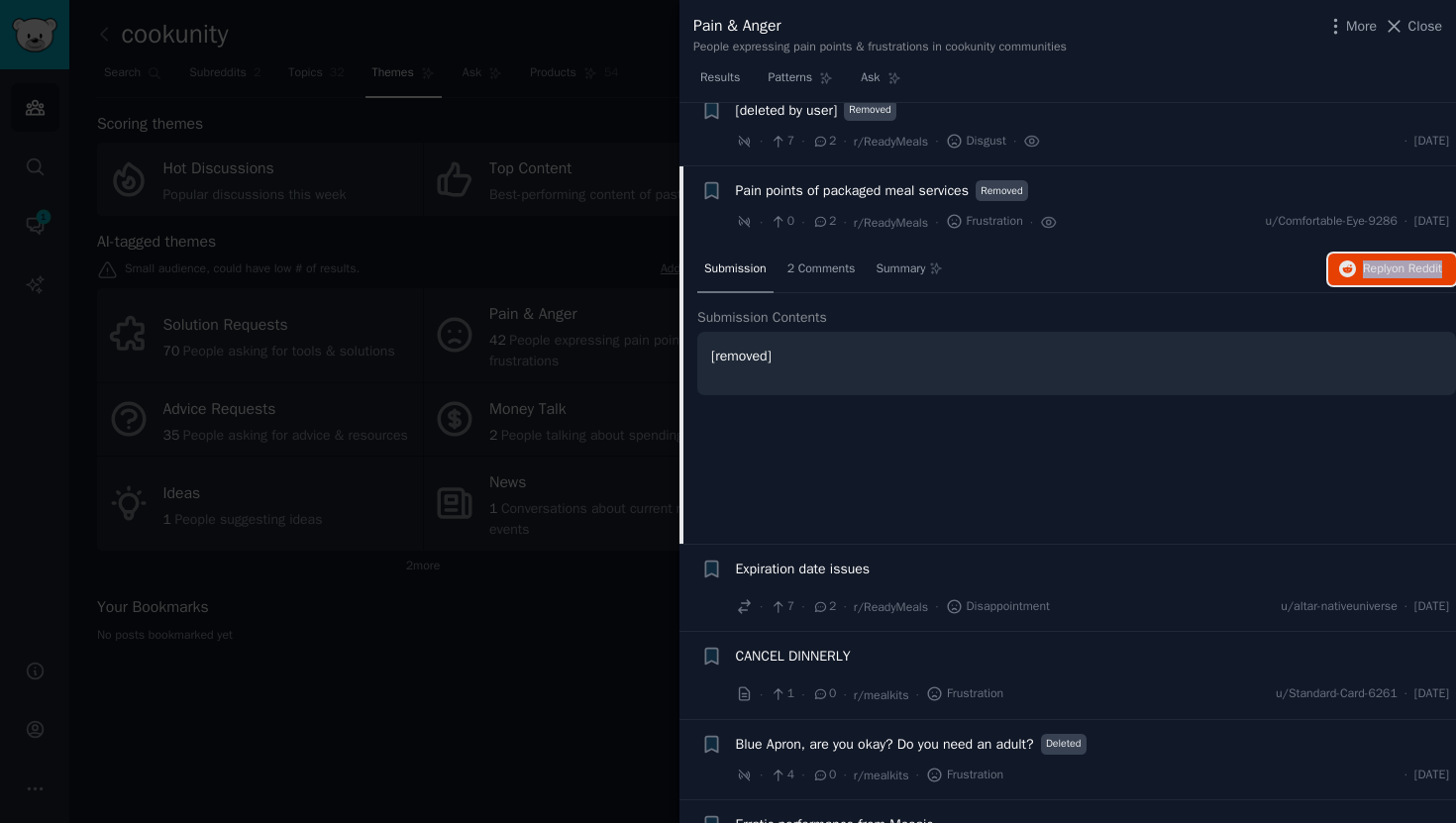 type 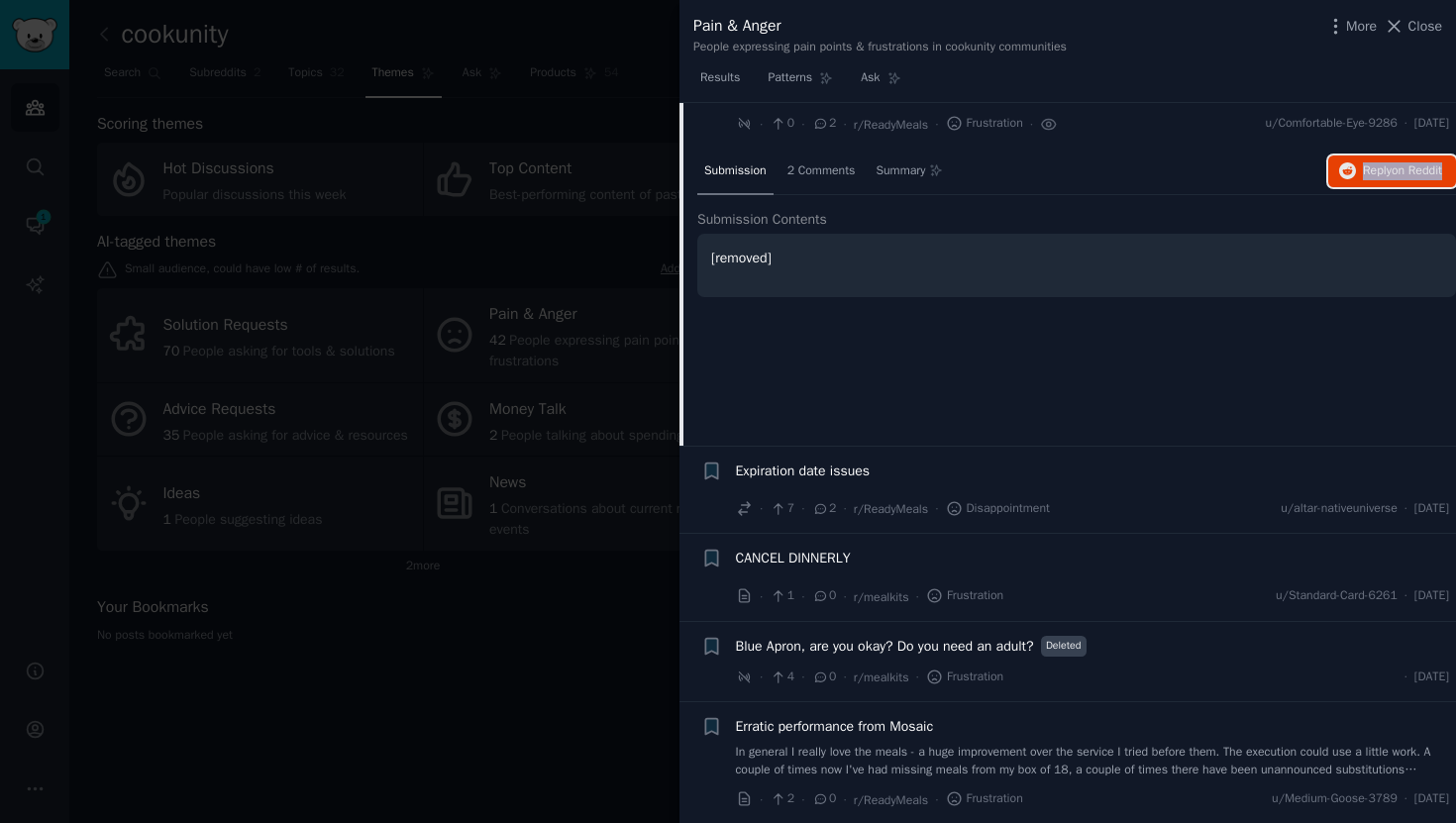 scroll, scrollTop: 4318, scrollLeft: 0, axis: vertical 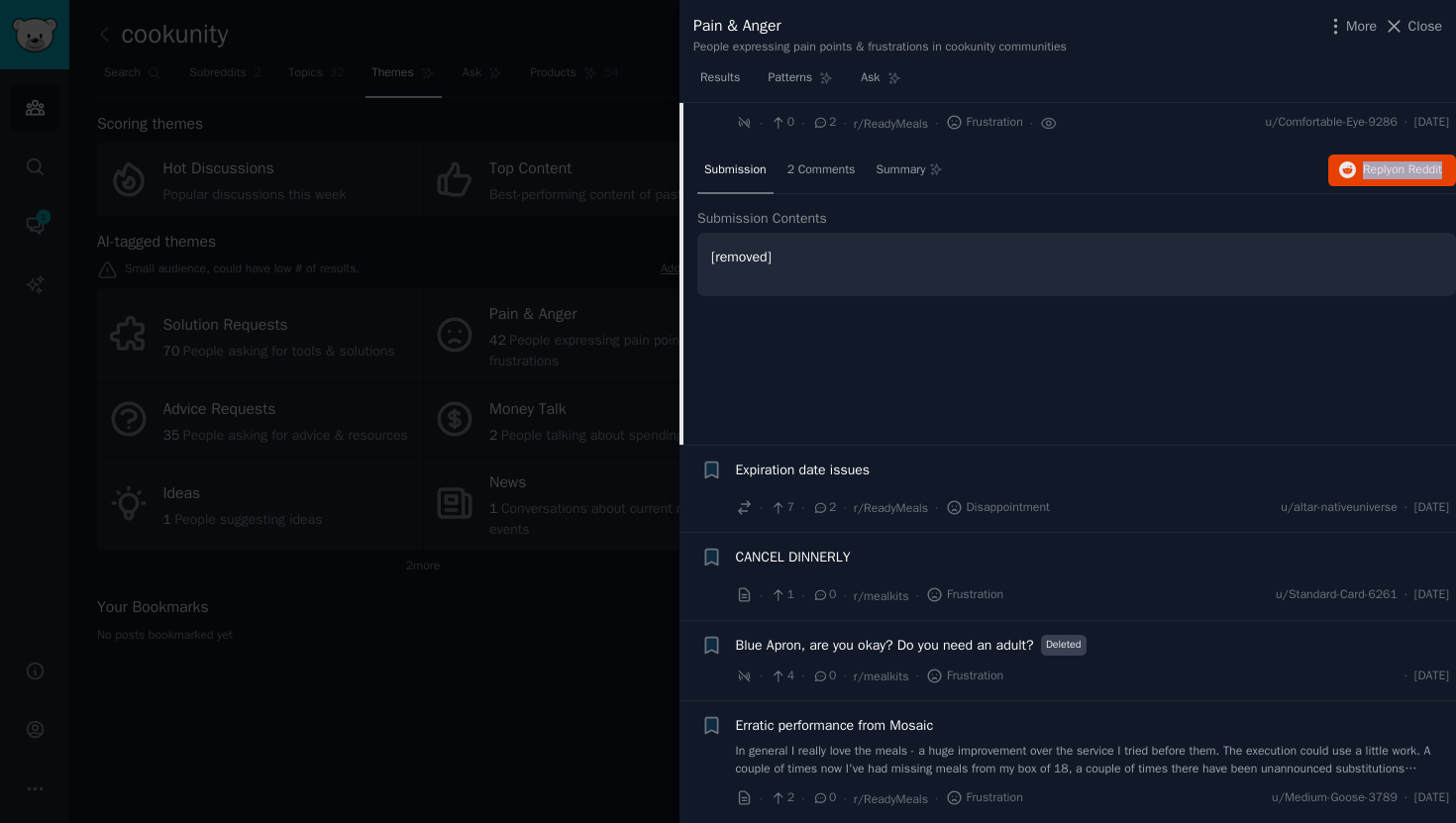 click on "Expiration date issues" at bounding box center [803, 469] 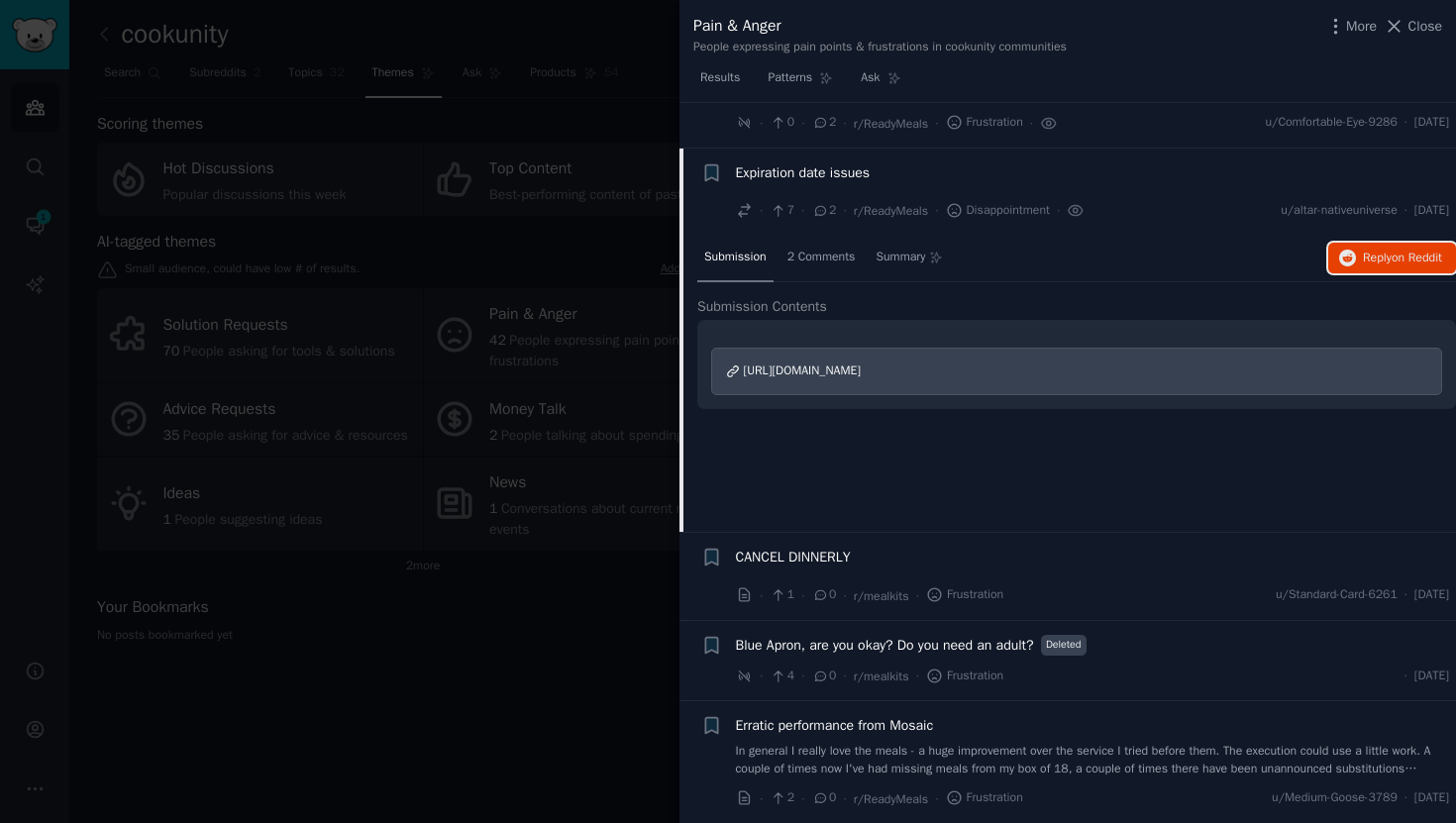 type 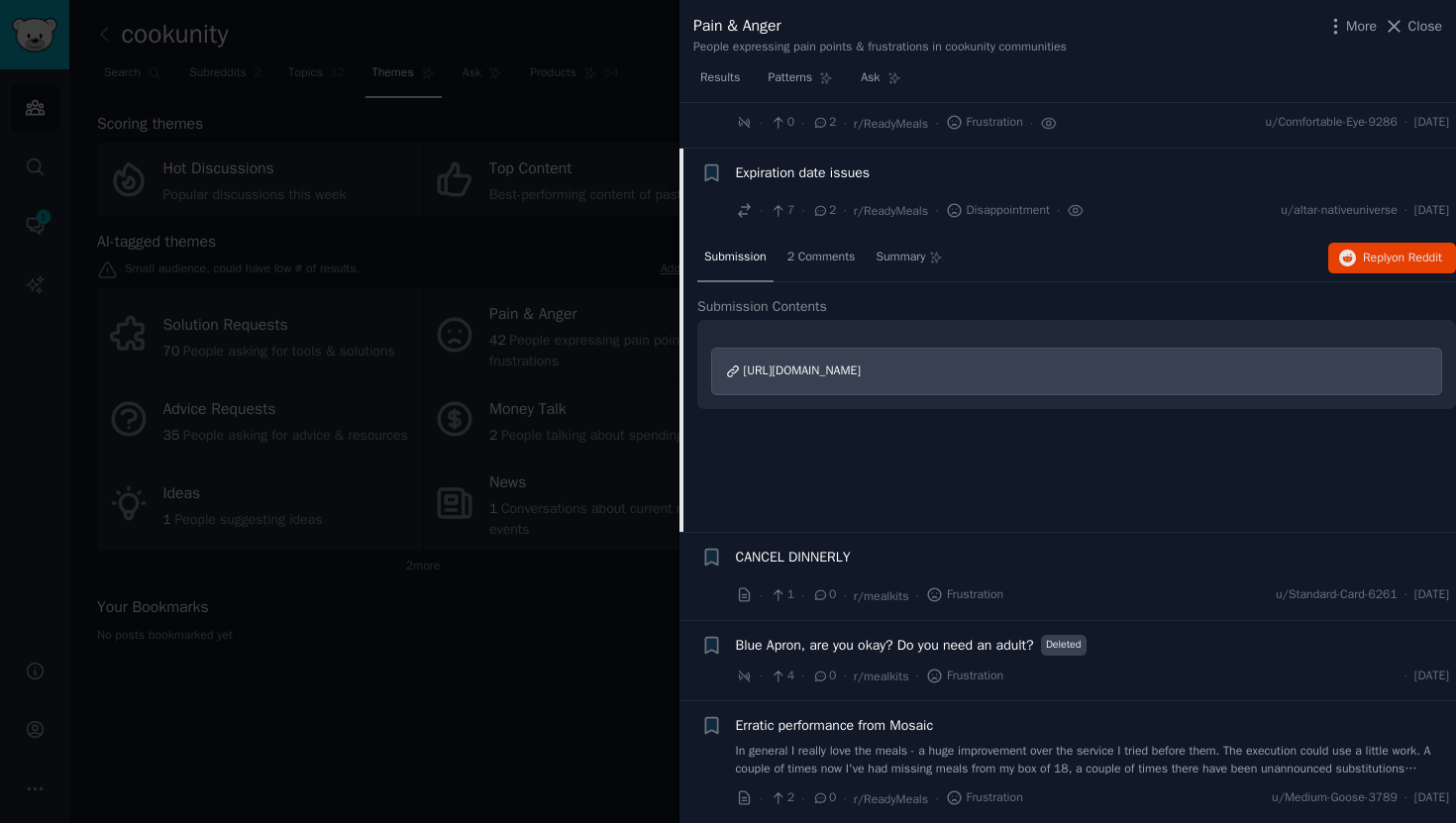 click on "CANCEL DINNERLY" at bounding box center [793, 557] 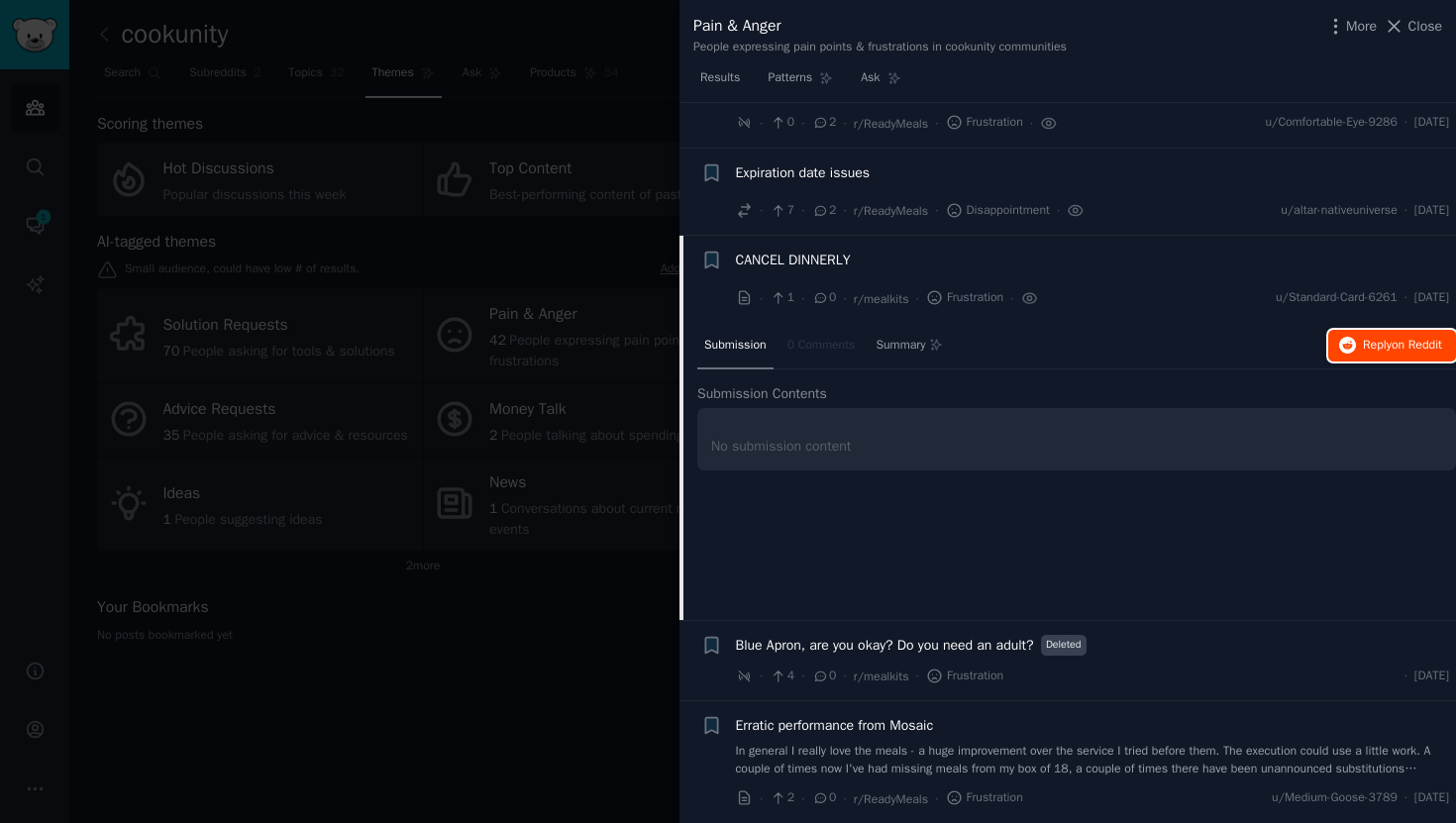type 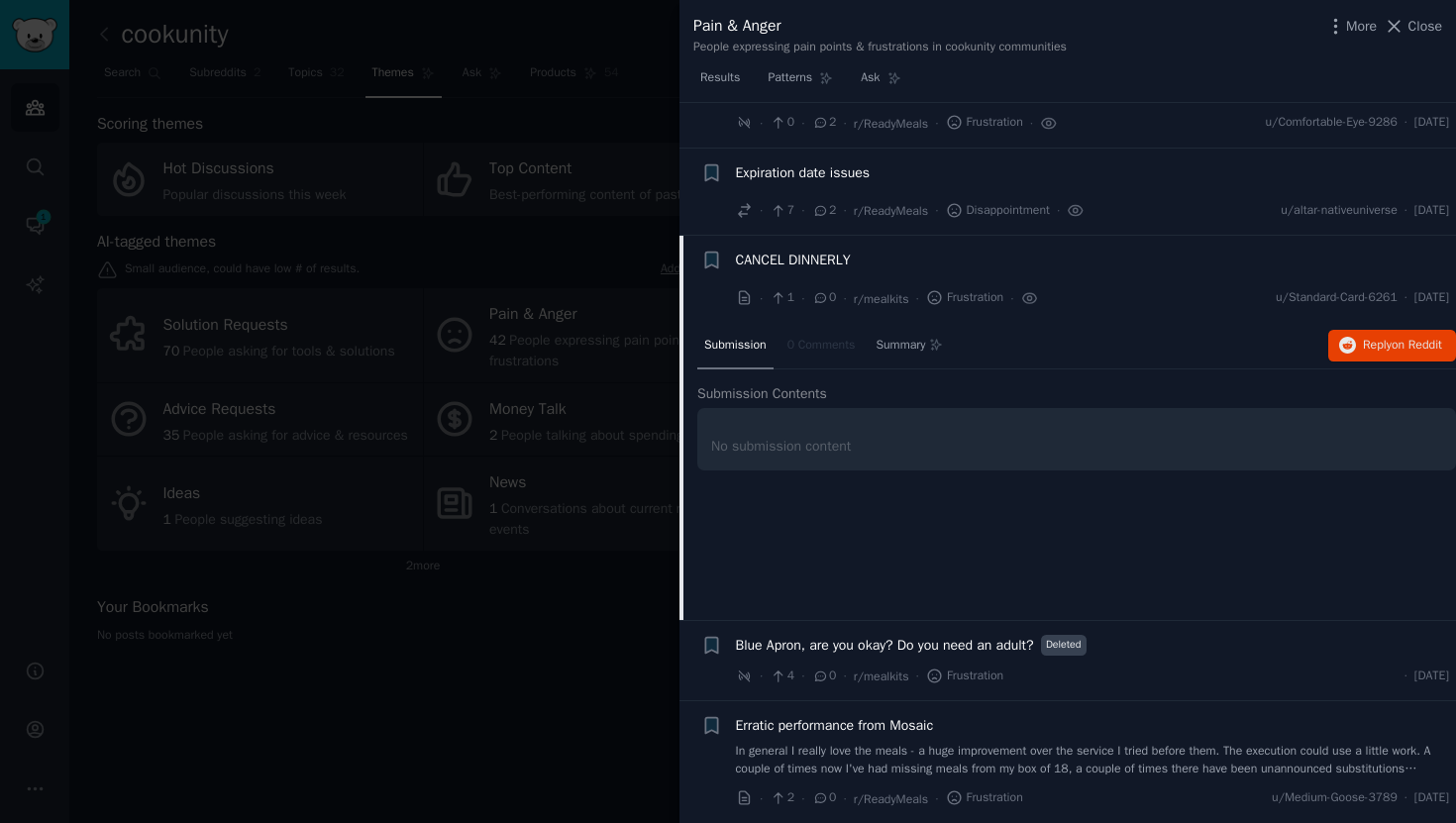 click on "Blue Apron, are you okay? Do you need an adult?" at bounding box center [884, 645] 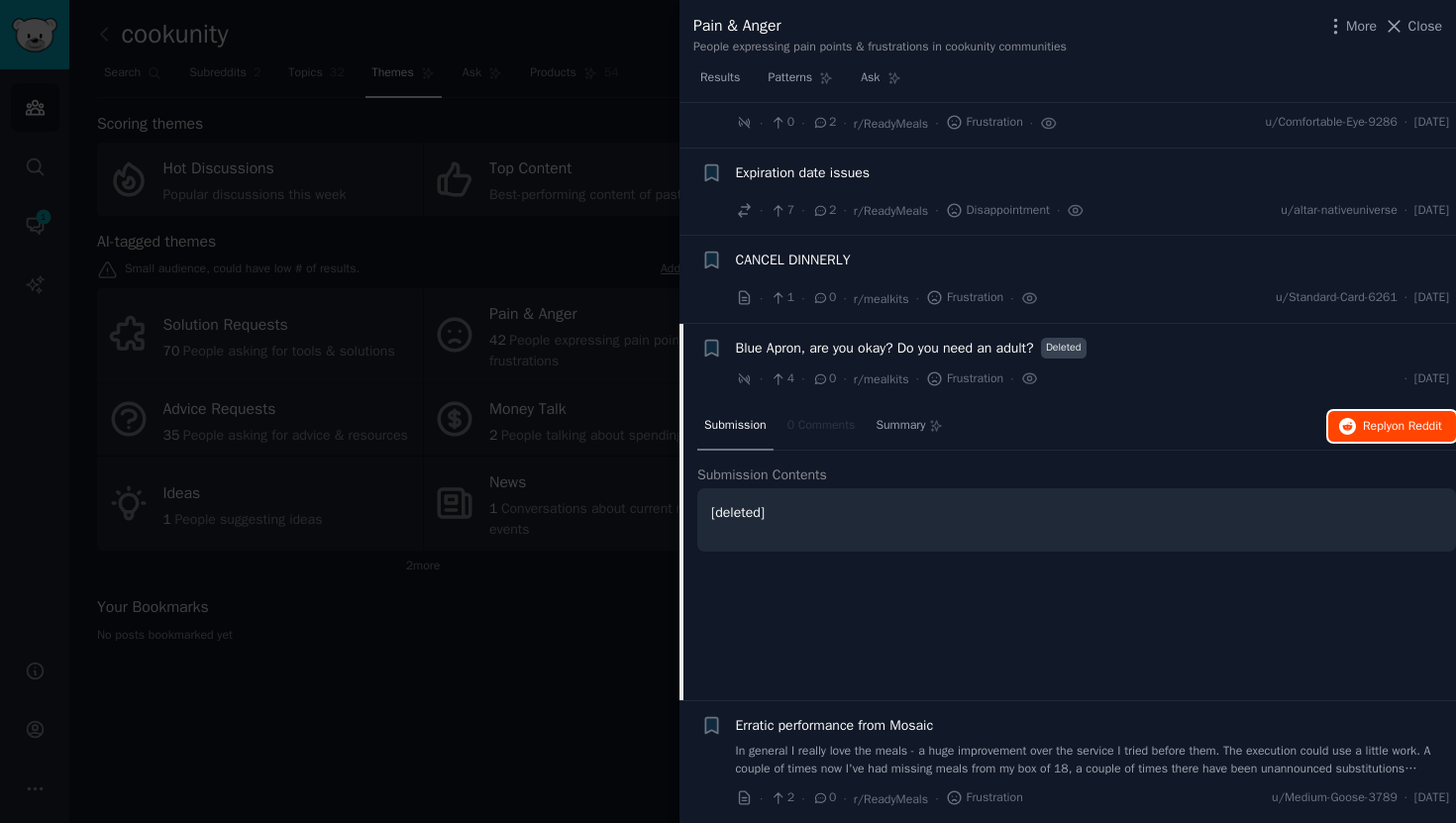 type 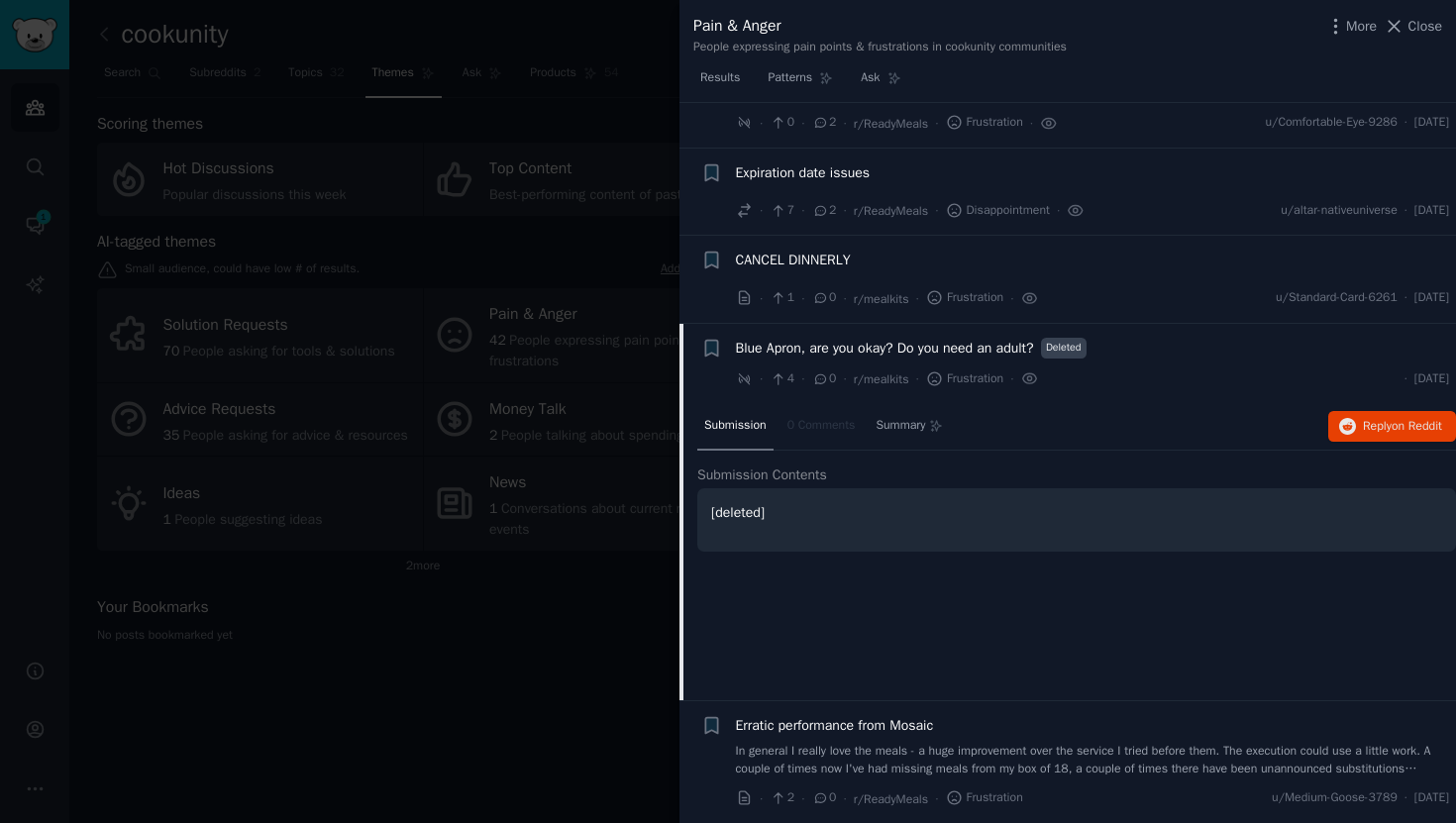 click on "Erratic performance from Mosaic" at bounding box center (835, 725) 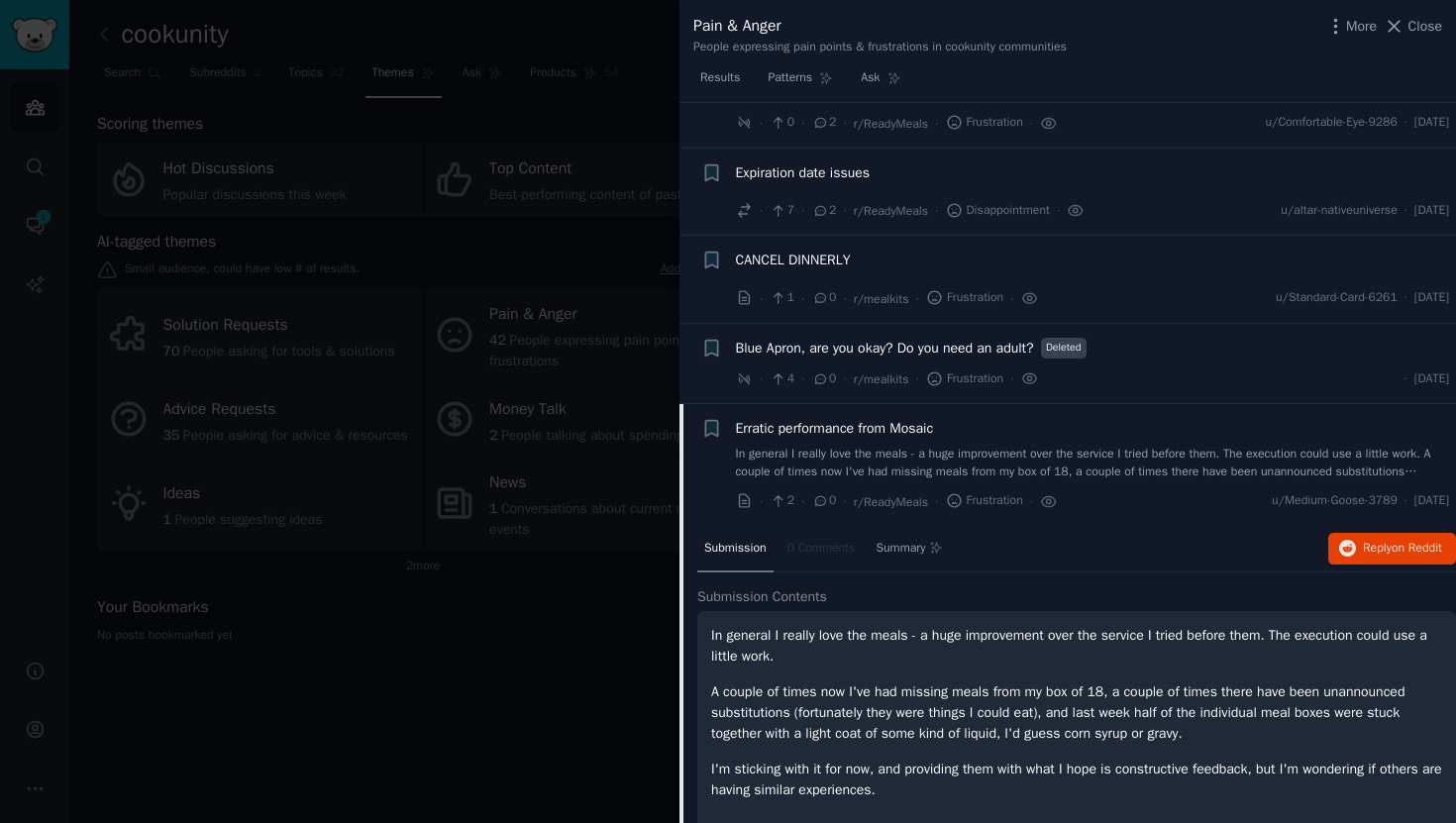 scroll, scrollTop: 4345, scrollLeft: 0, axis: vertical 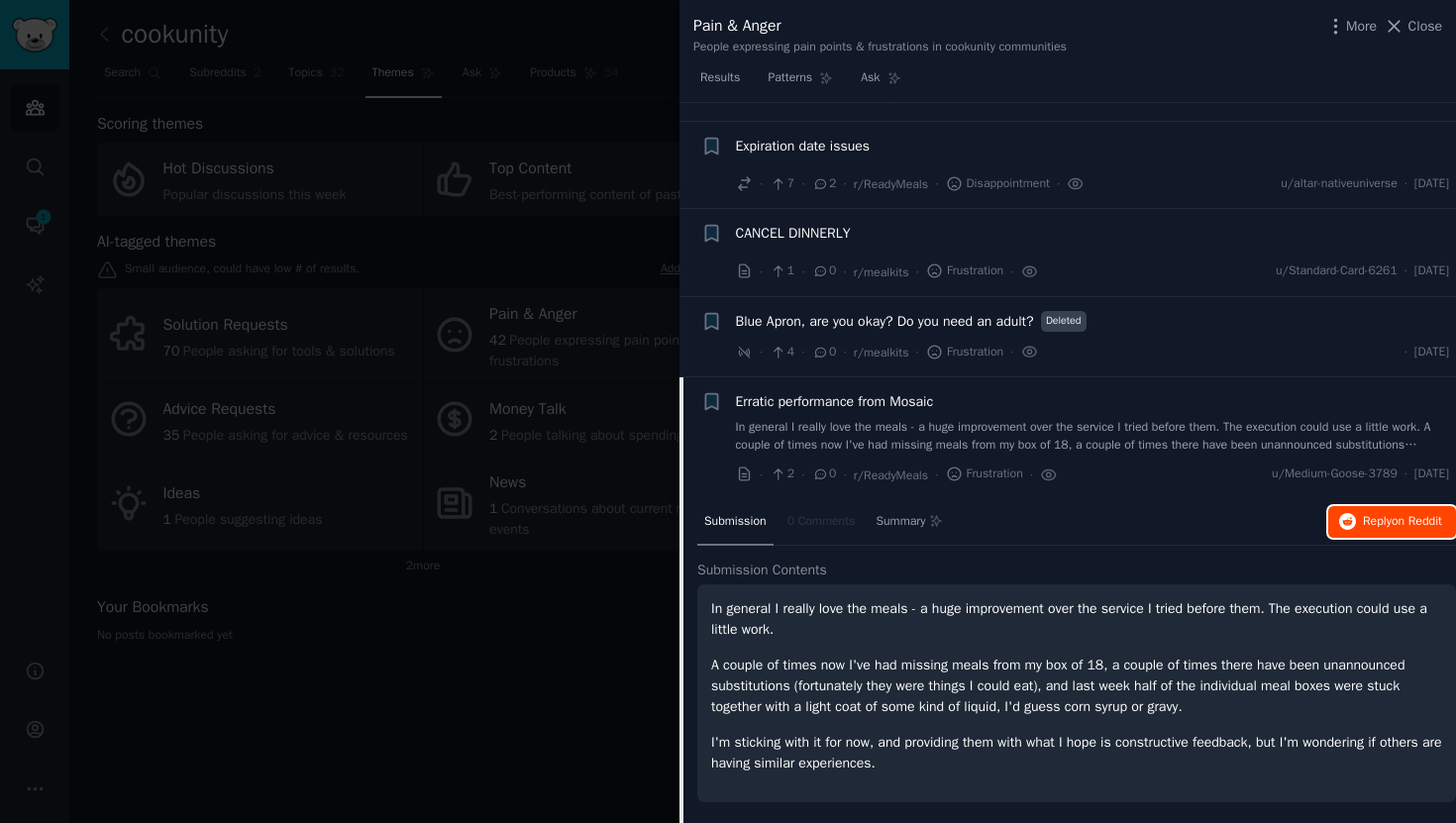 type 